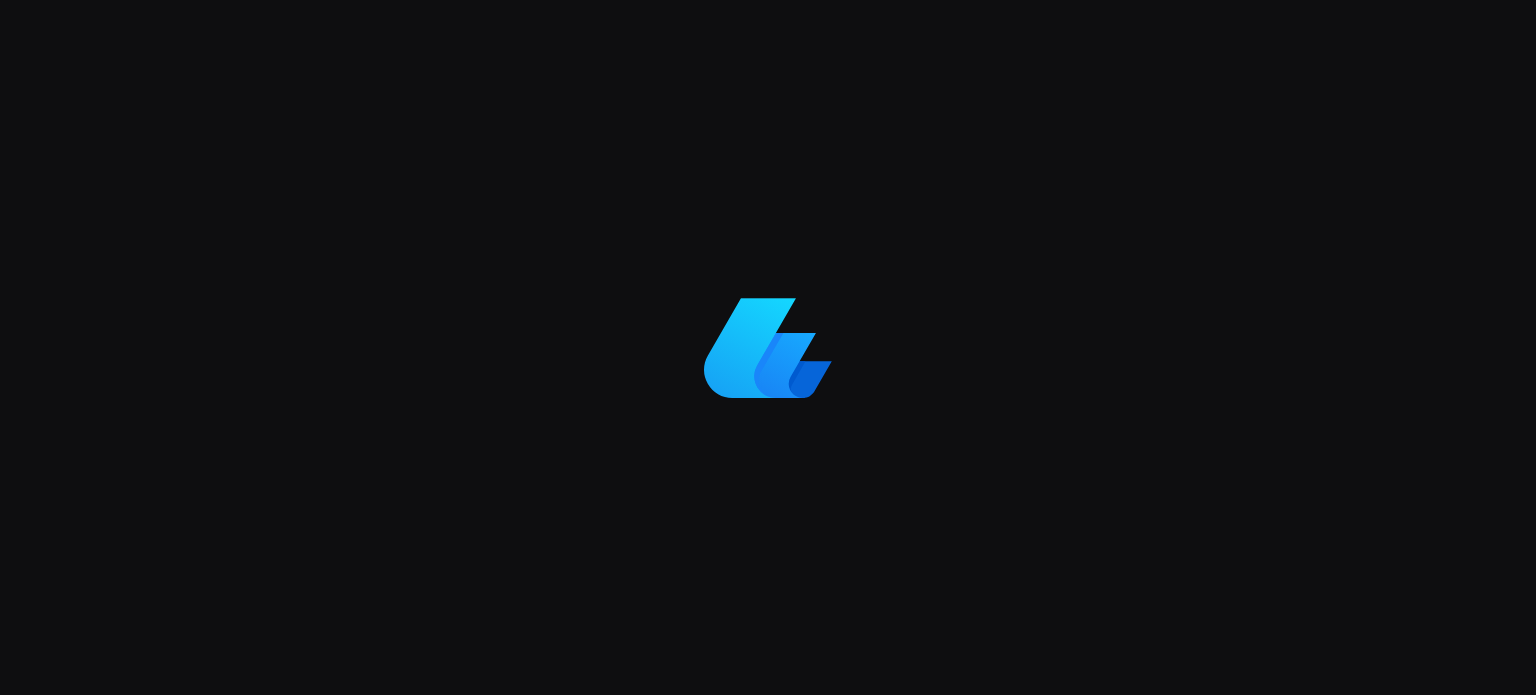 scroll, scrollTop: 0, scrollLeft: 0, axis: both 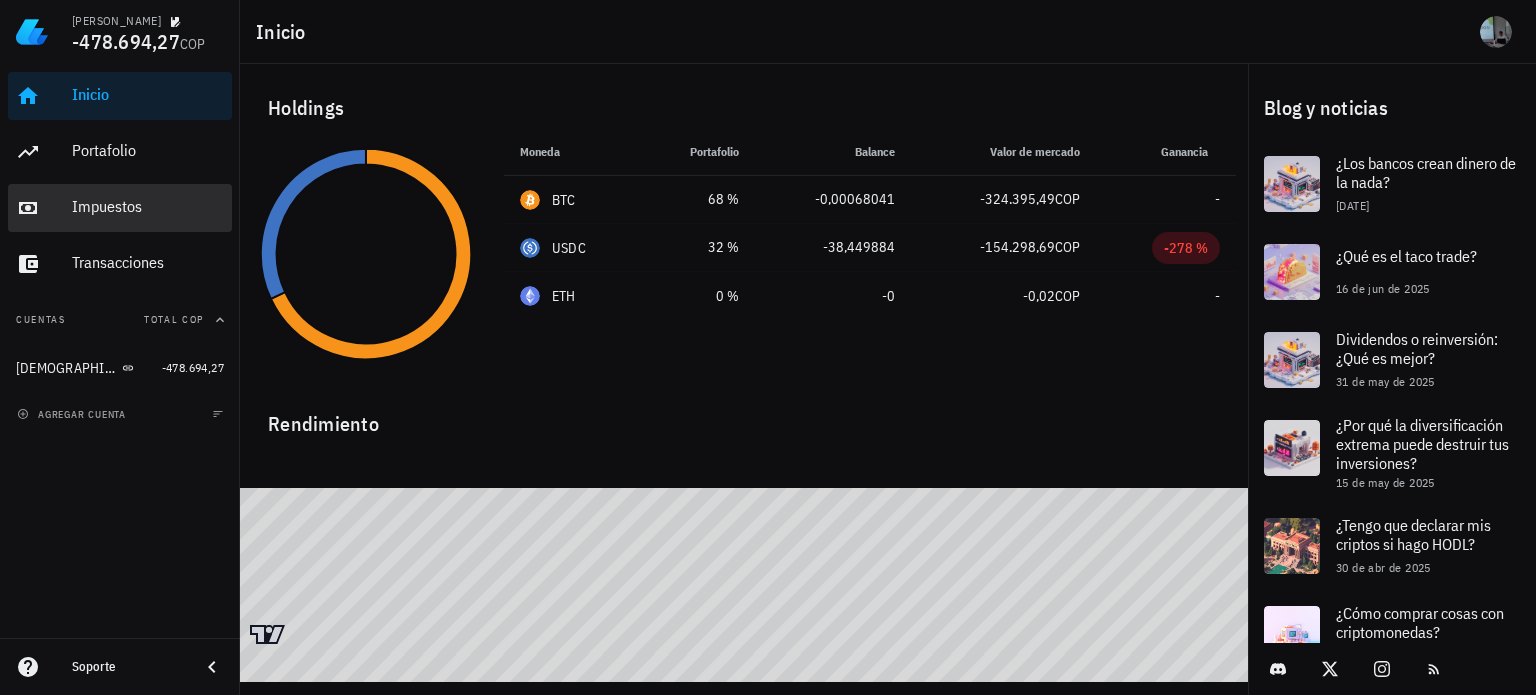 click on "Impuestos" at bounding box center [148, 206] 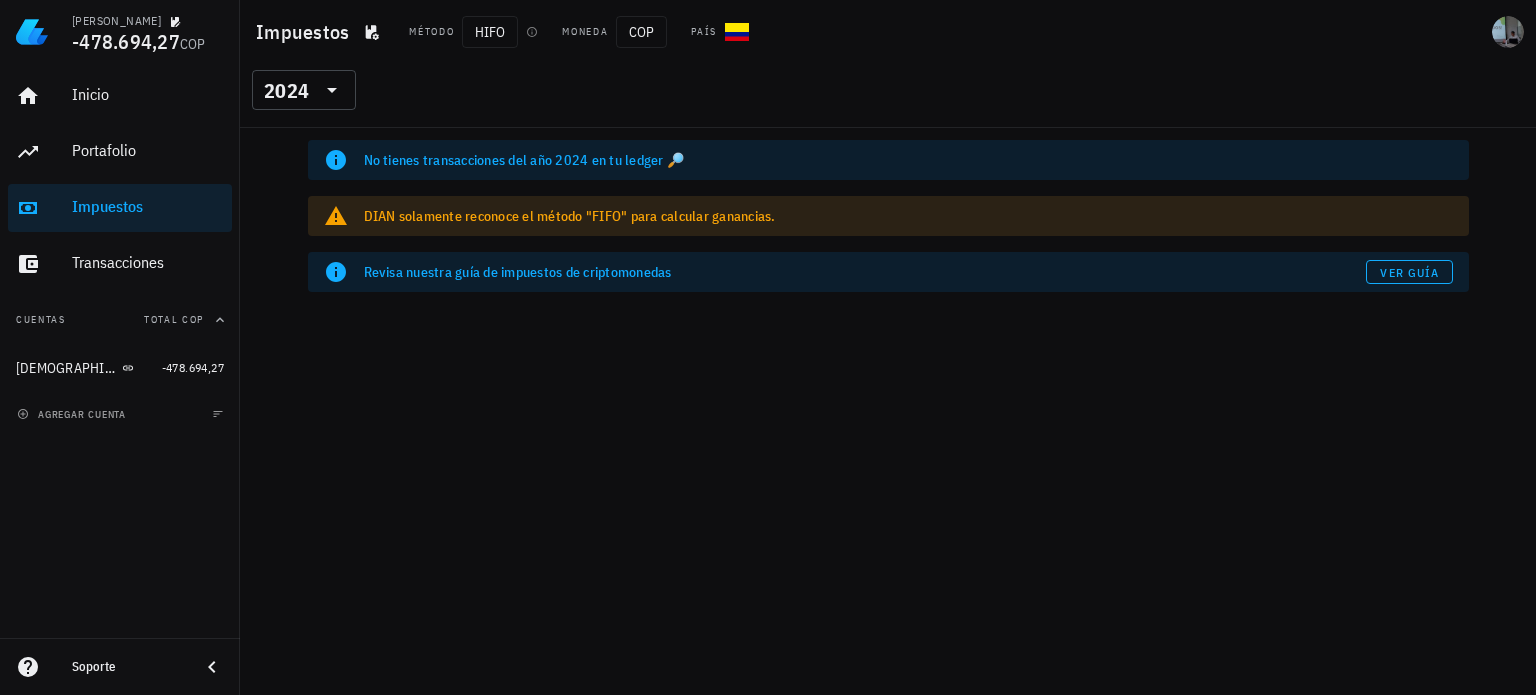 click on "[PERSON_NAME] solamente reconoce el método "FIFO" para calcular ganancias." at bounding box center [908, 216] 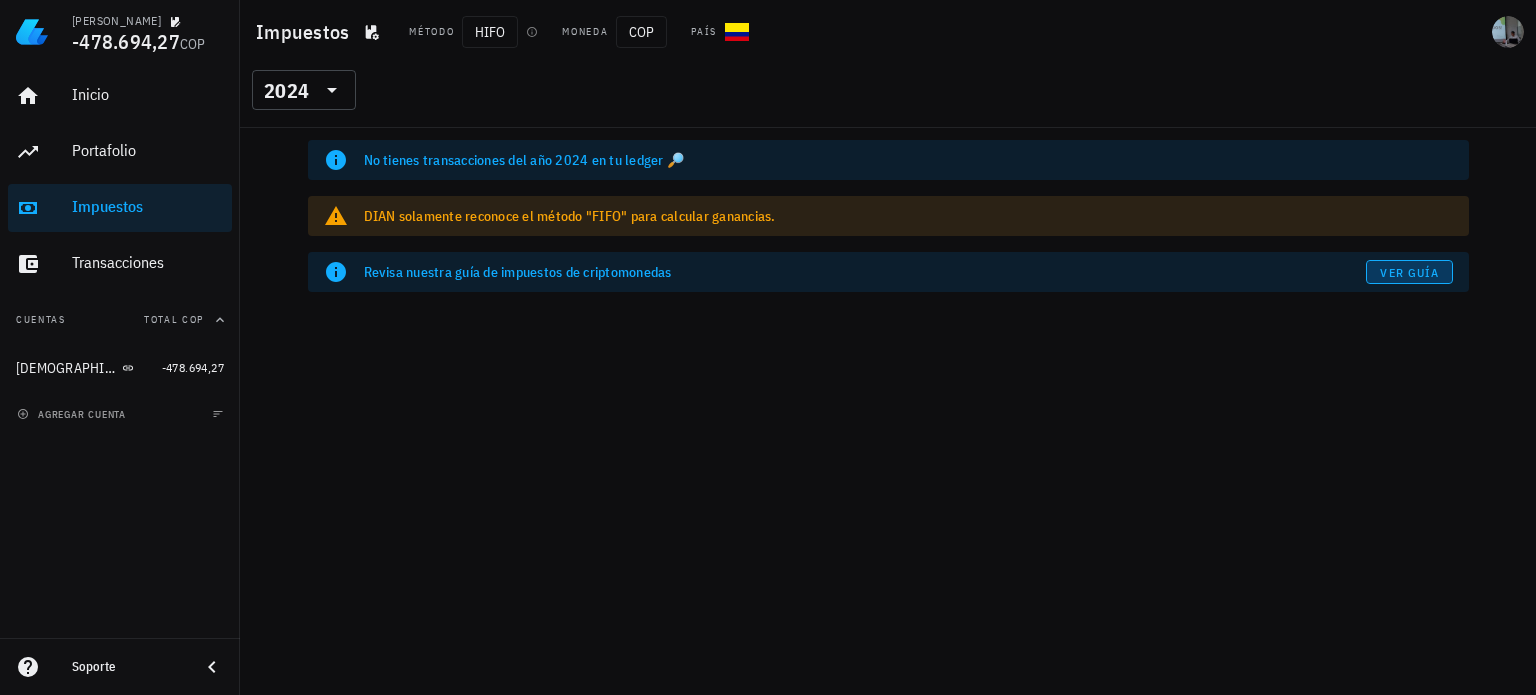 click on "Ver guía" at bounding box center (1409, 272) 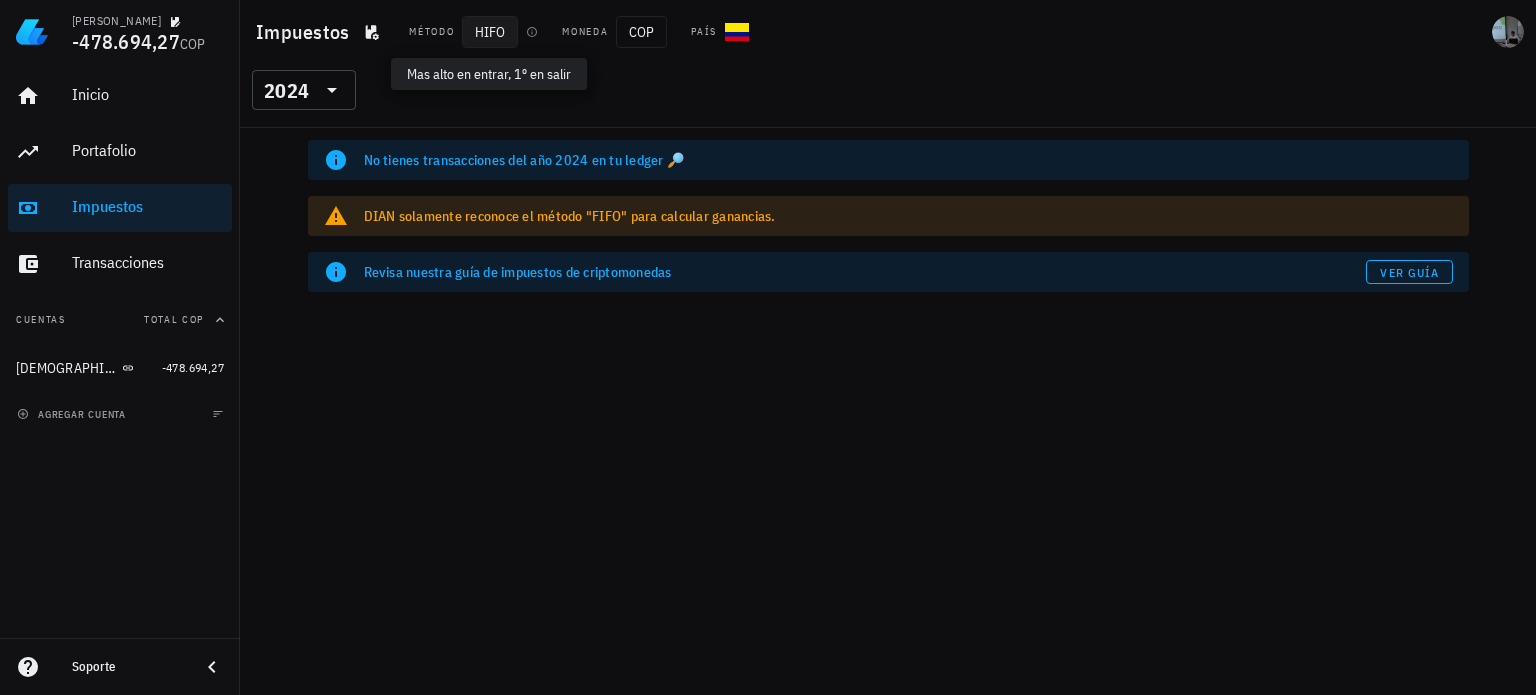 click on "HIFO" at bounding box center (490, 32) 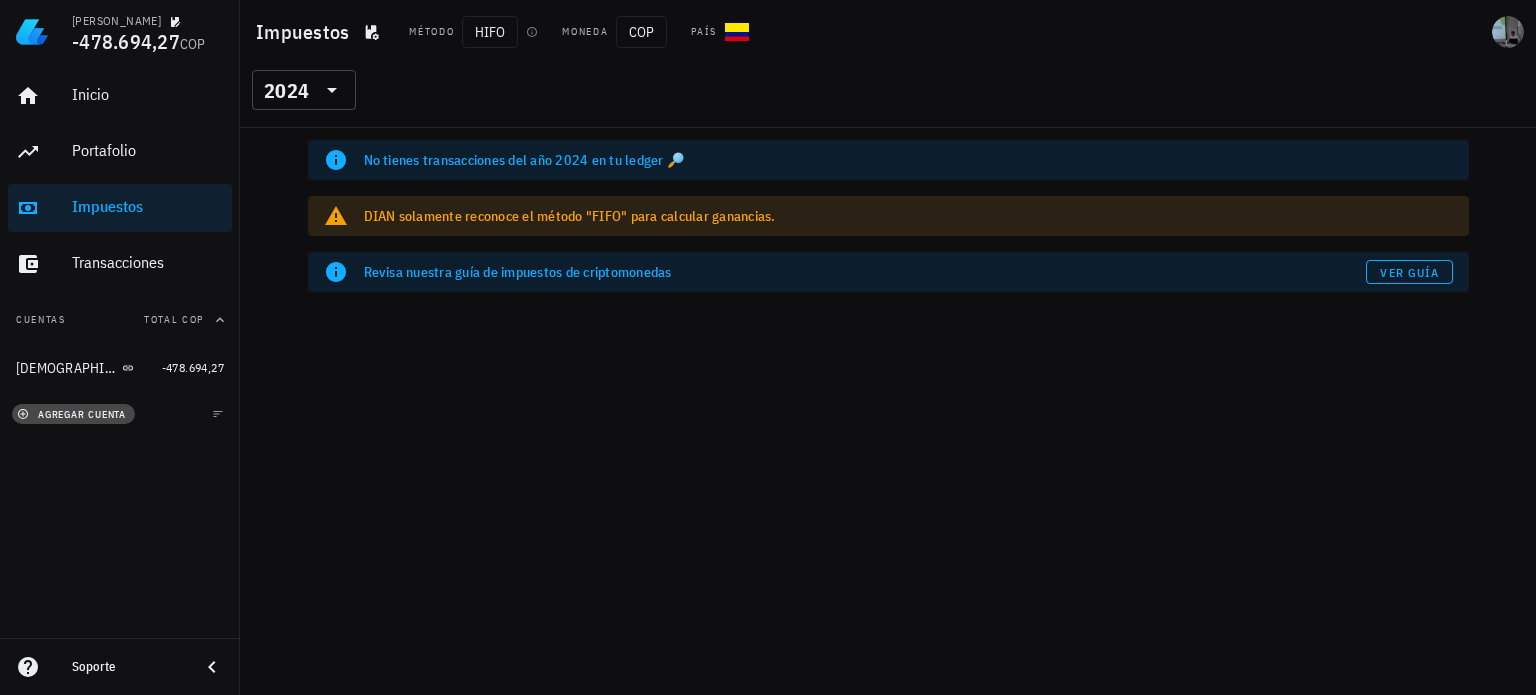 click on "agregar cuenta" at bounding box center (73, 414) 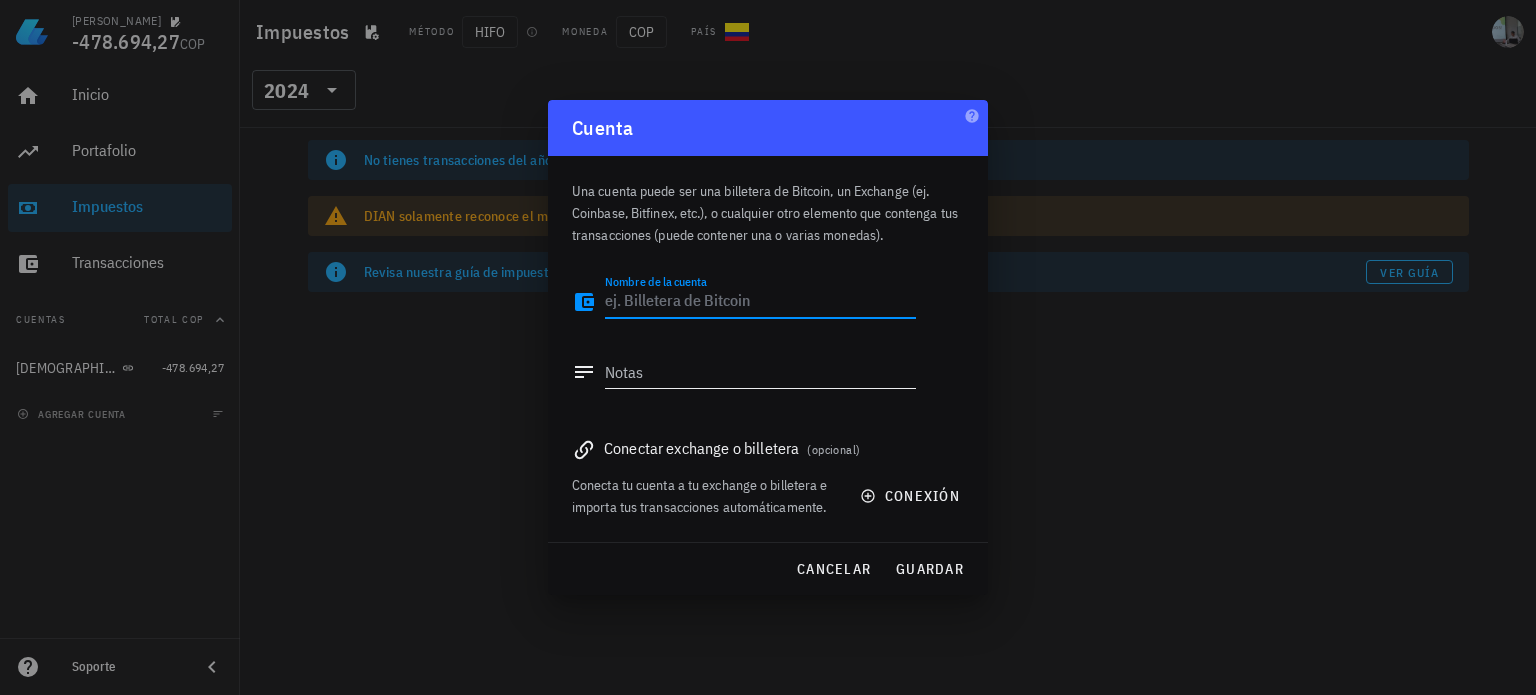click on "Notas" at bounding box center [760, 372] 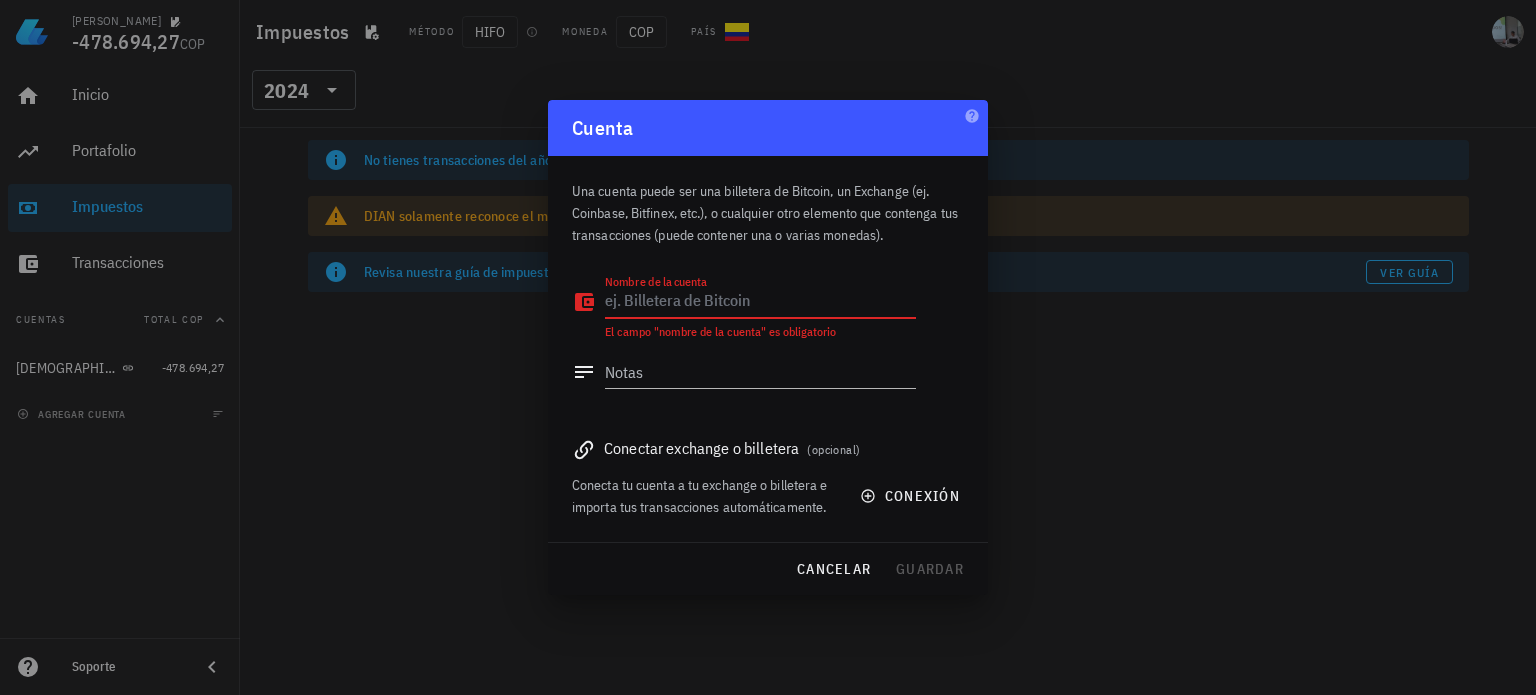 click on "Nombre de la cuenta" at bounding box center (760, 302) 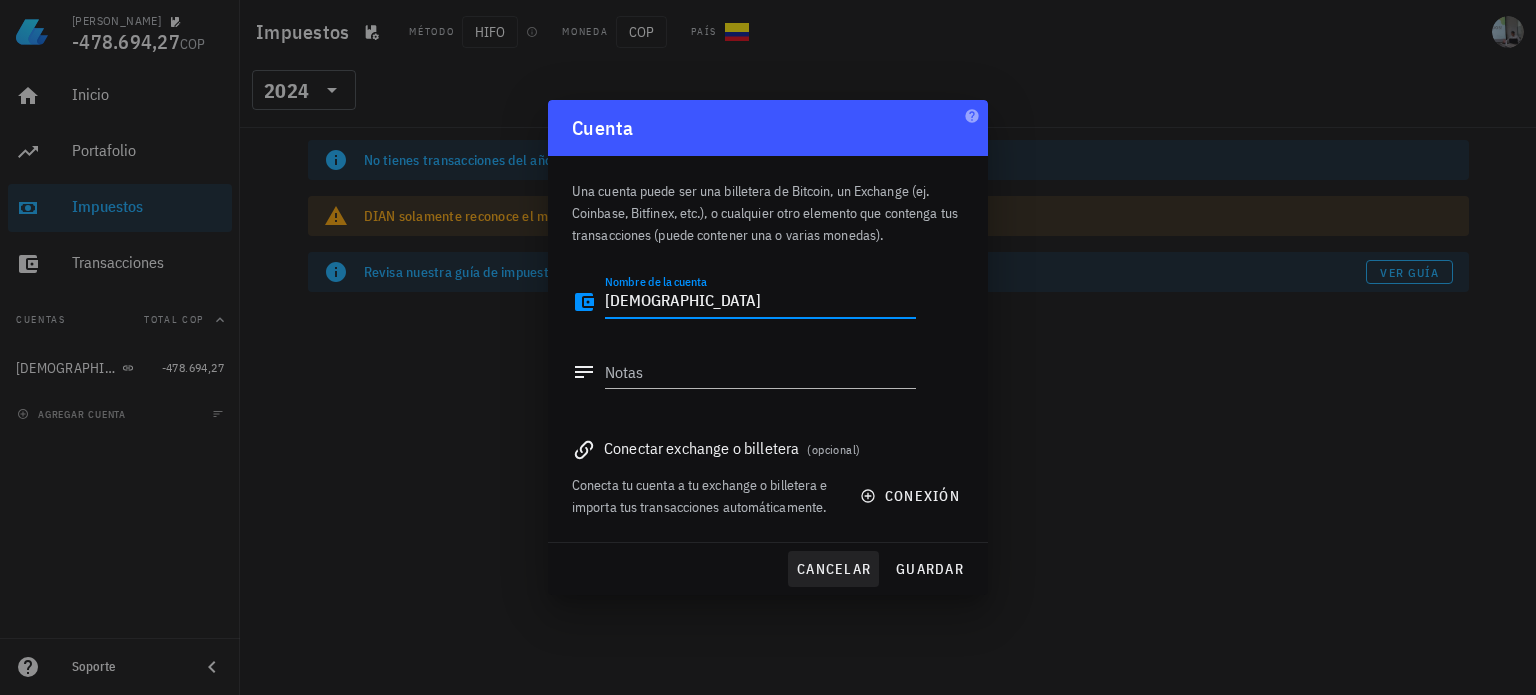 type on "[DEMOGRAPHIC_DATA]" 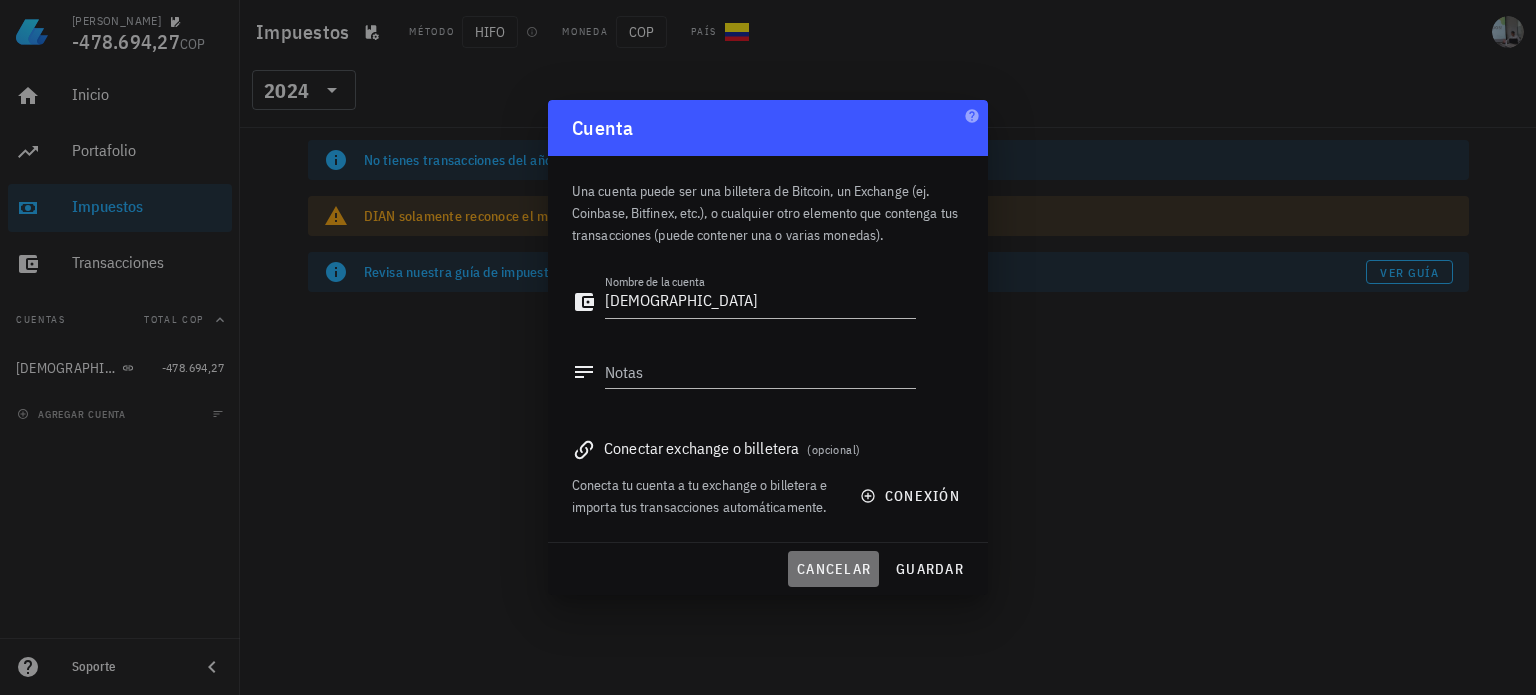 click on "cancelar" at bounding box center [833, 569] 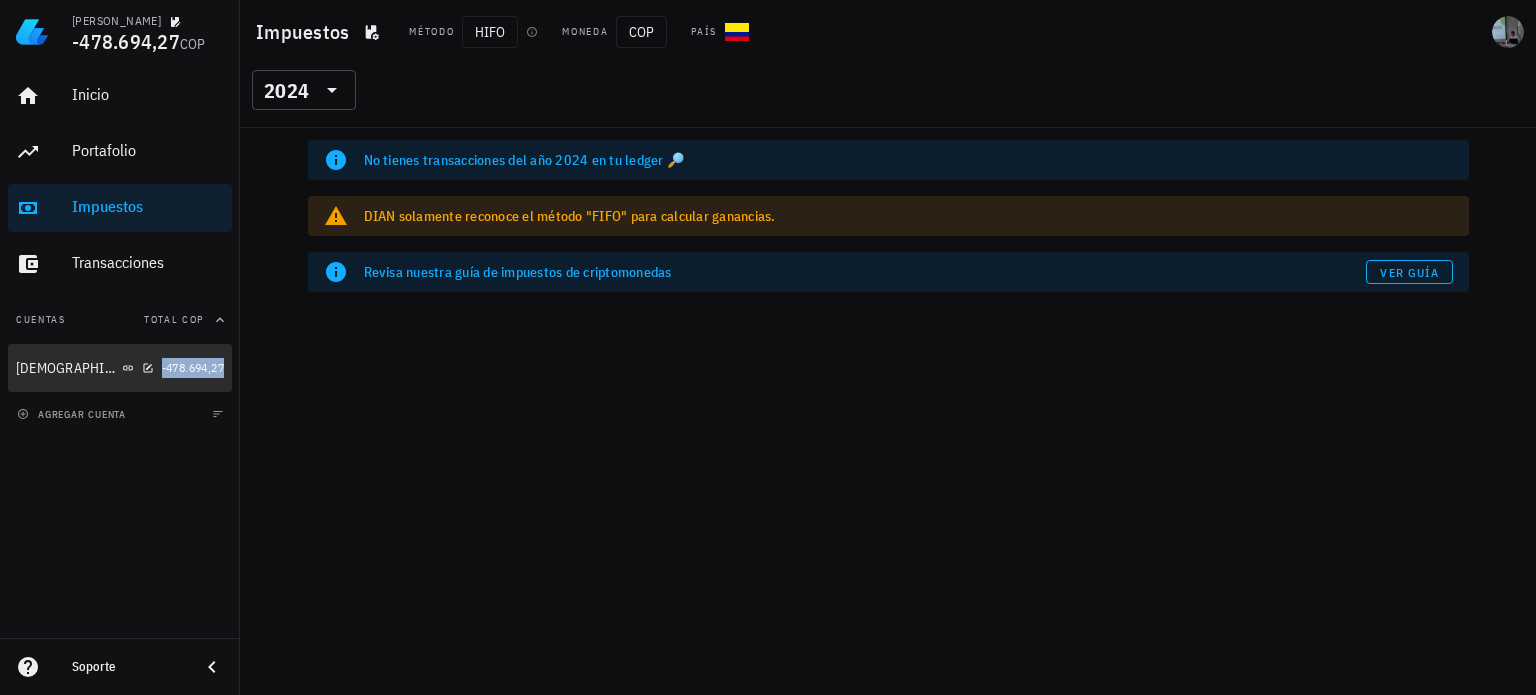 click on "-478.694,27" at bounding box center [193, 367] 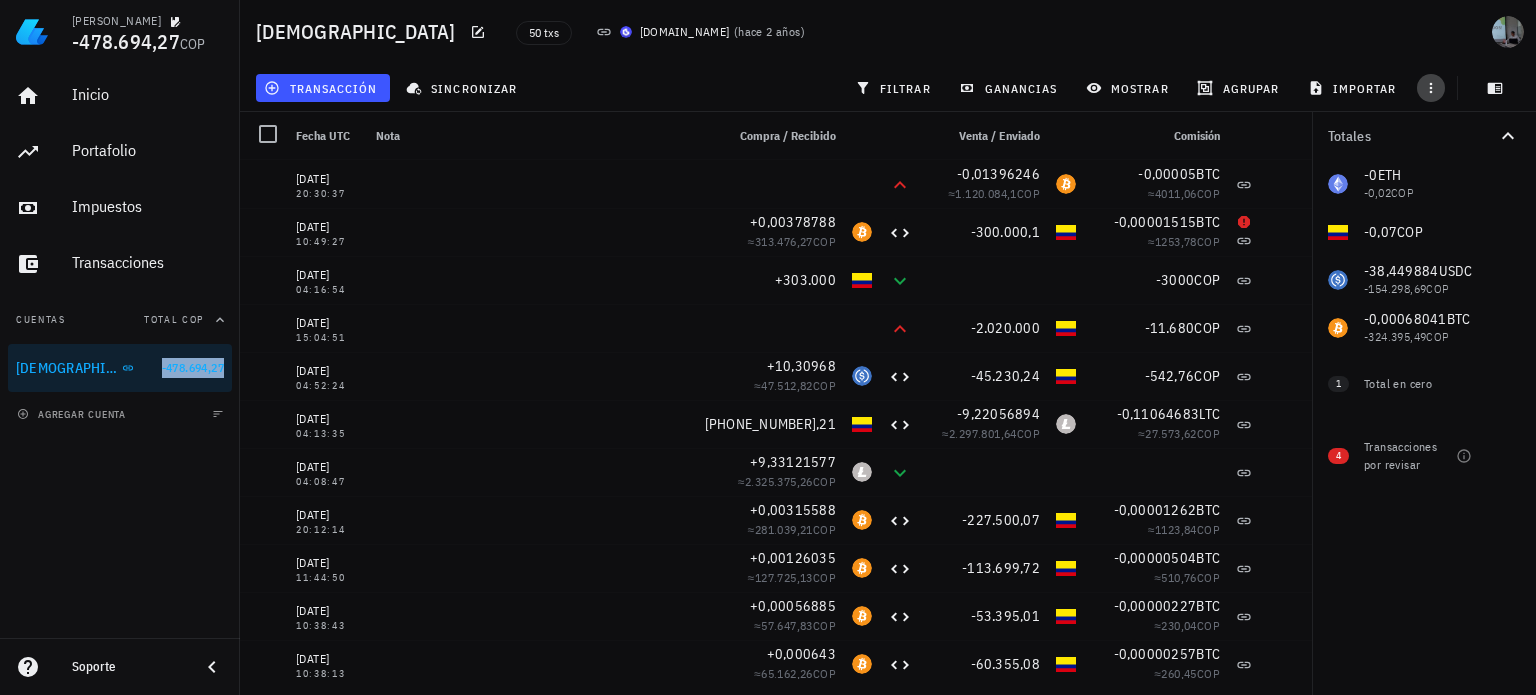 click 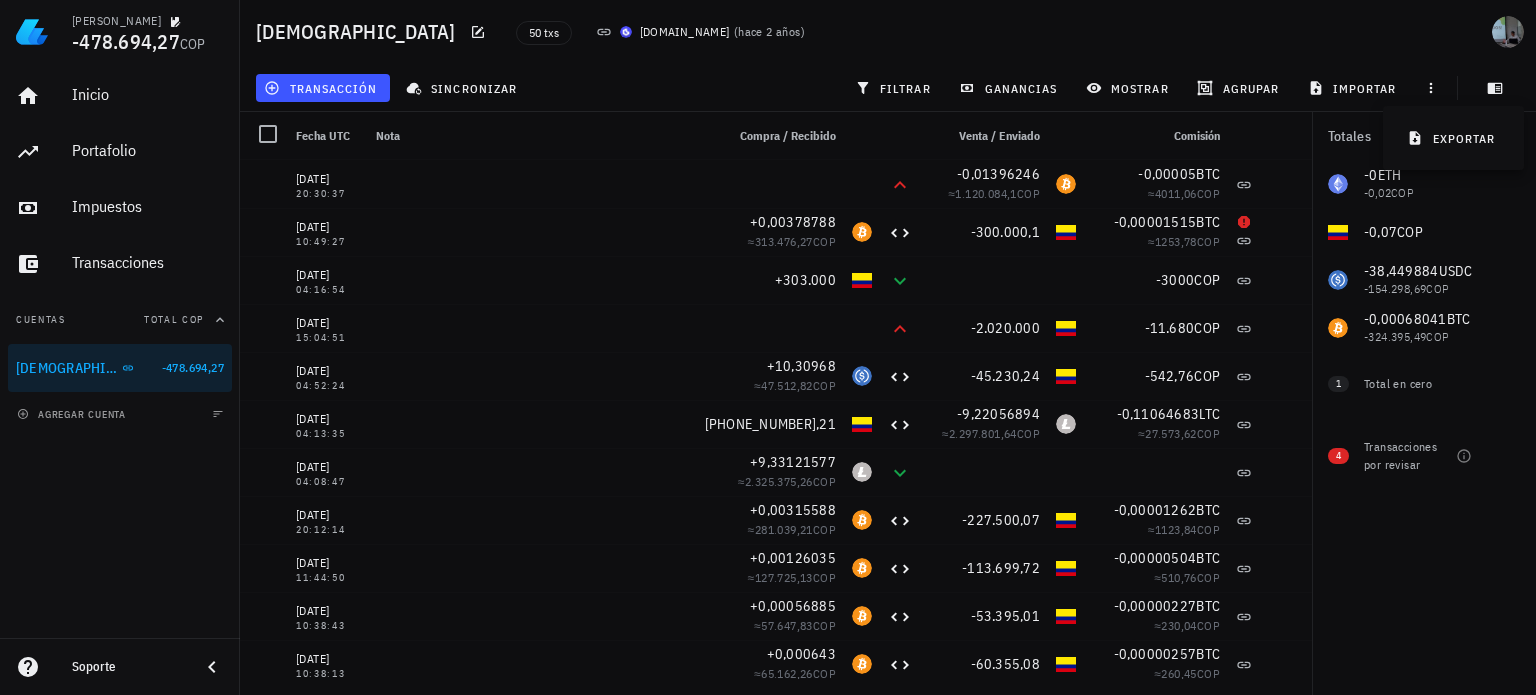 drag, startPoint x: 92, startPoint y: 363, endPoint x: 55, endPoint y: 537, distance: 177.89041 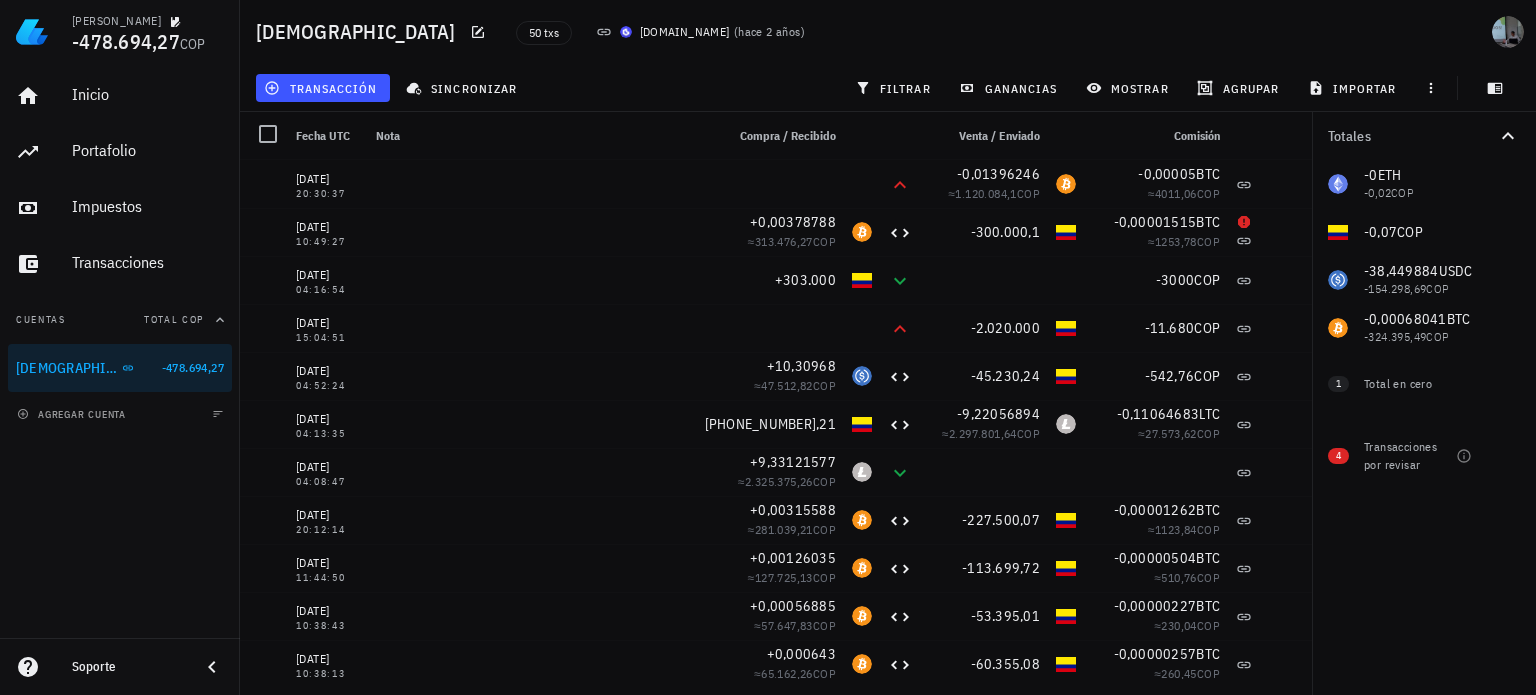 click on "agregar cuenta" at bounding box center (120, 414) 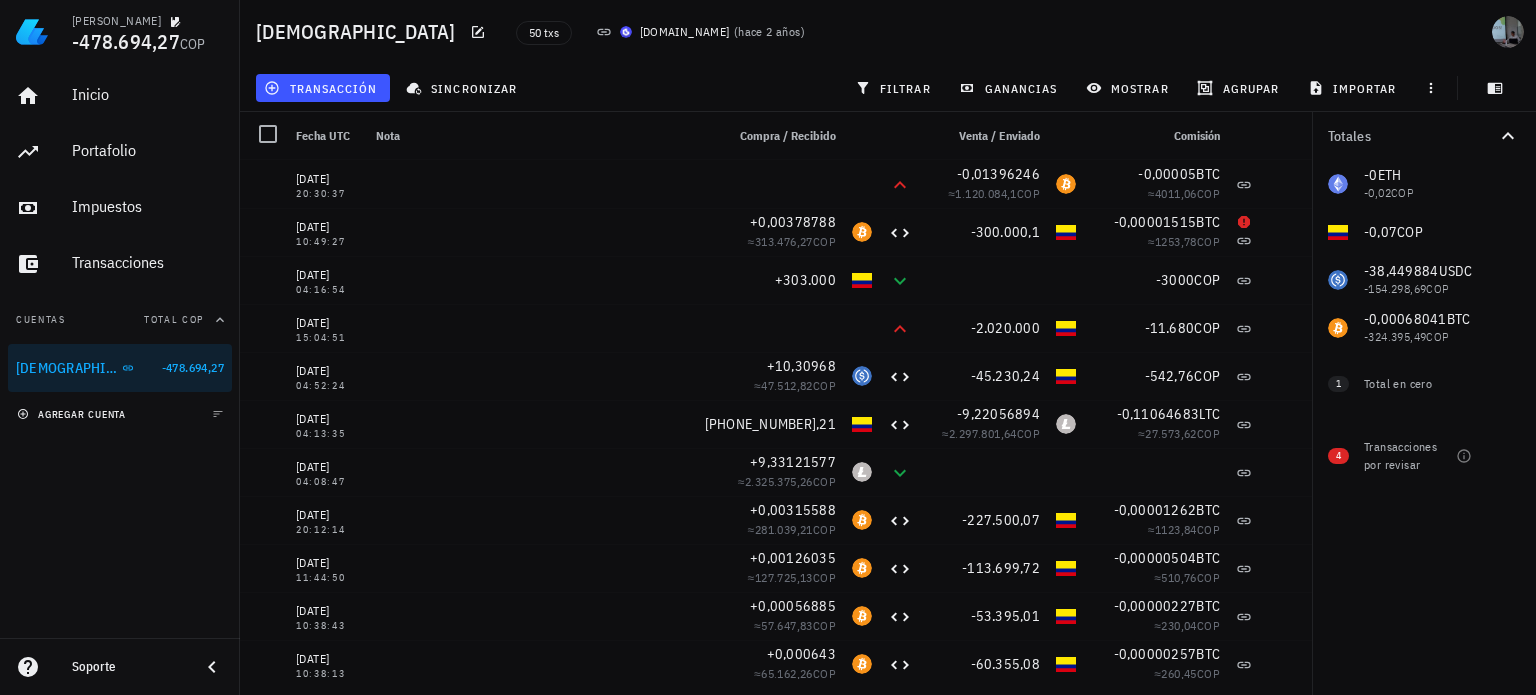 click on "agregar cuenta" at bounding box center (73, 414) 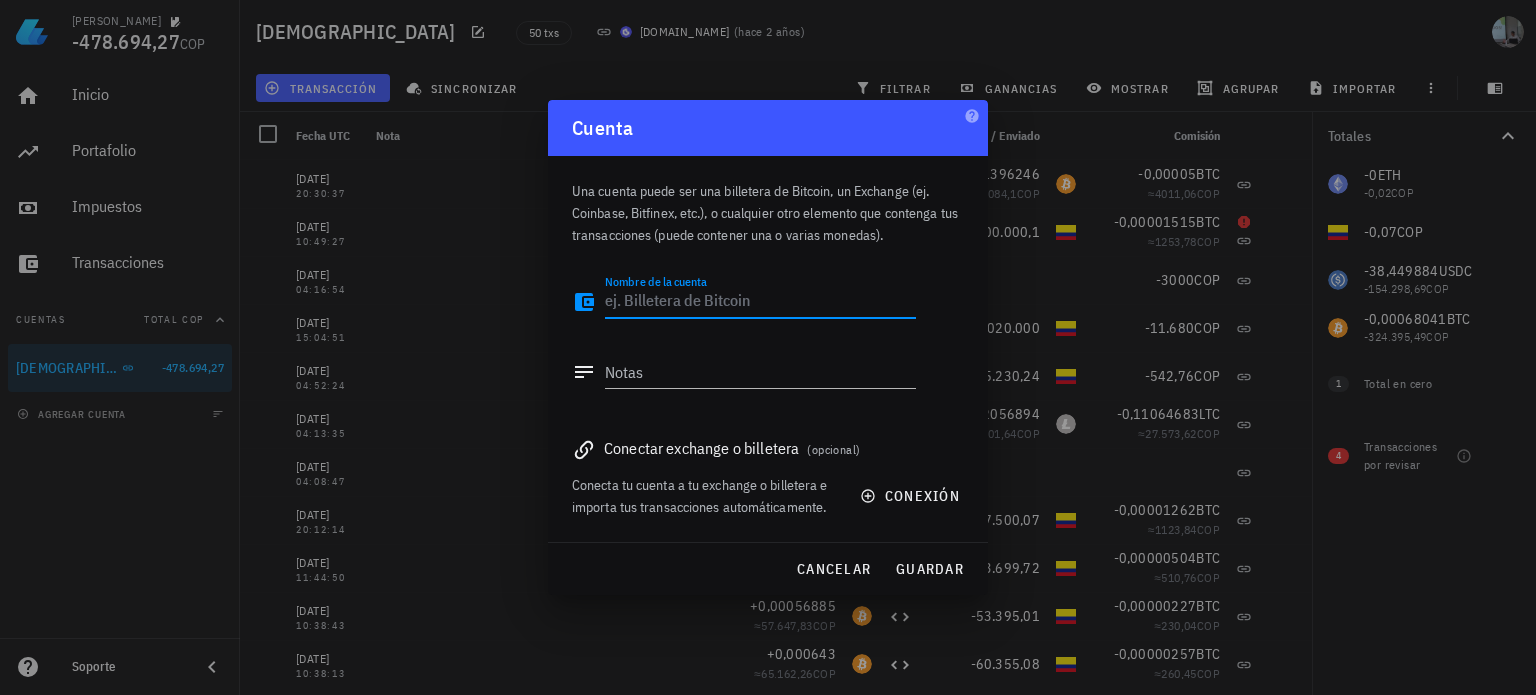 click at bounding box center [768, 347] 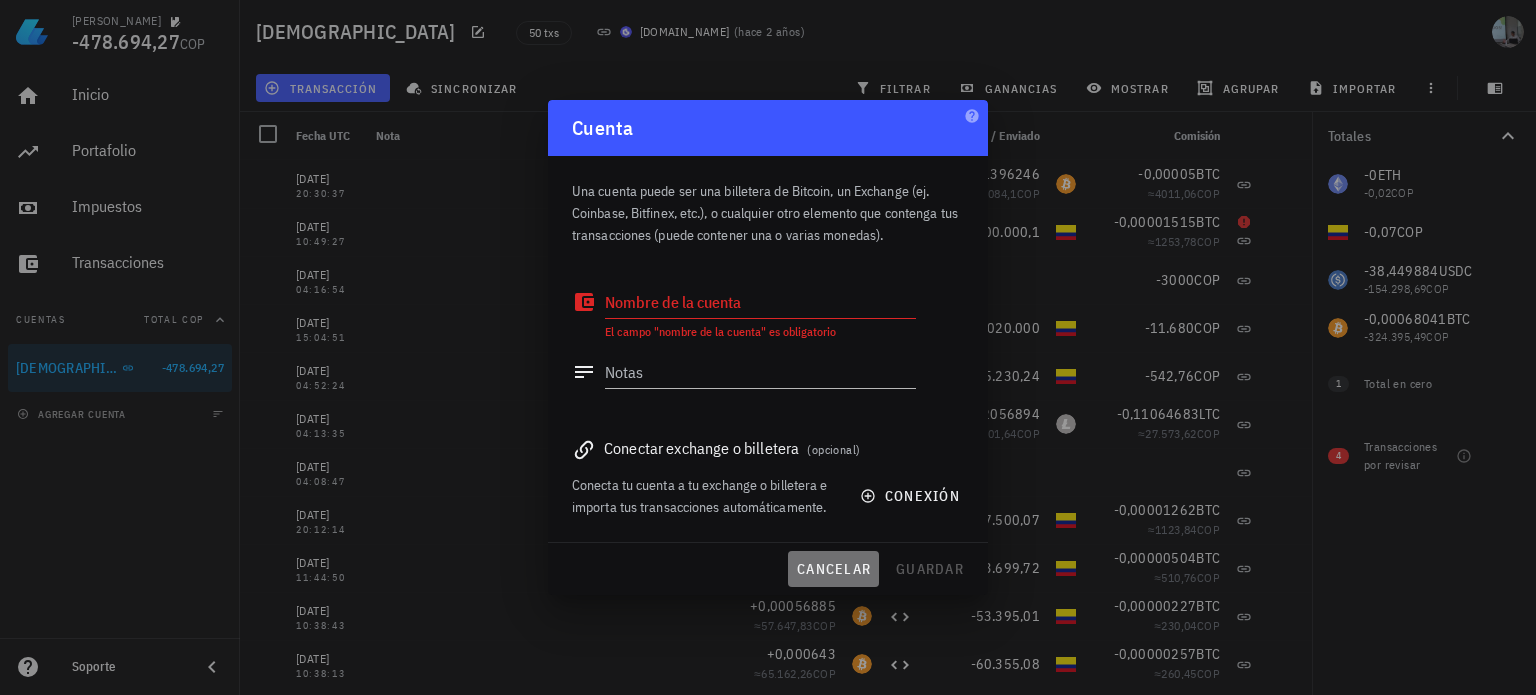 click on "cancelar" at bounding box center [833, 569] 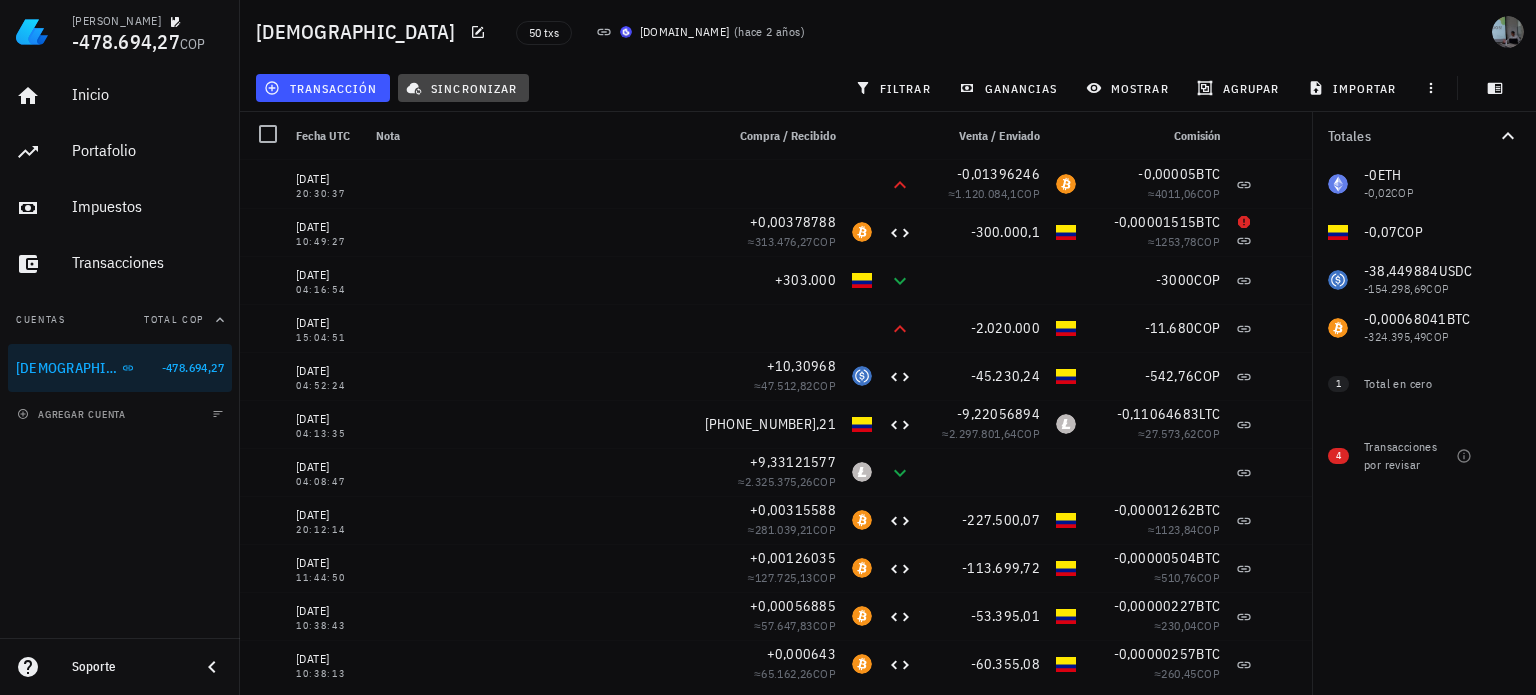 click on "sincronizar" at bounding box center (463, 88) 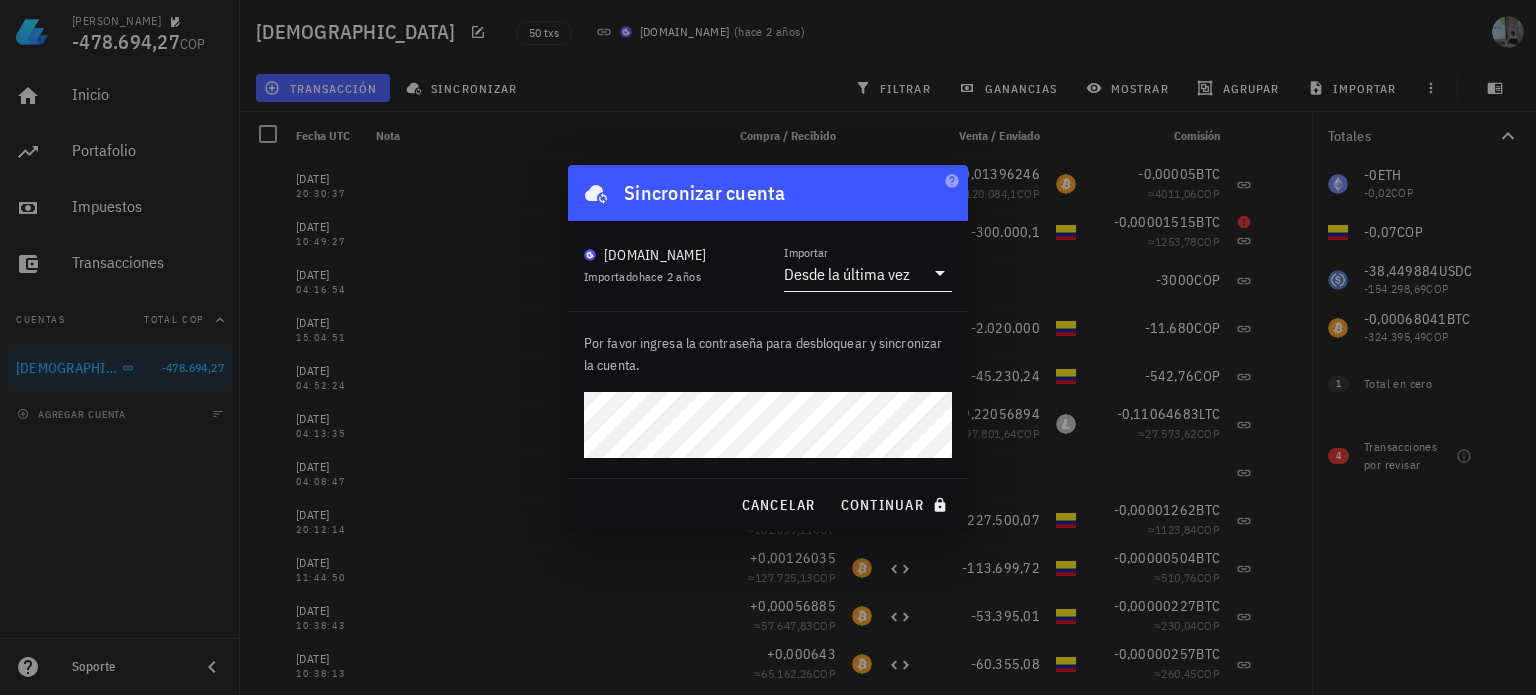 click on "Desde la última vez" at bounding box center (847, 274) 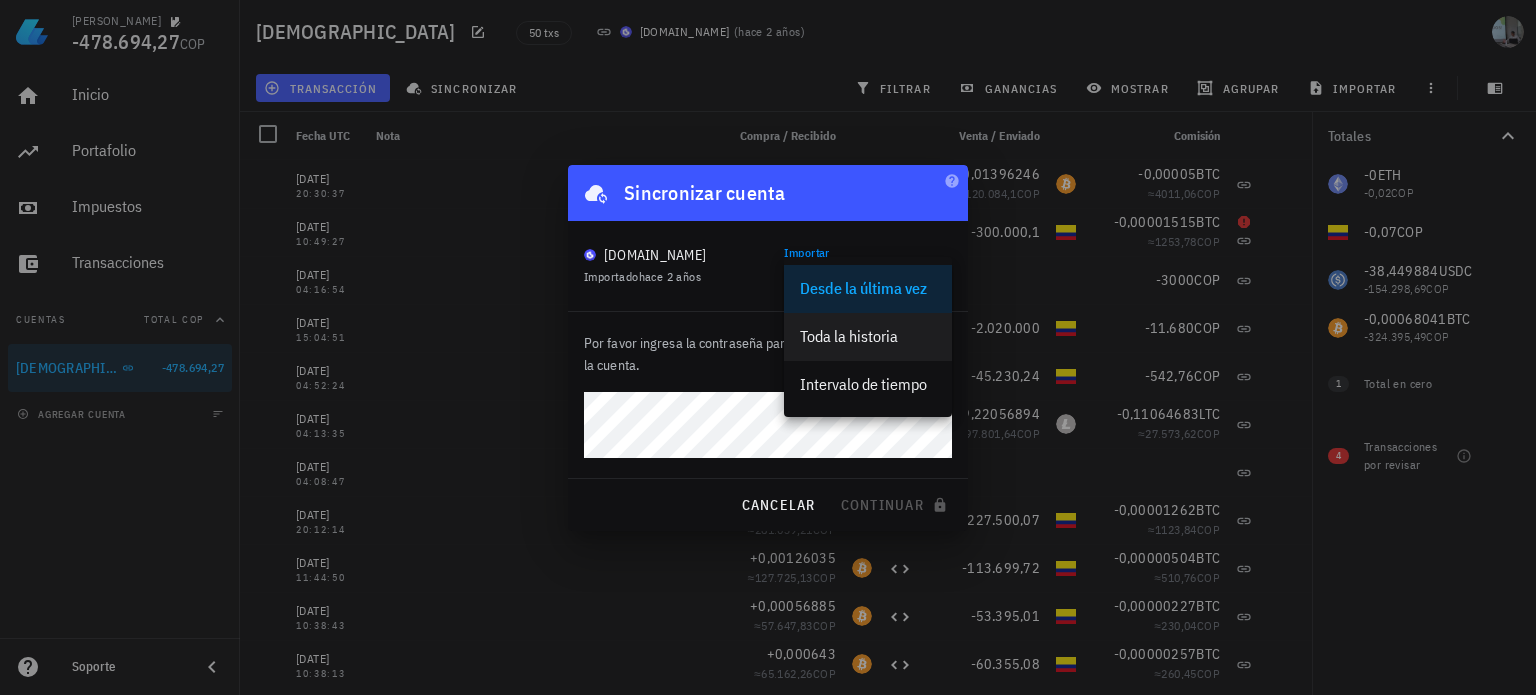 click on "Toda la historia" at bounding box center (868, 336) 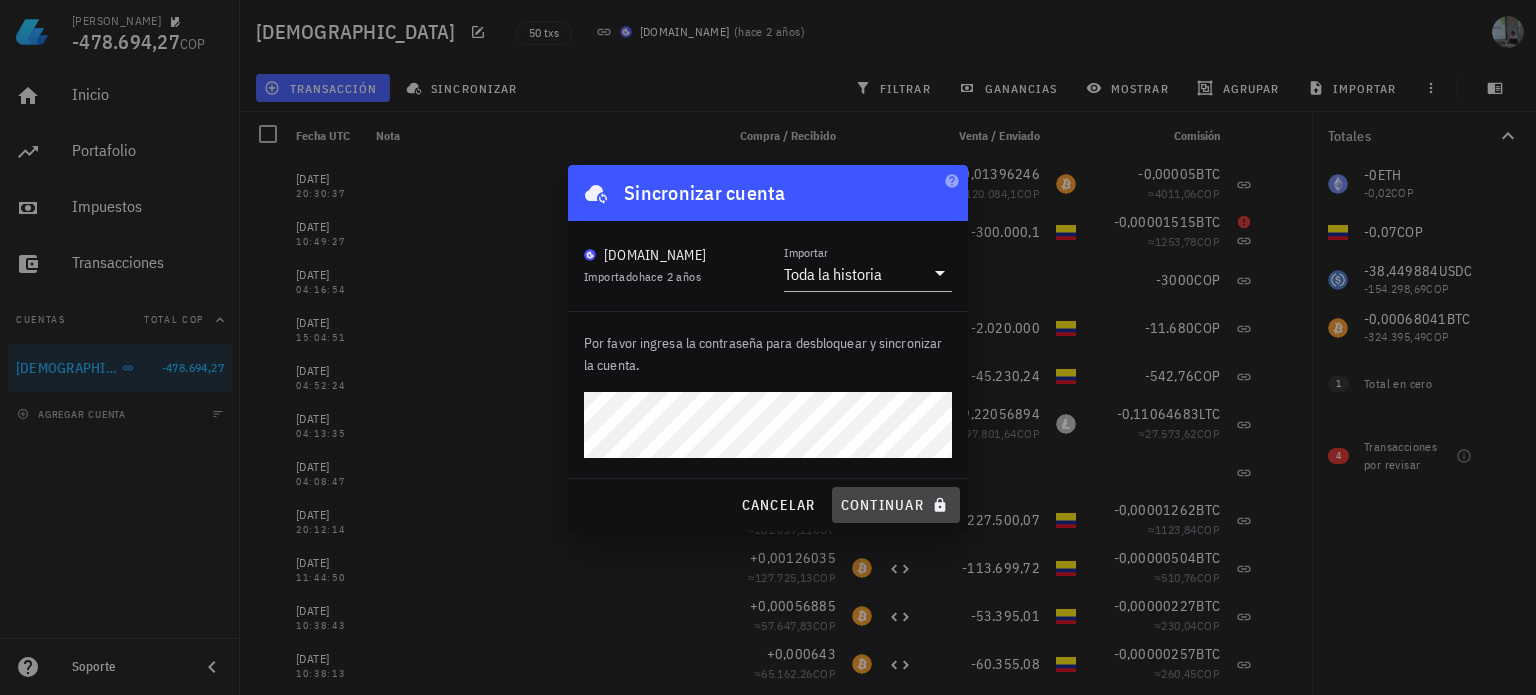 click on "continuar" at bounding box center (896, 505) 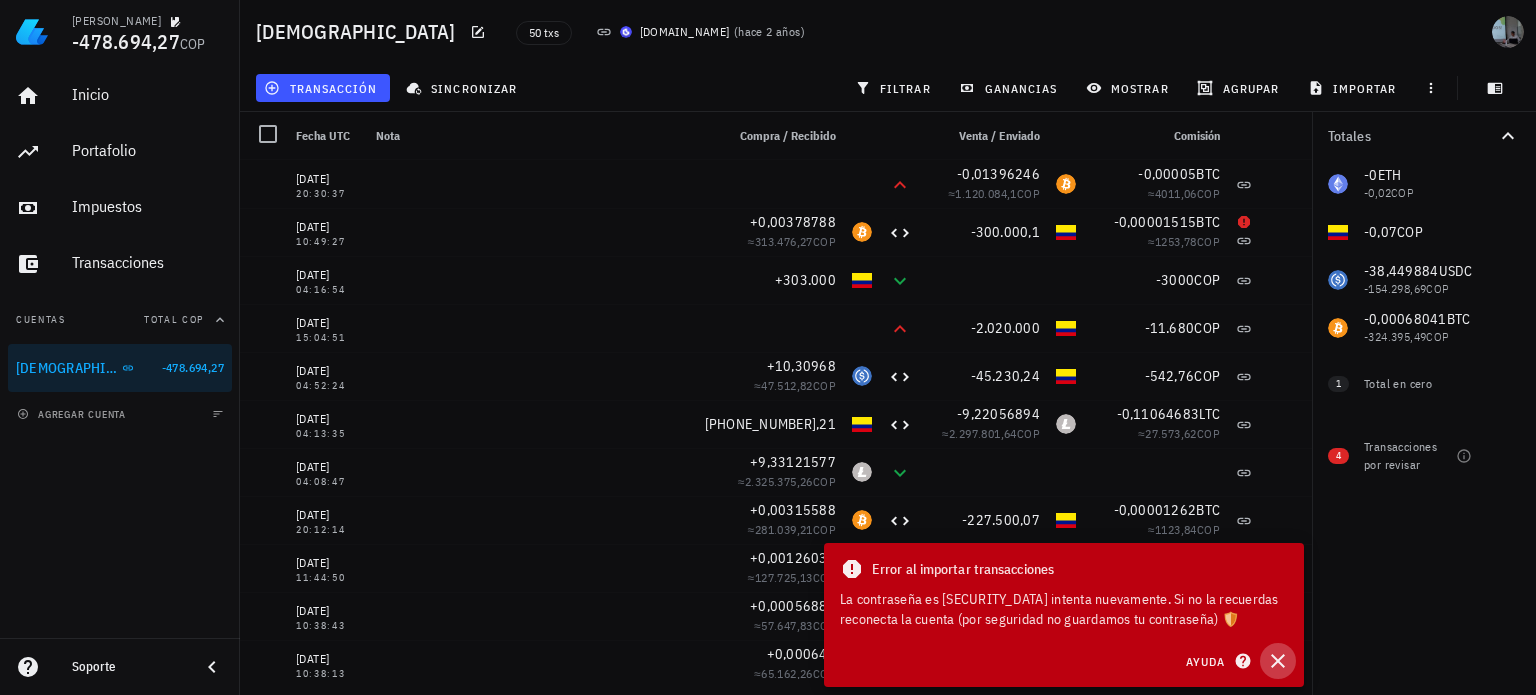 click 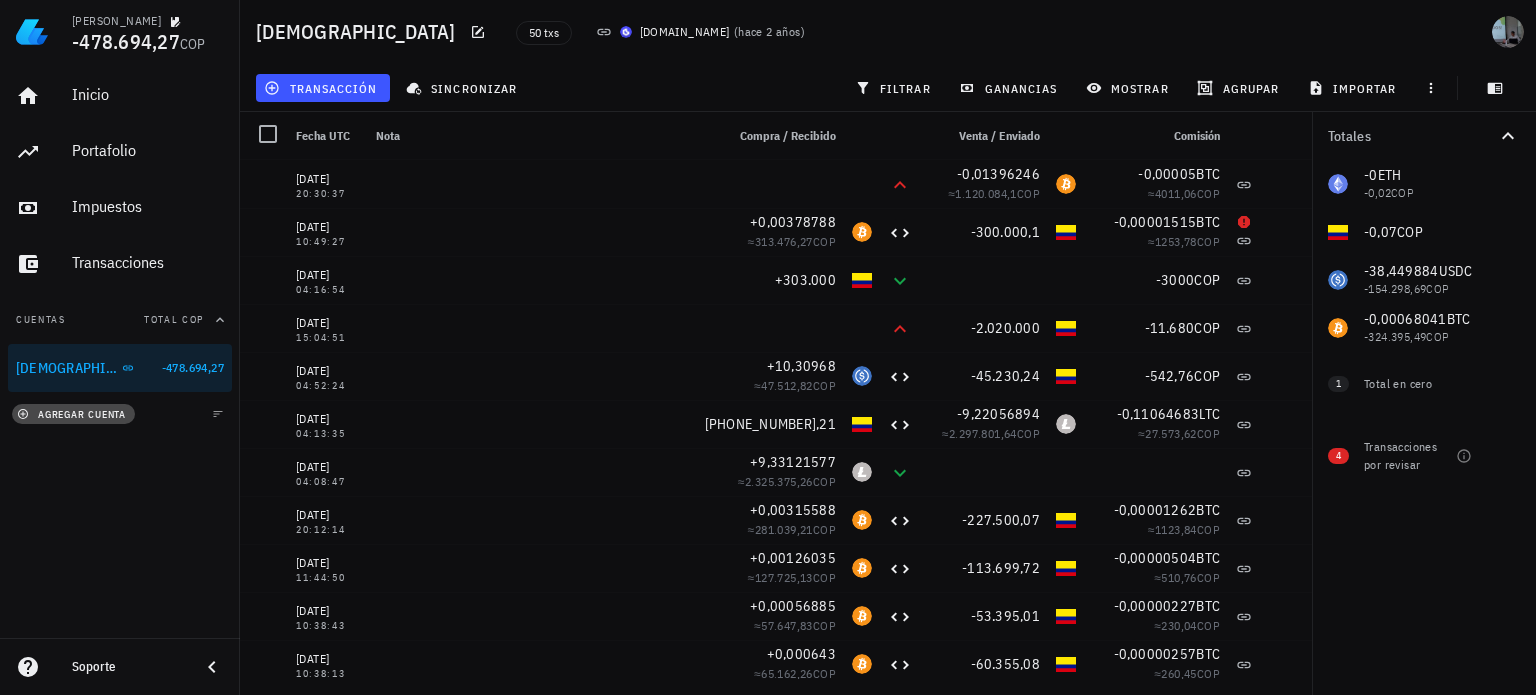 click on "agregar cuenta" at bounding box center [73, 414] 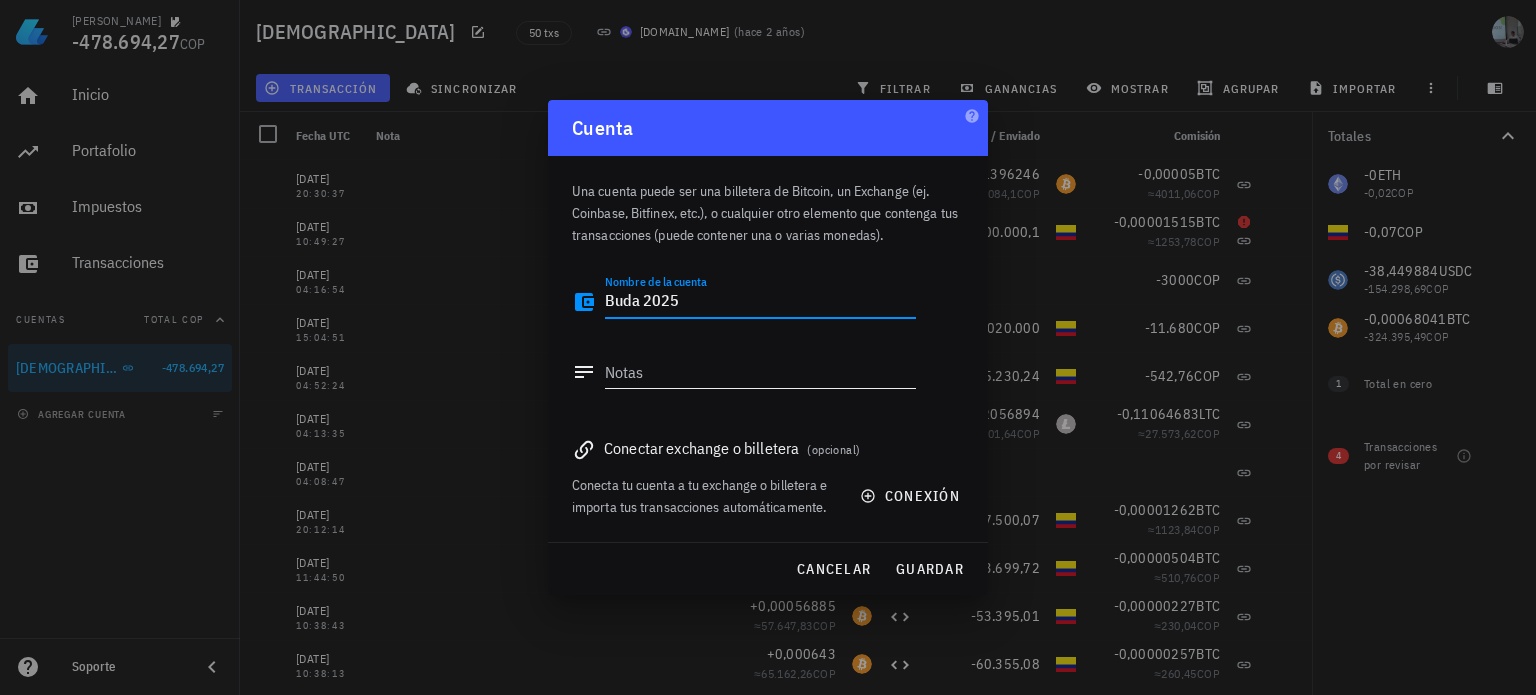 type on "Buda 2025" 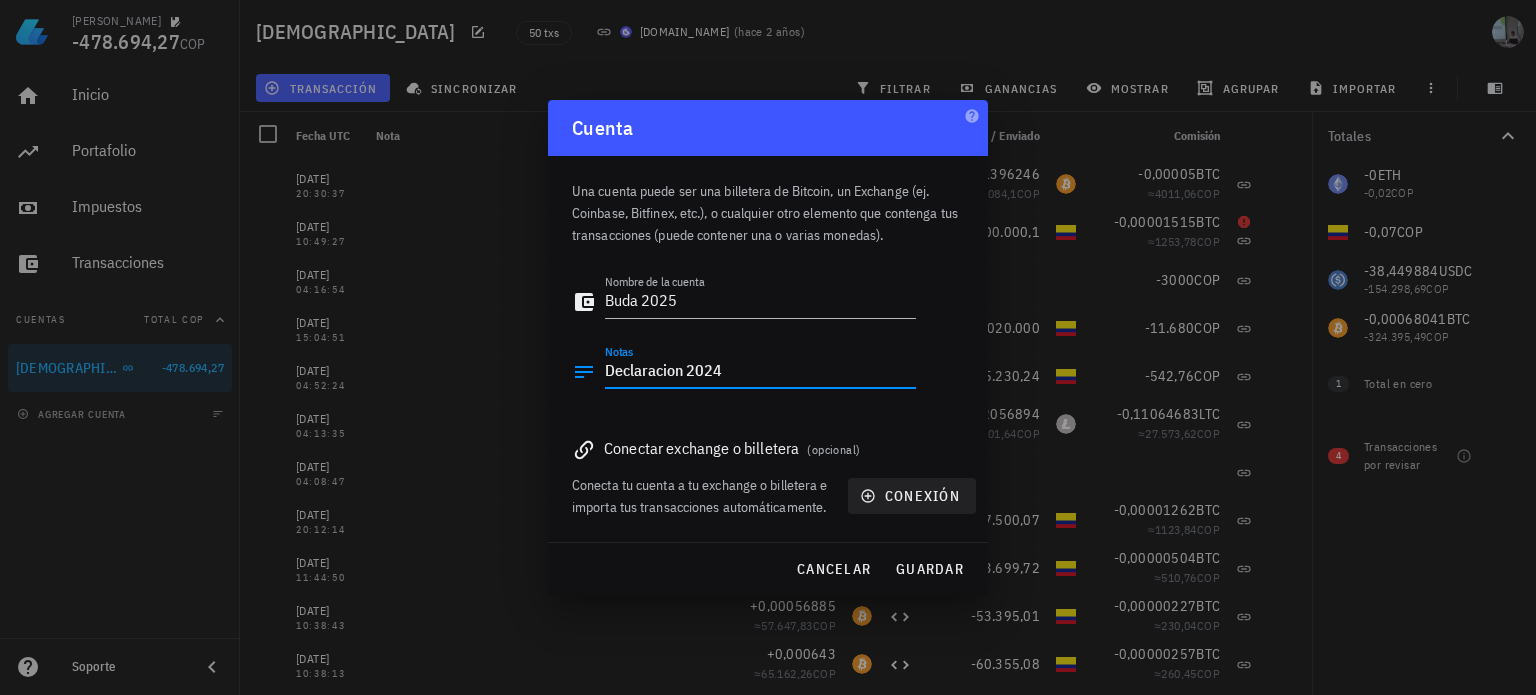 type on "Declaracion 2024" 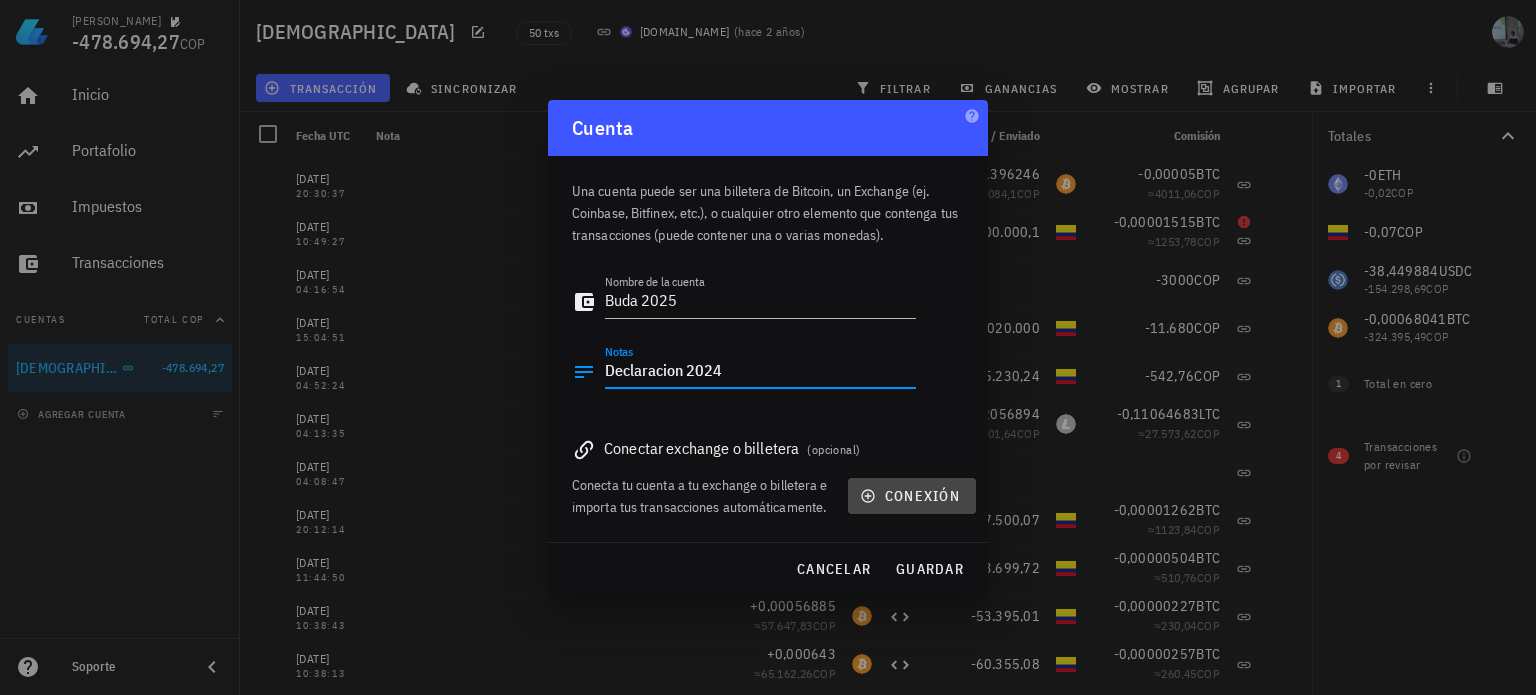 click on "conexión" at bounding box center [912, 496] 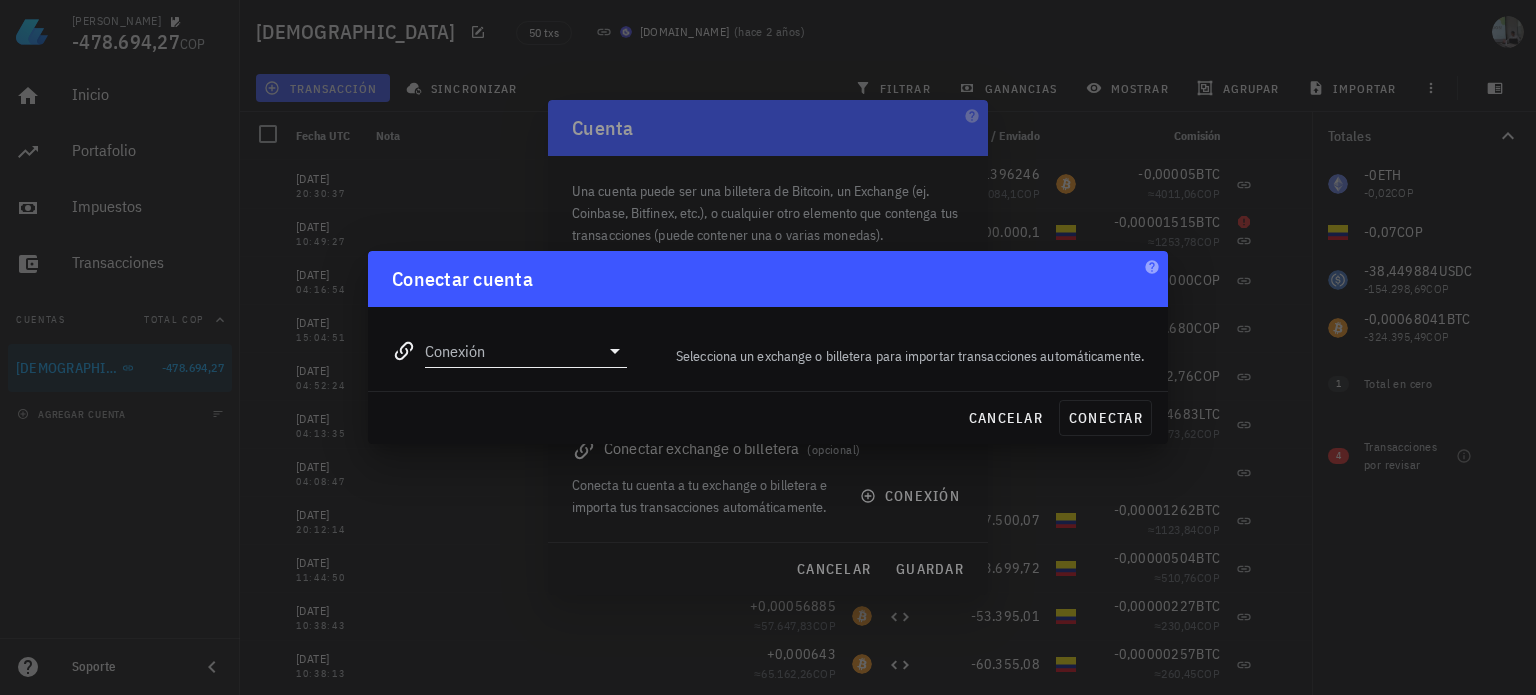 click at bounding box center [613, 351] 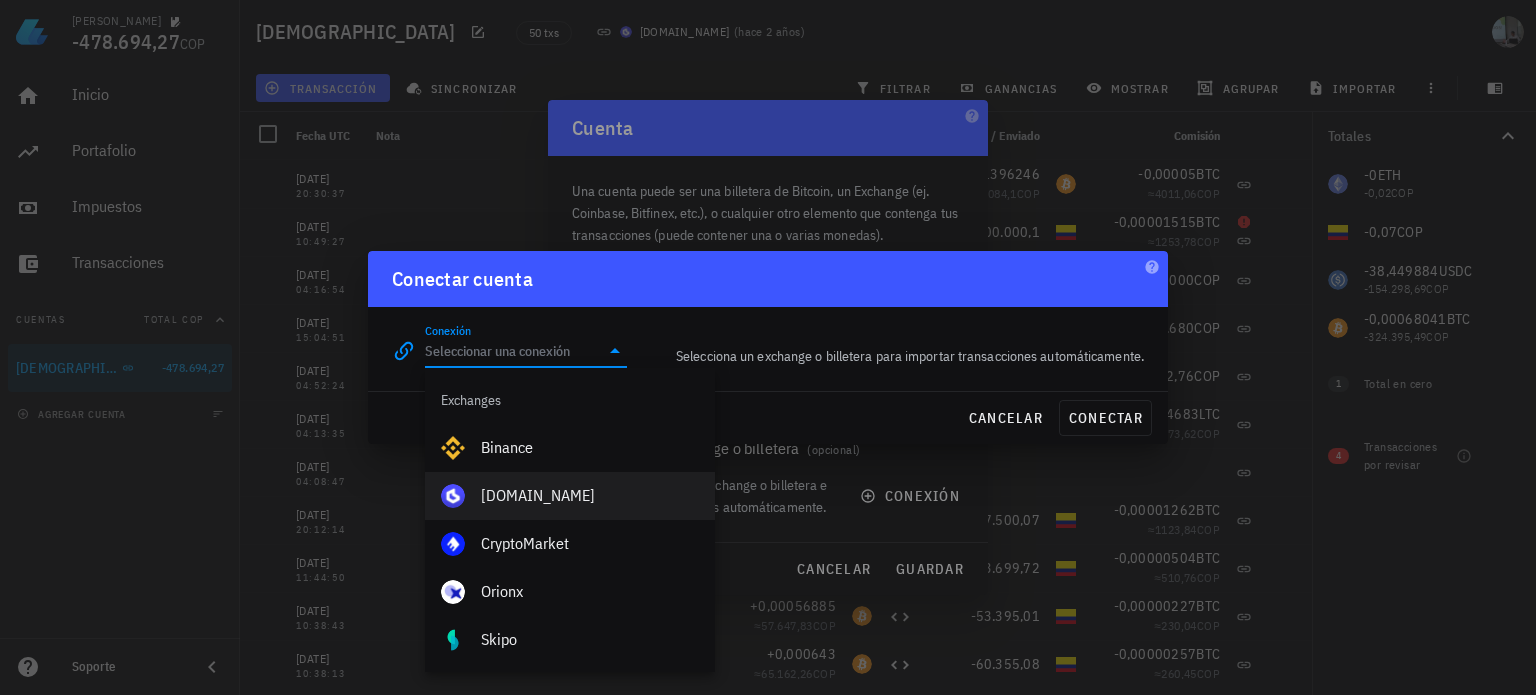 click on "[DOMAIN_NAME]" at bounding box center (590, 495) 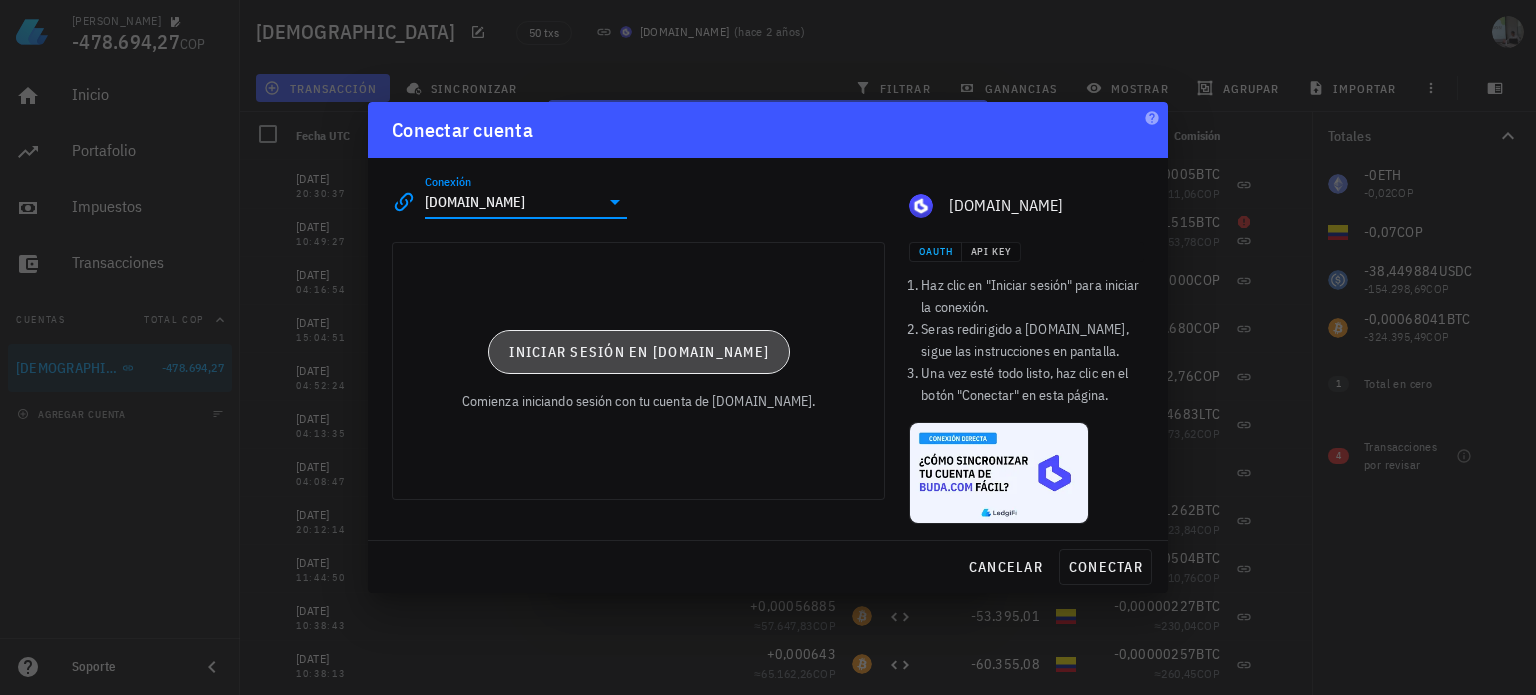 click on "Iniciar sesión en Buda.com" at bounding box center [638, 352] 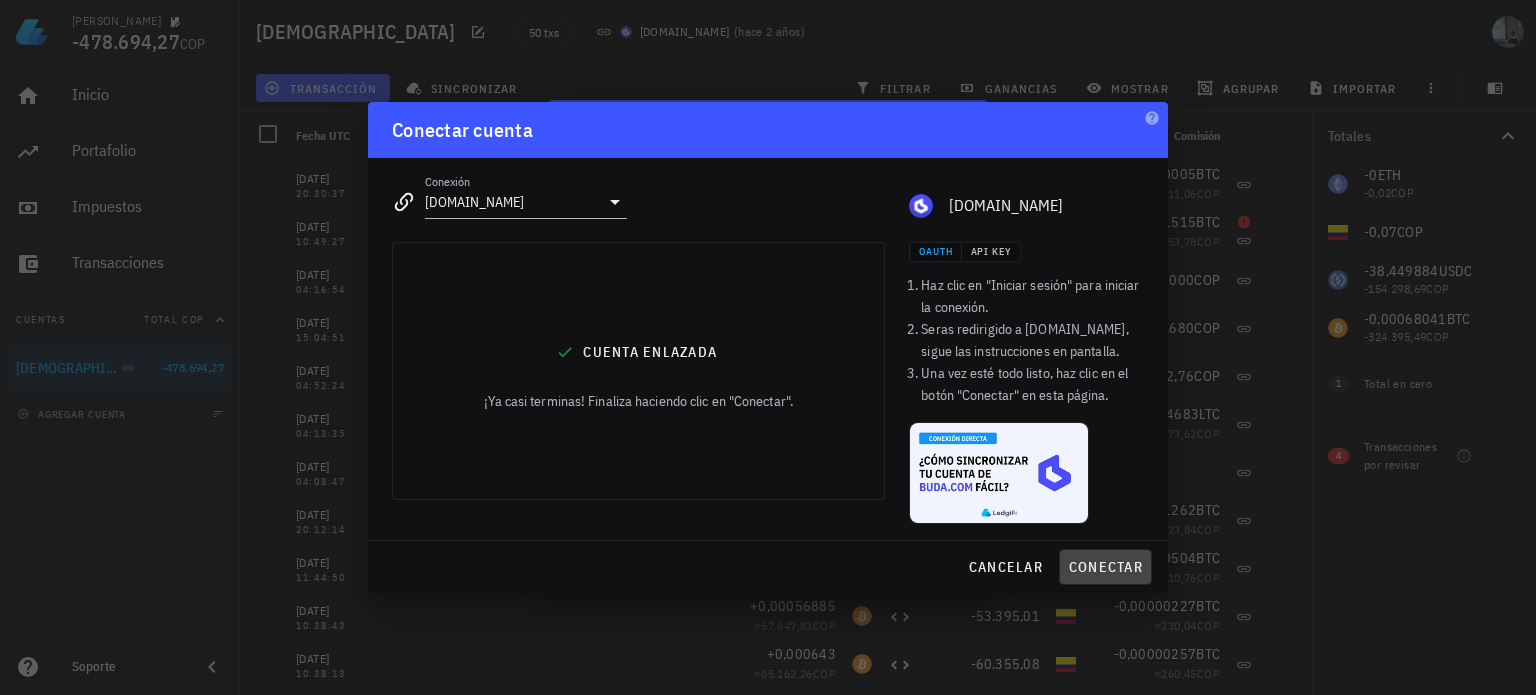 click on "conectar" at bounding box center (1105, 567) 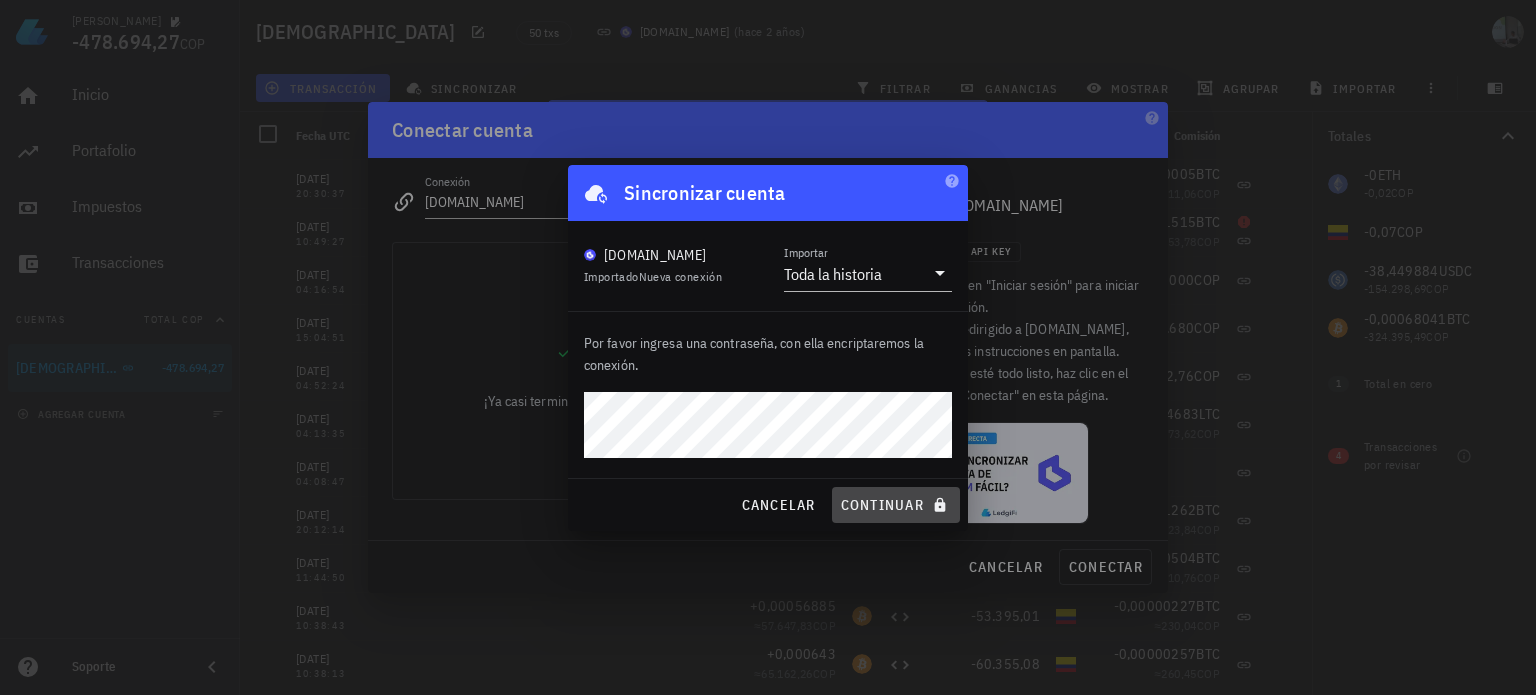 click on "continuar" at bounding box center [896, 505] 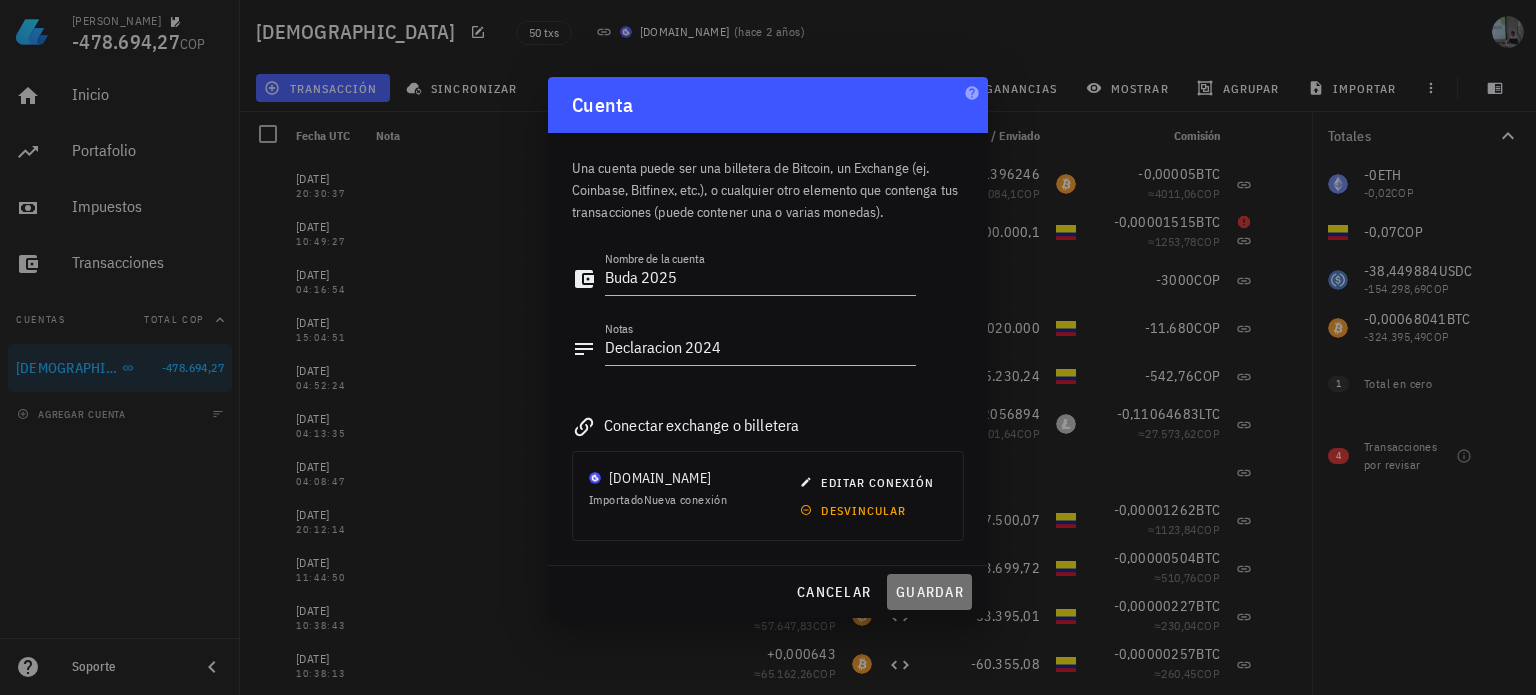 click on "guardar" at bounding box center [929, 592] 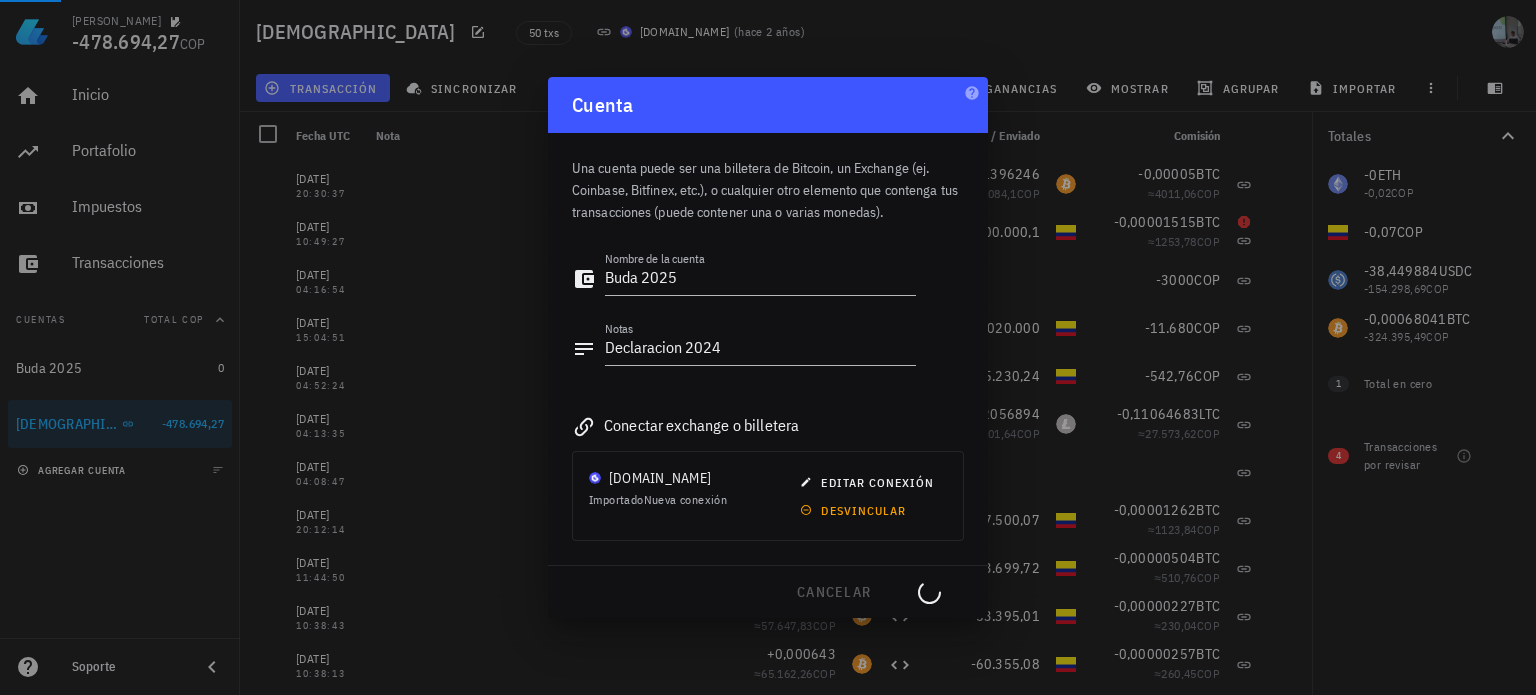 type 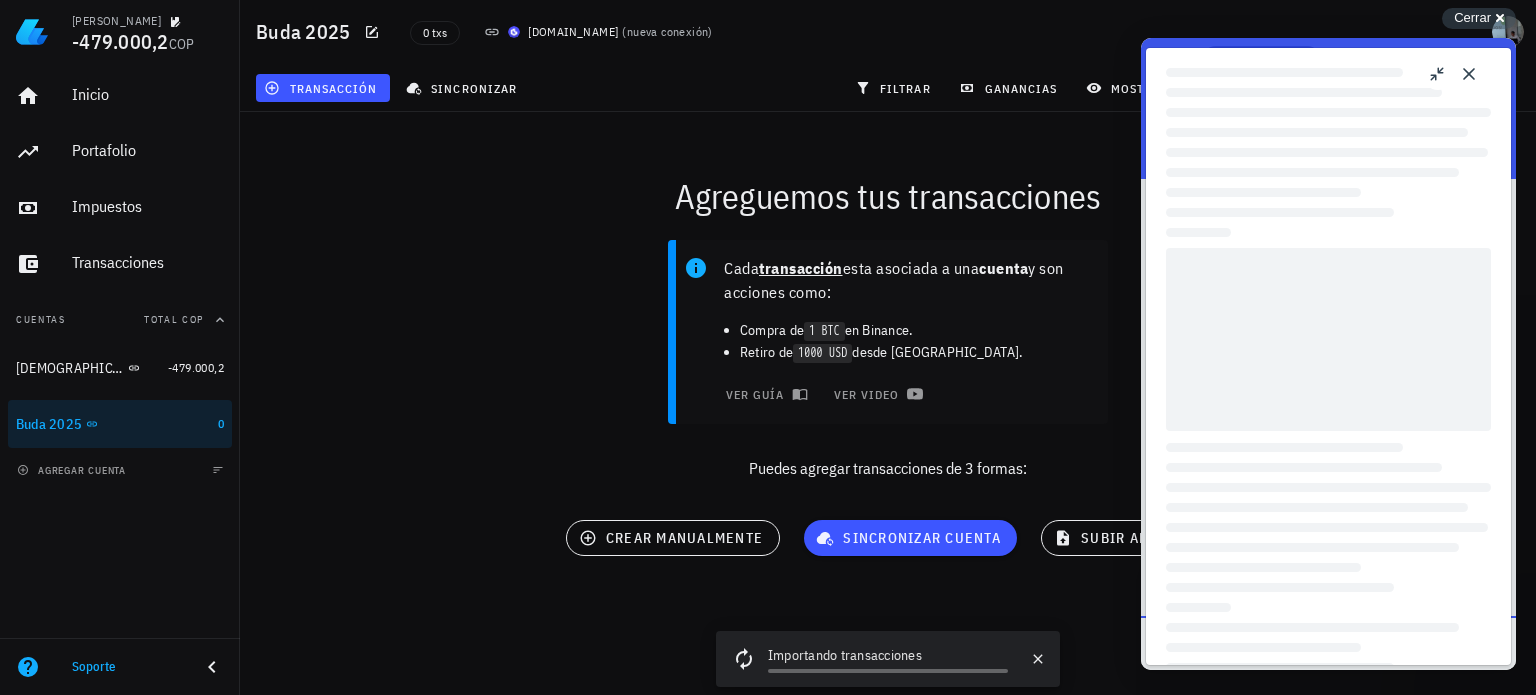 scroll, scrollTop: 0, scrollLeft: 0, axis: both 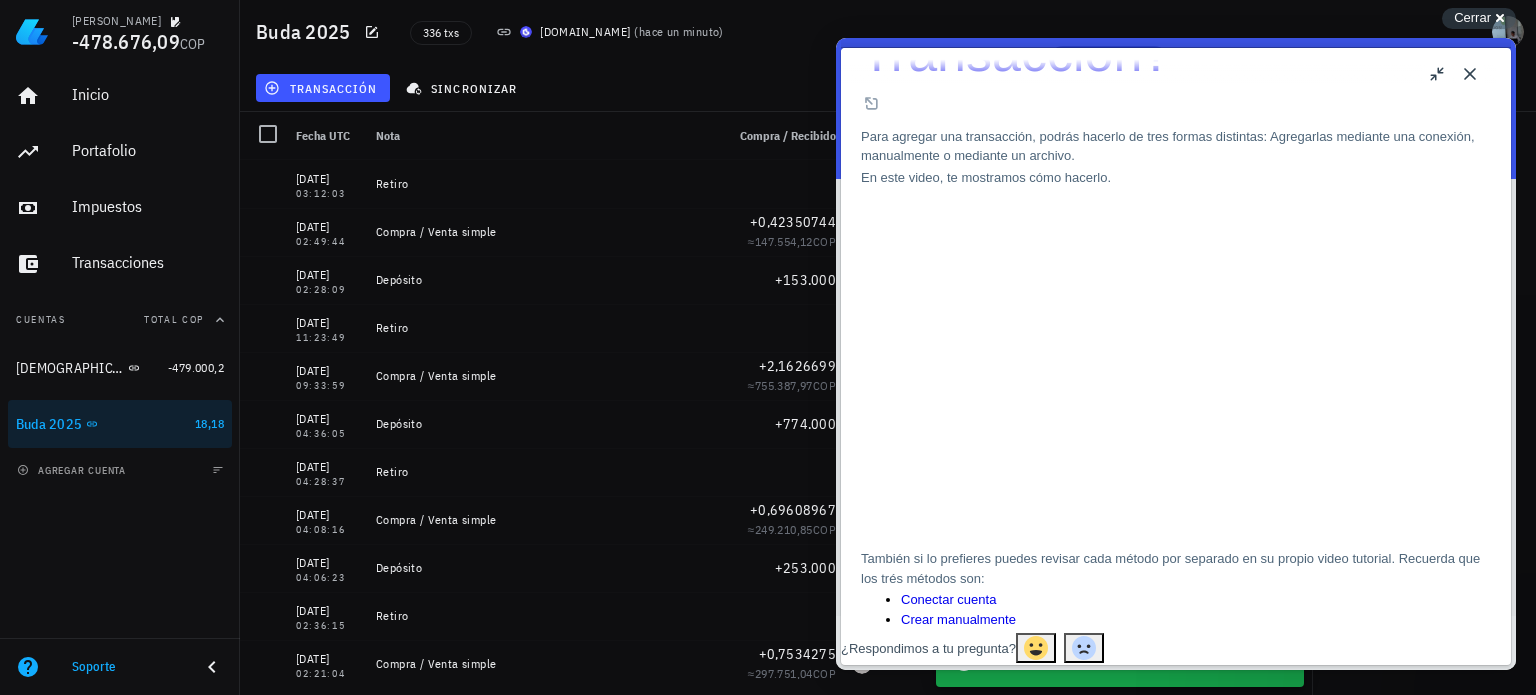 click on "Close" at bounding box center (1470, 74) 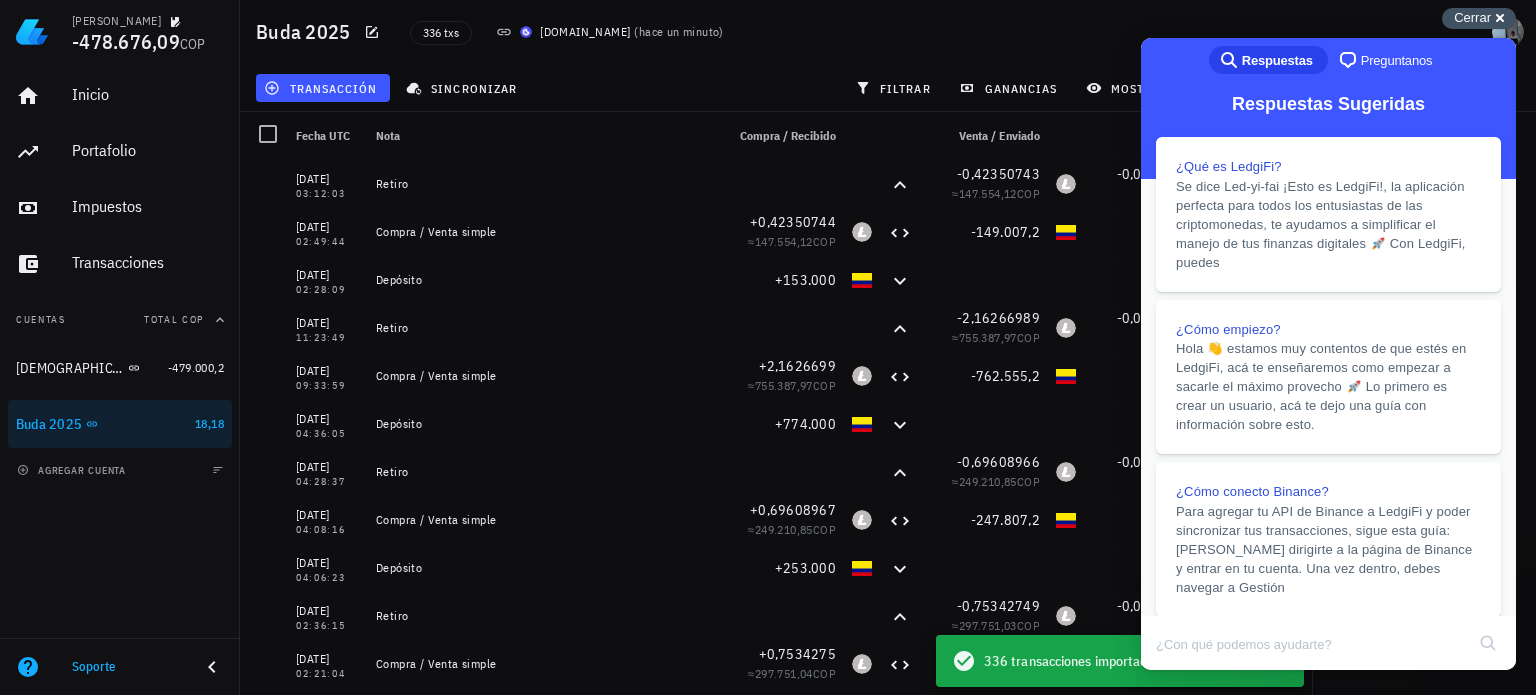 click on "Cerrar cross-small" at bounding box center (1479, 18) 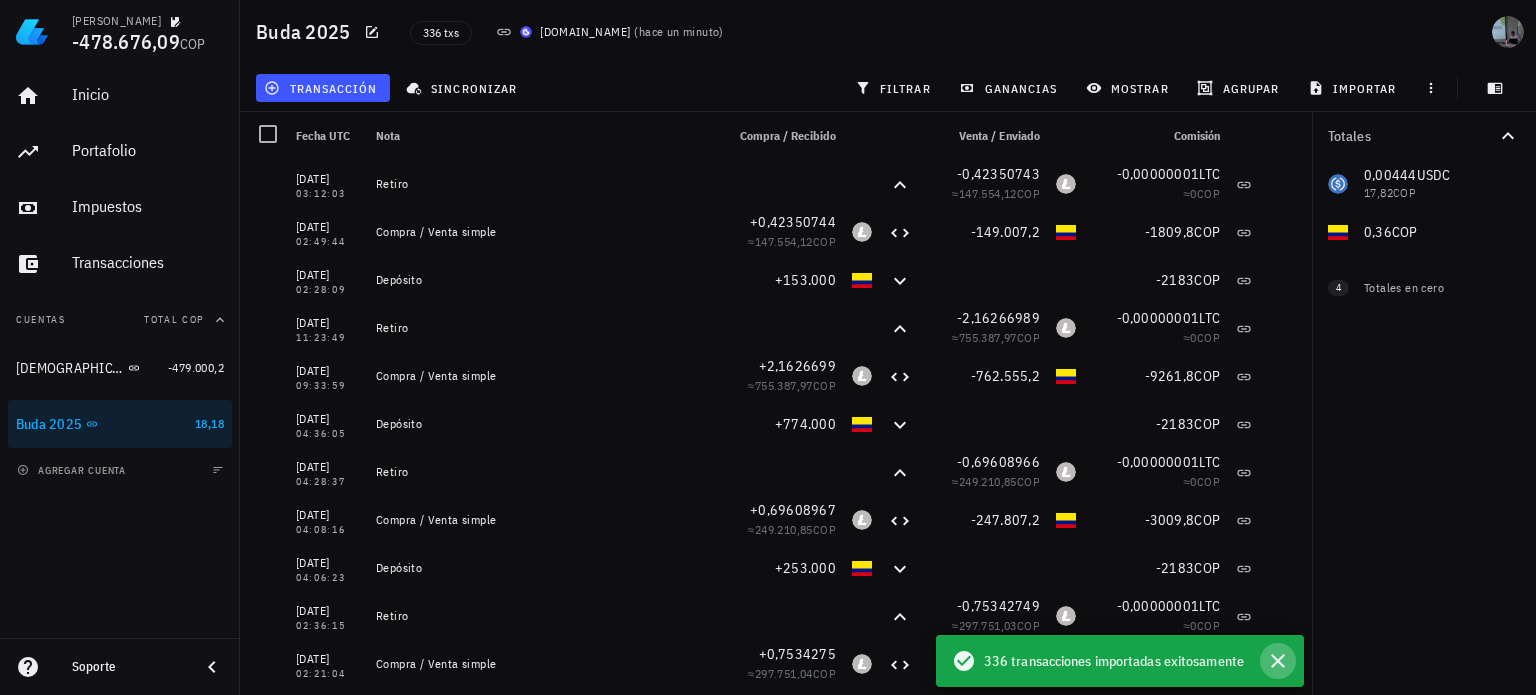 click 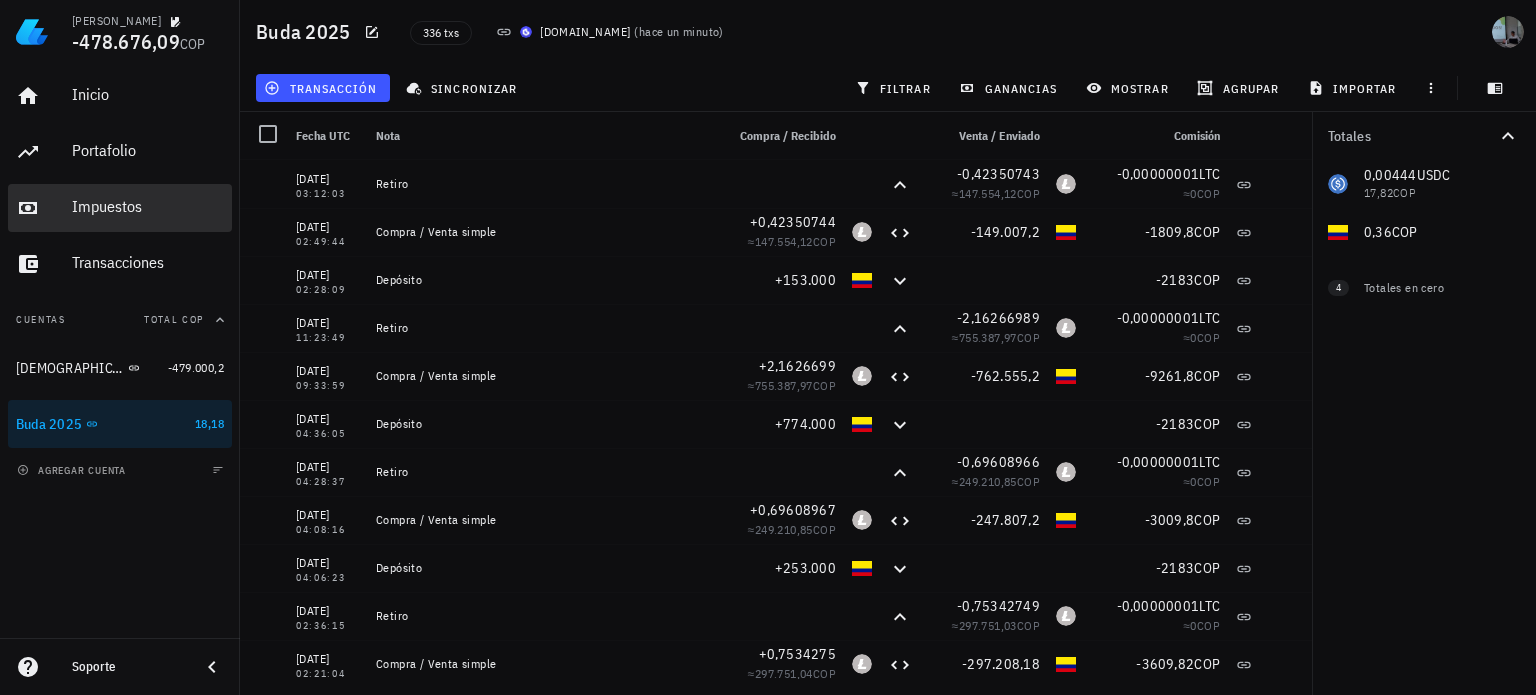 click on "Impuestos" at bounding box center [148, 206] 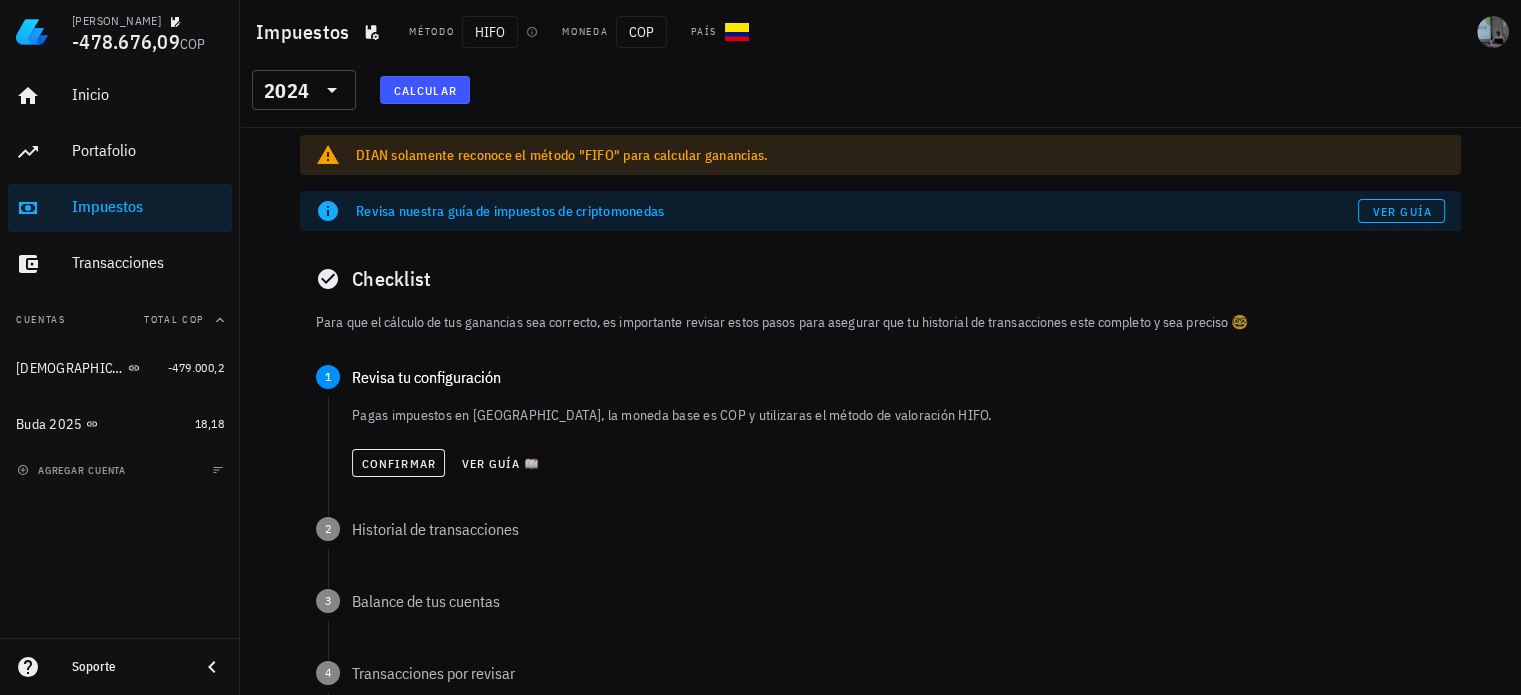scroll, scrollTop: 100, scrollLeft: 0, axis: vertical 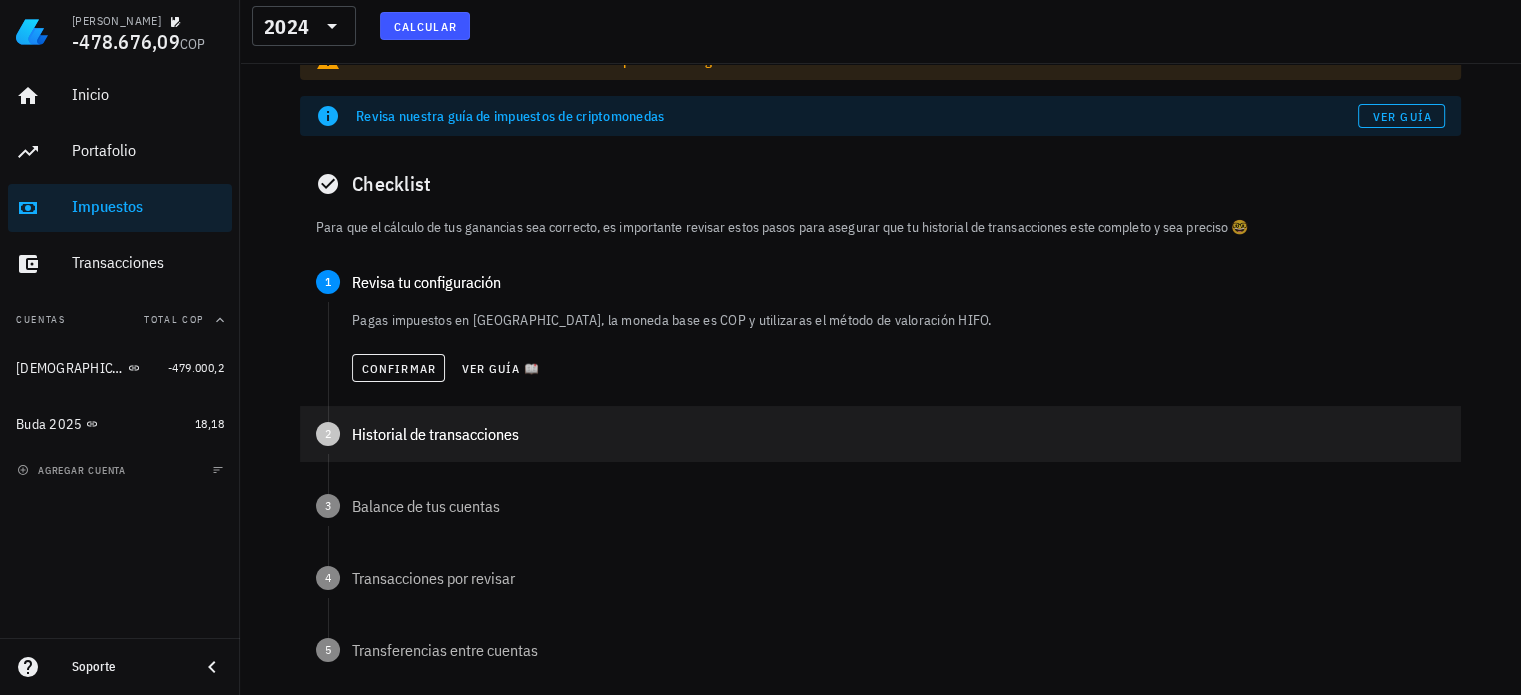 drag, startPoint x: 508, startPoint y: 367, endPoint x: 456, endPoint y: 401, distance: 62.1289 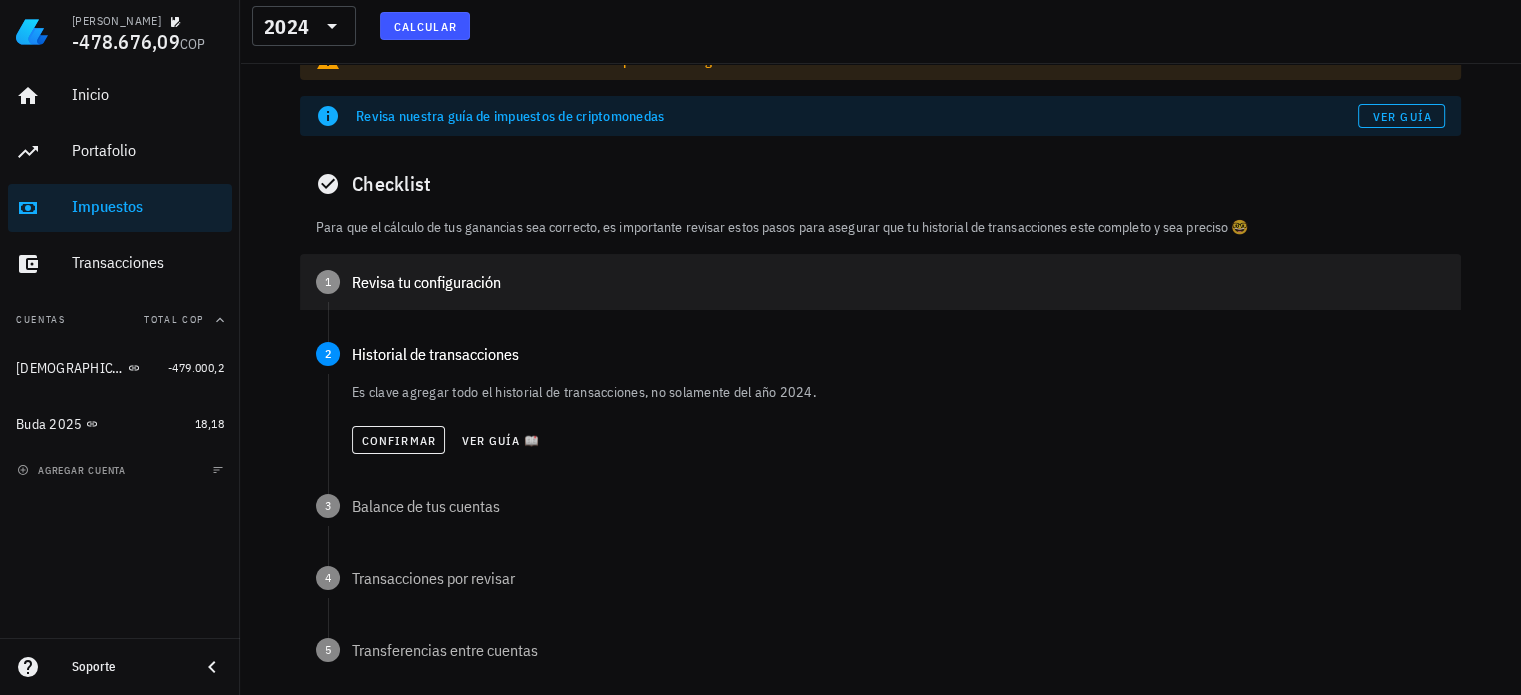 click on "Revisa tu configuración" at bounding box center (898, 282) 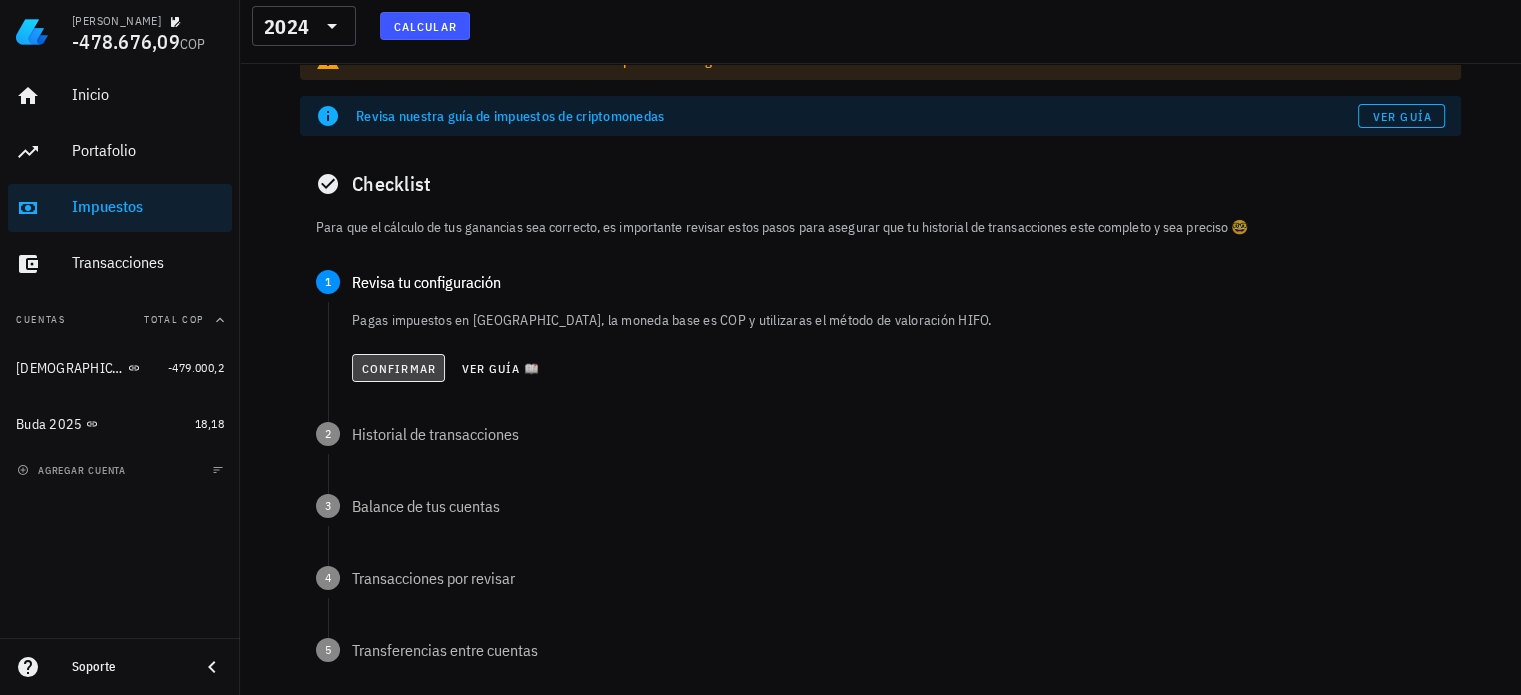 click on "Confirmar" at bounding box center [398, 368] 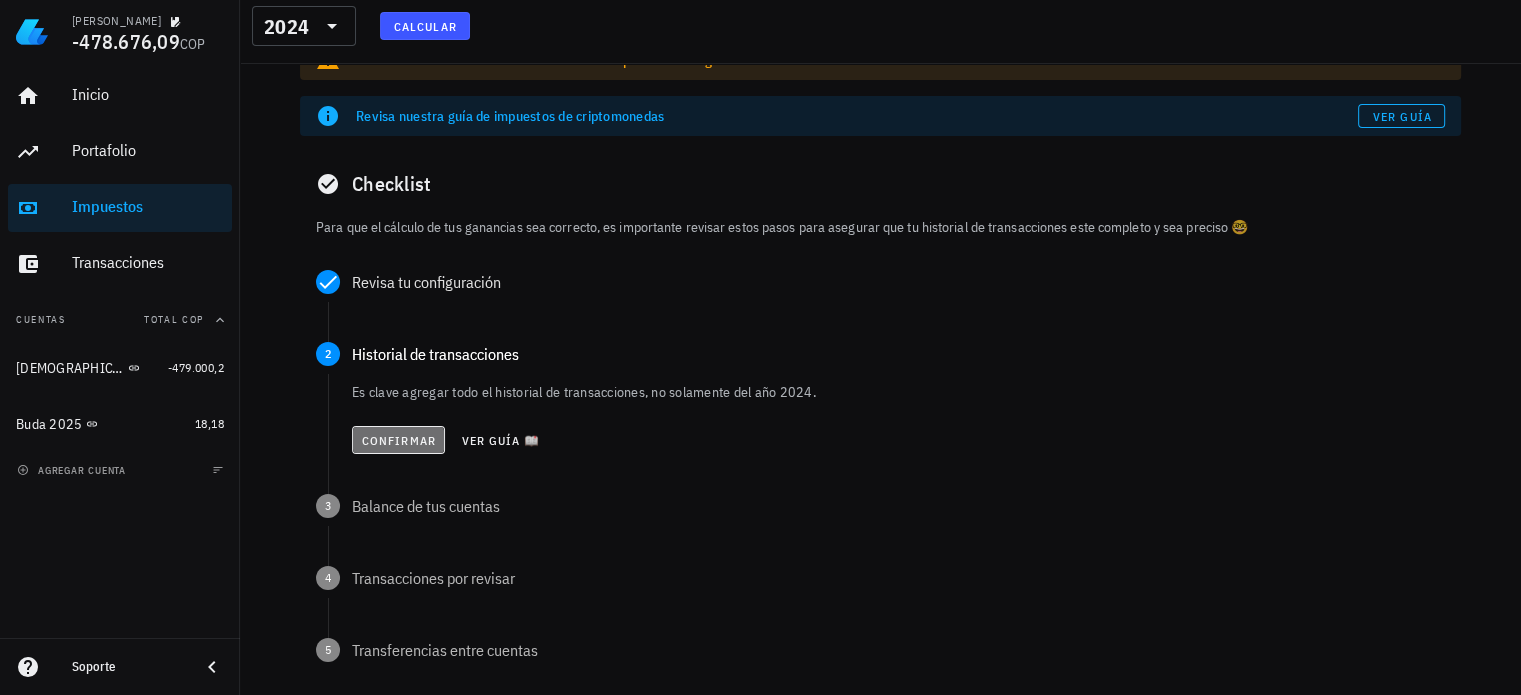 click on "Confirmar" at bounding box center (398, 440) 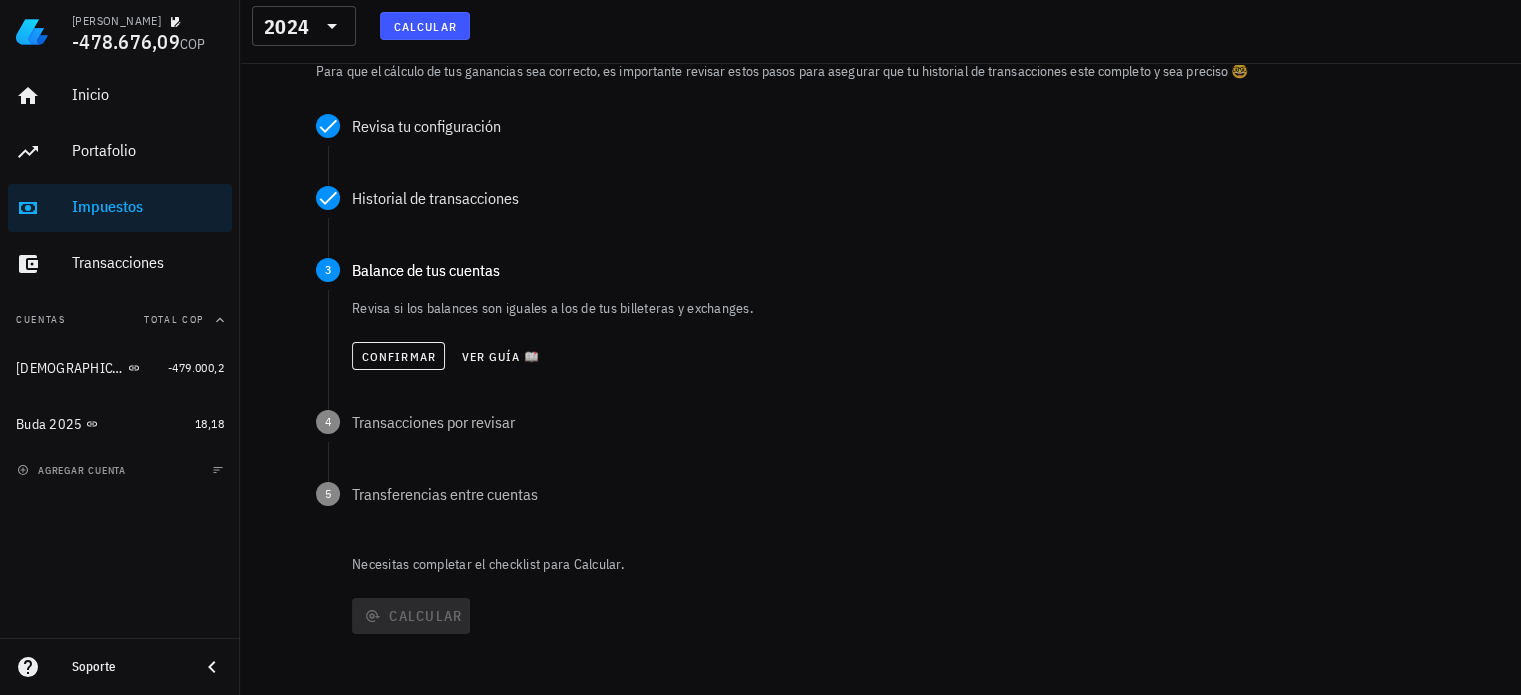 scroll, scrollTop: 263, scrollLeft: 0, axis: vertical 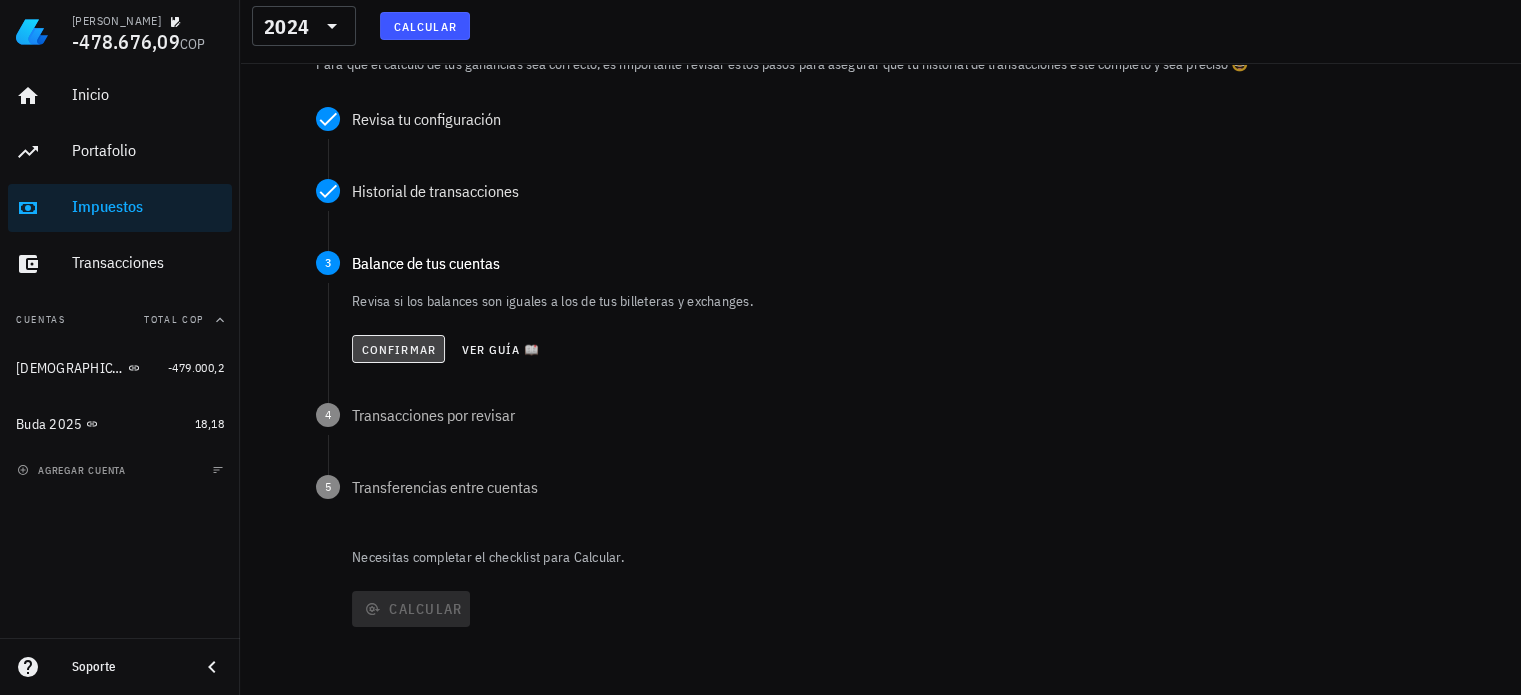 click on "Confirmar" at bounding box center [398, 349] 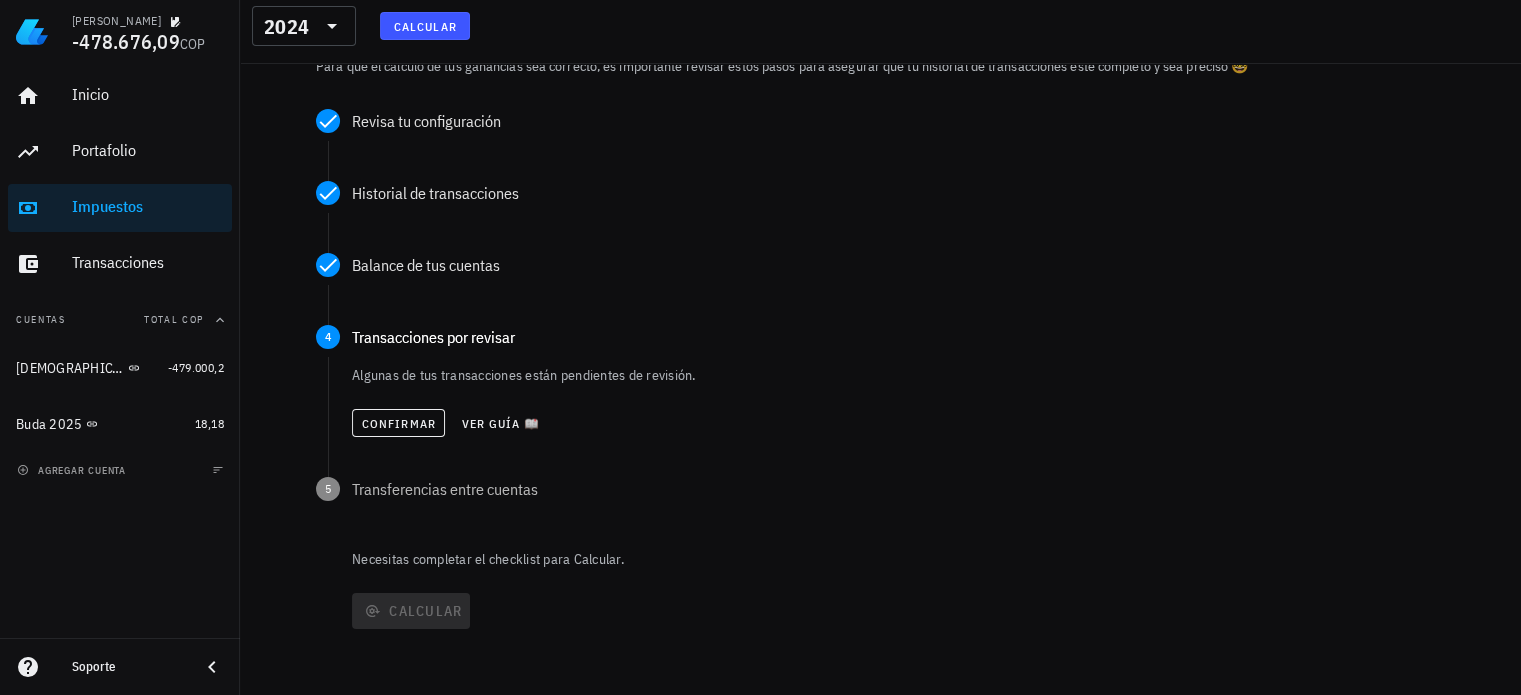 scroll, scrollTop: 263, scrollLeft: 0, axis: vertical 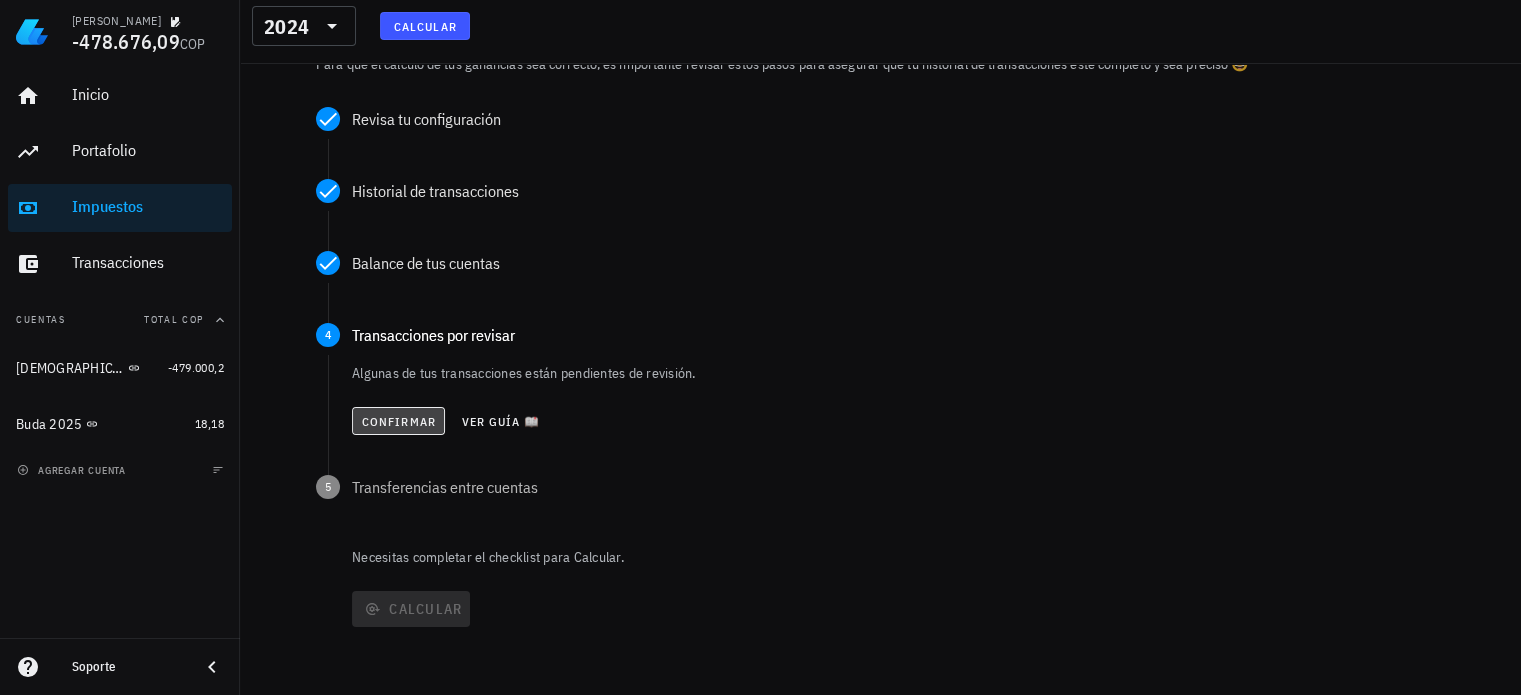 click on "Confirmar" at bounding box center [398, 421] 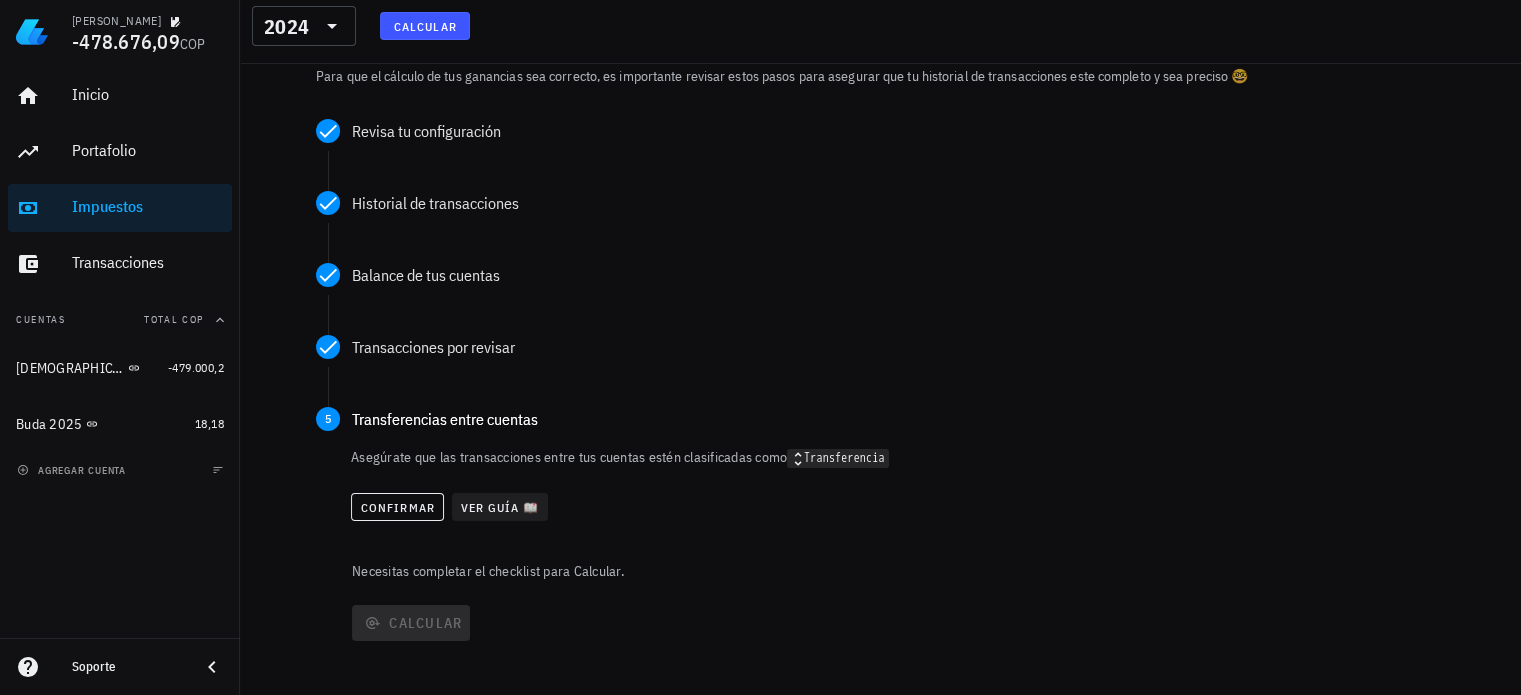 scroll, scrollTop: 263, scrollLeft: 0, axis: vertical 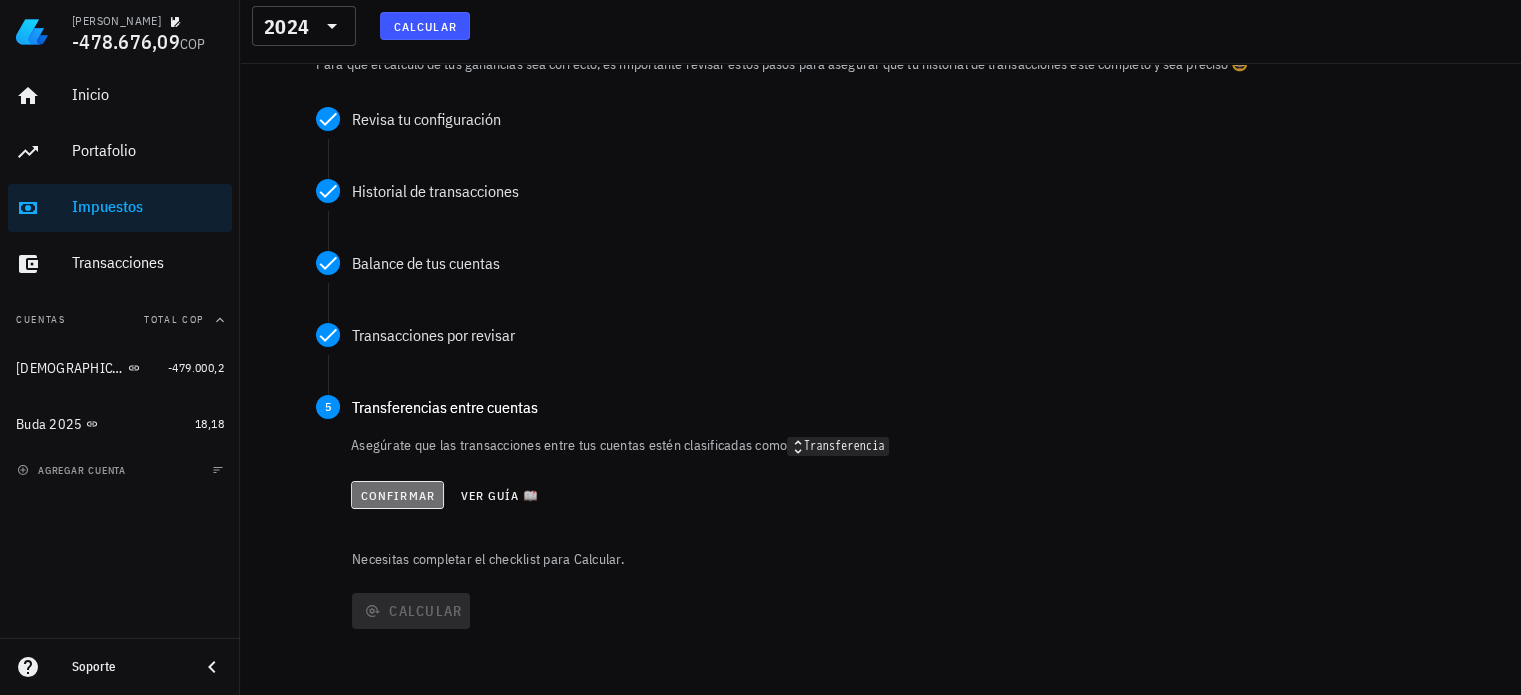 click on "Confirmar" at bounding box center [397, 495] 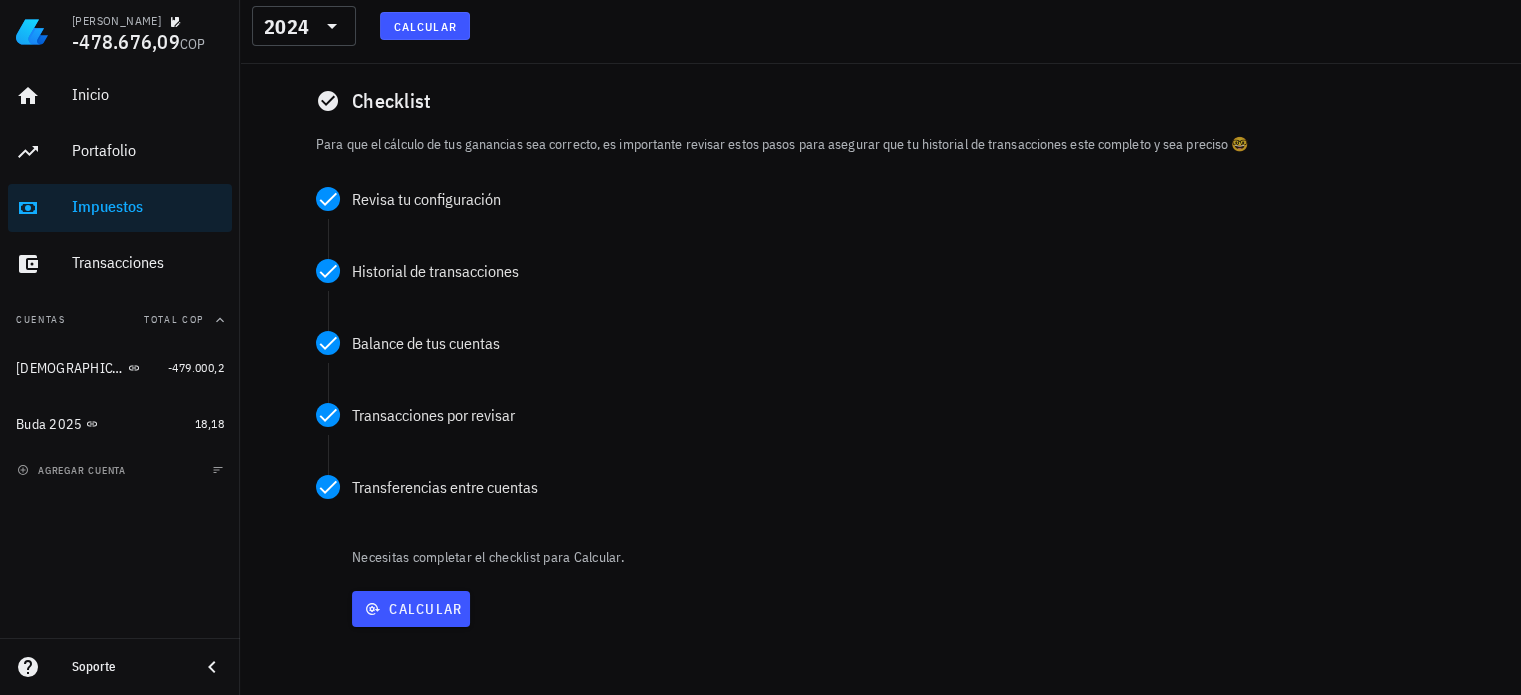 scroll, scrollTop: 183, scrollLeft: 0, axis: vertical 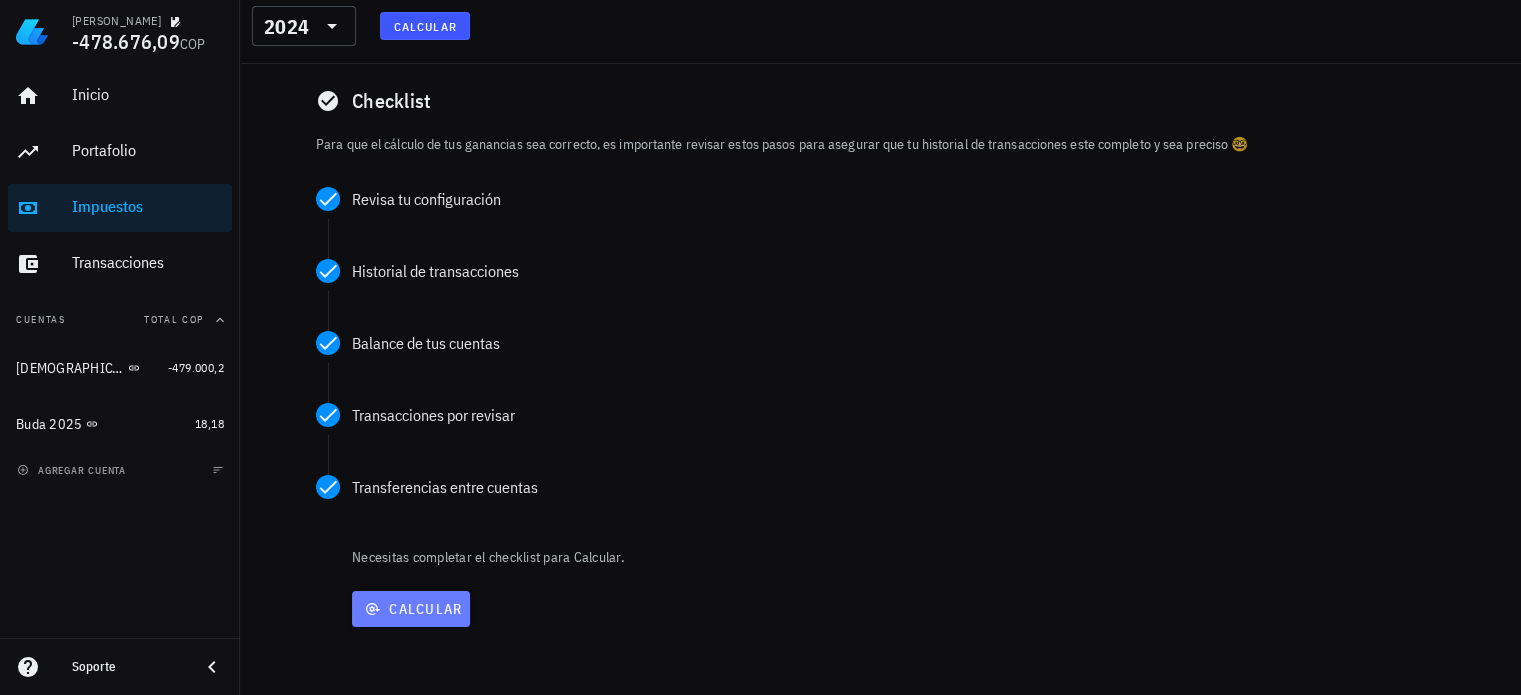 click on "Calcular" at bounding box center [411, 609] 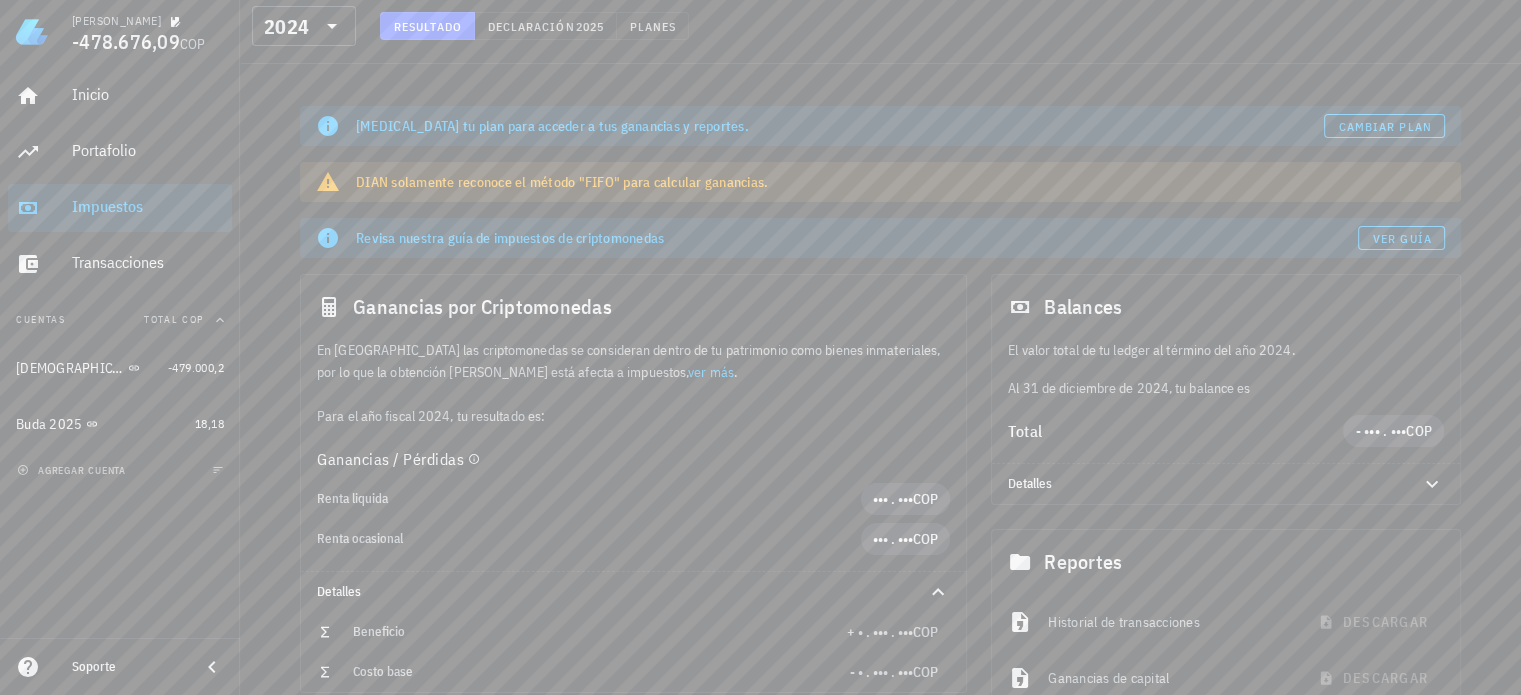 scroll, scrollTop: 0, scrollLeft: 0, axis: both 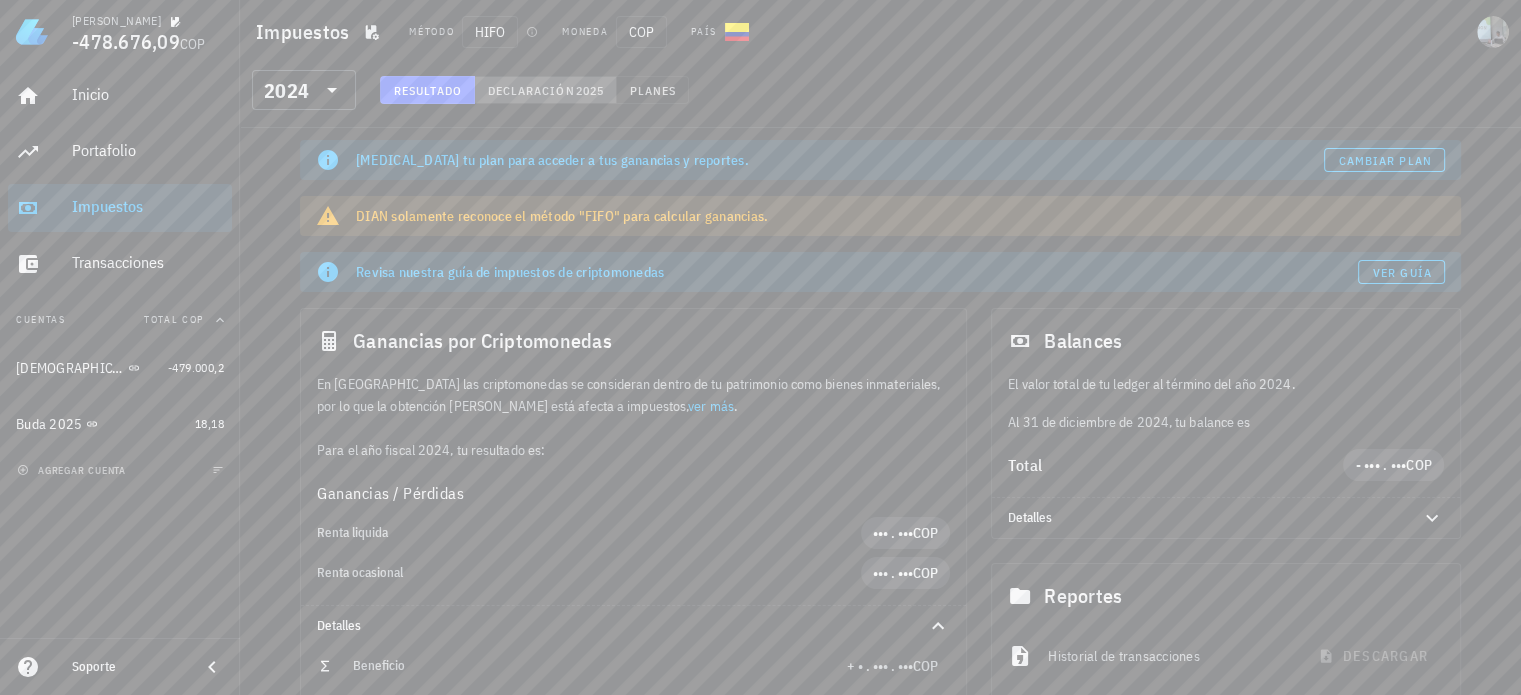 click on "Declaración" at bounding box center (531, 90) 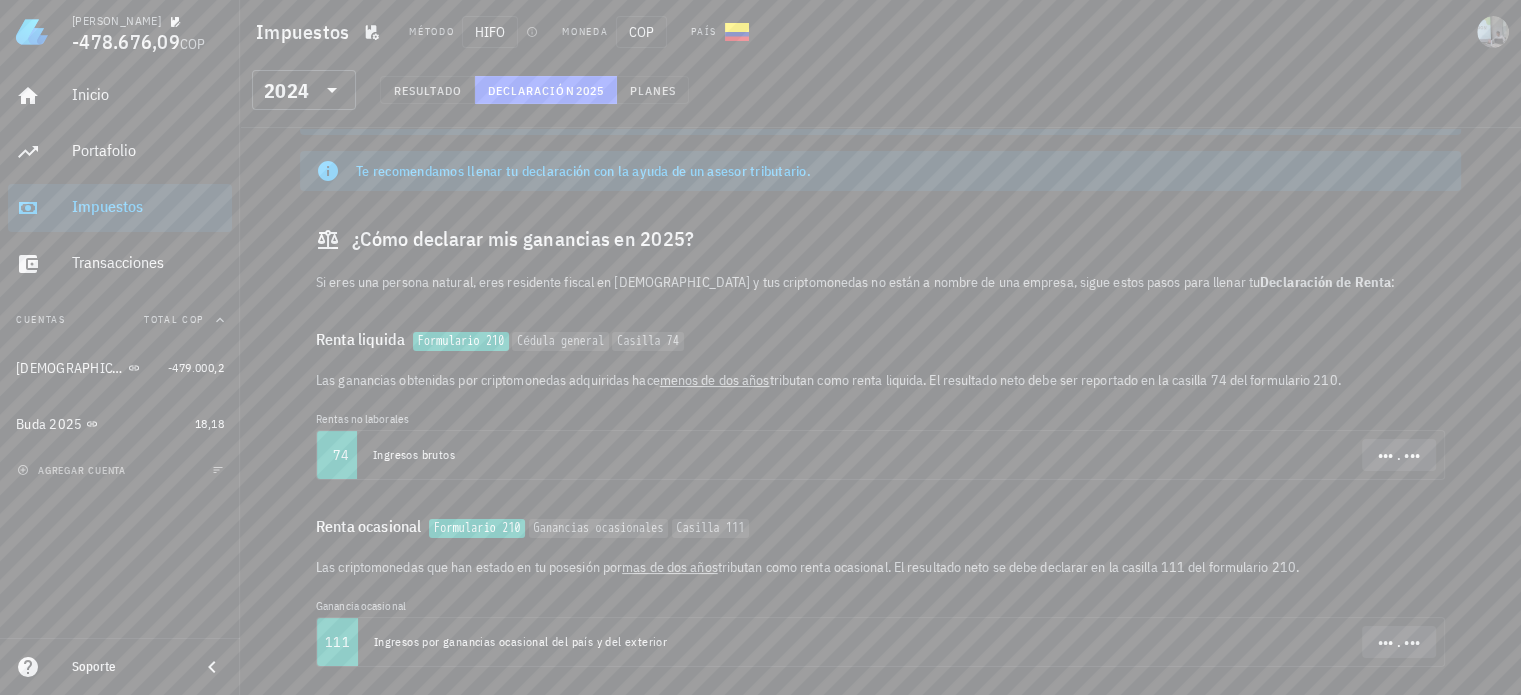 scroll, scrollTop: 0, scrollLeft: 0, axis: both 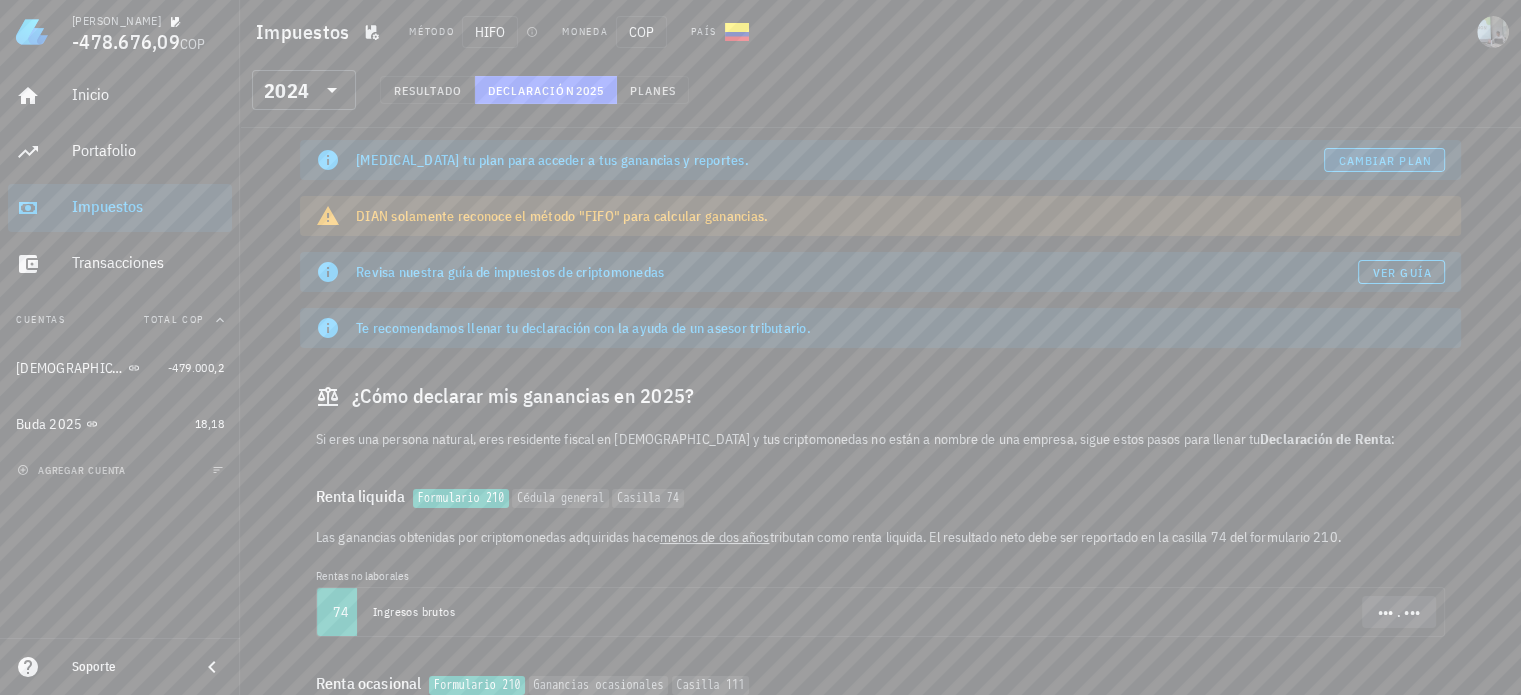 click on "Cambiar plan" at bounding box center [1385, 160] 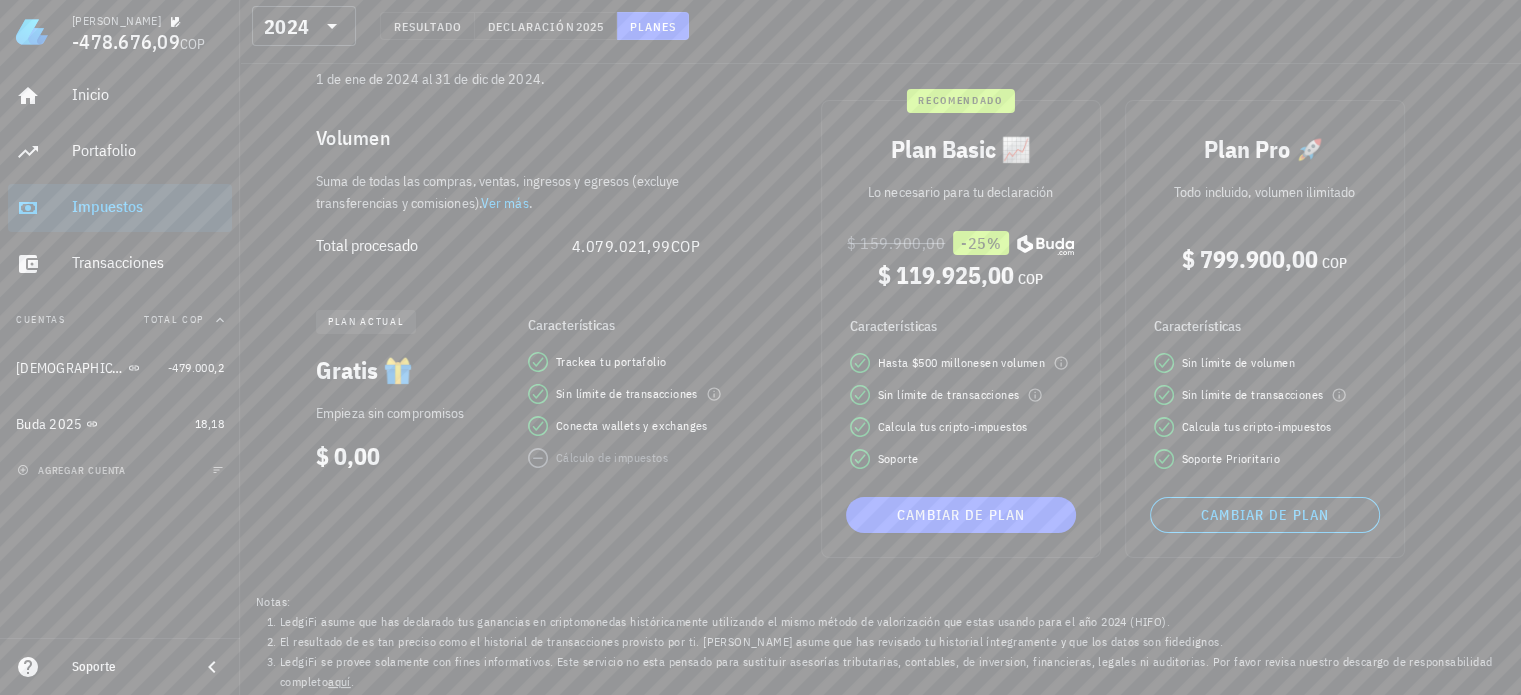 scroll, scrollTop: 250, scrollLeft: 0, axis: vertical 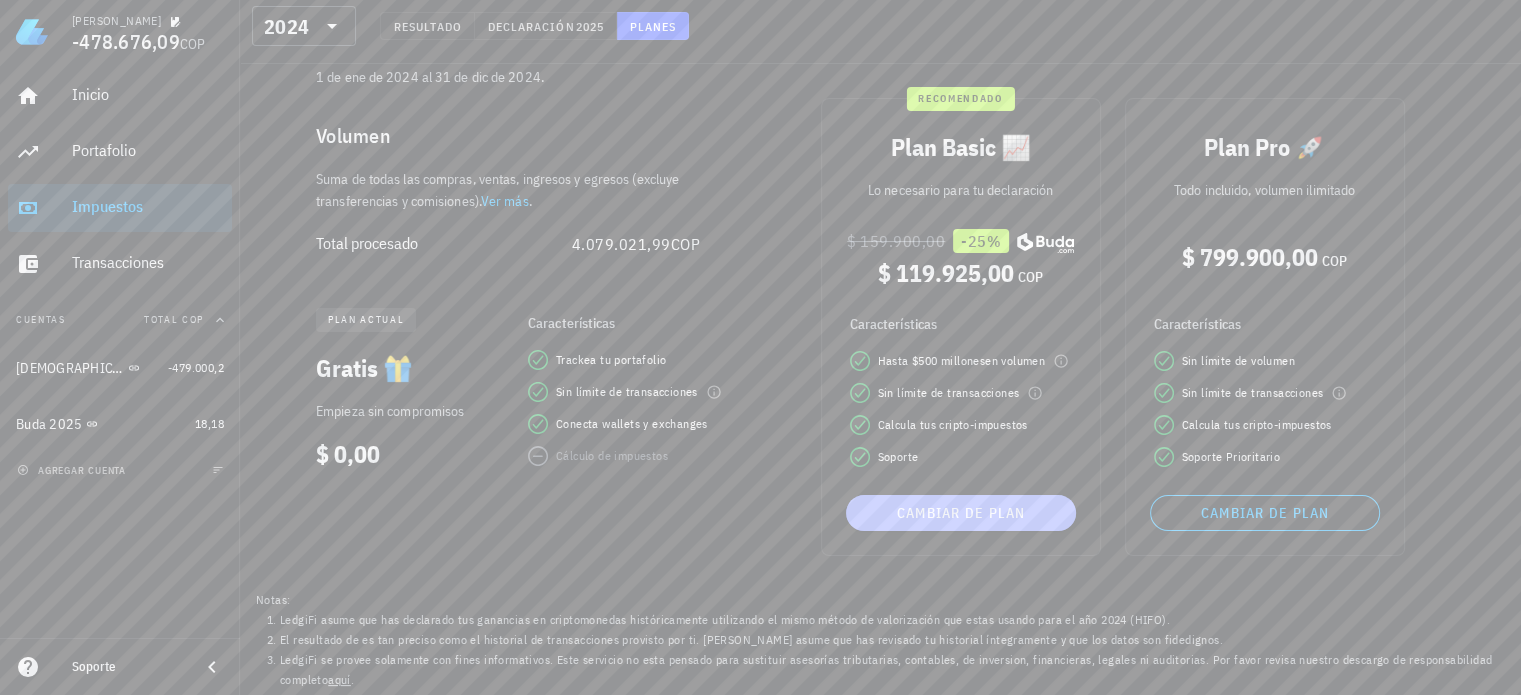 click on "Cambiar de plan" at bounding box center (961, 513) 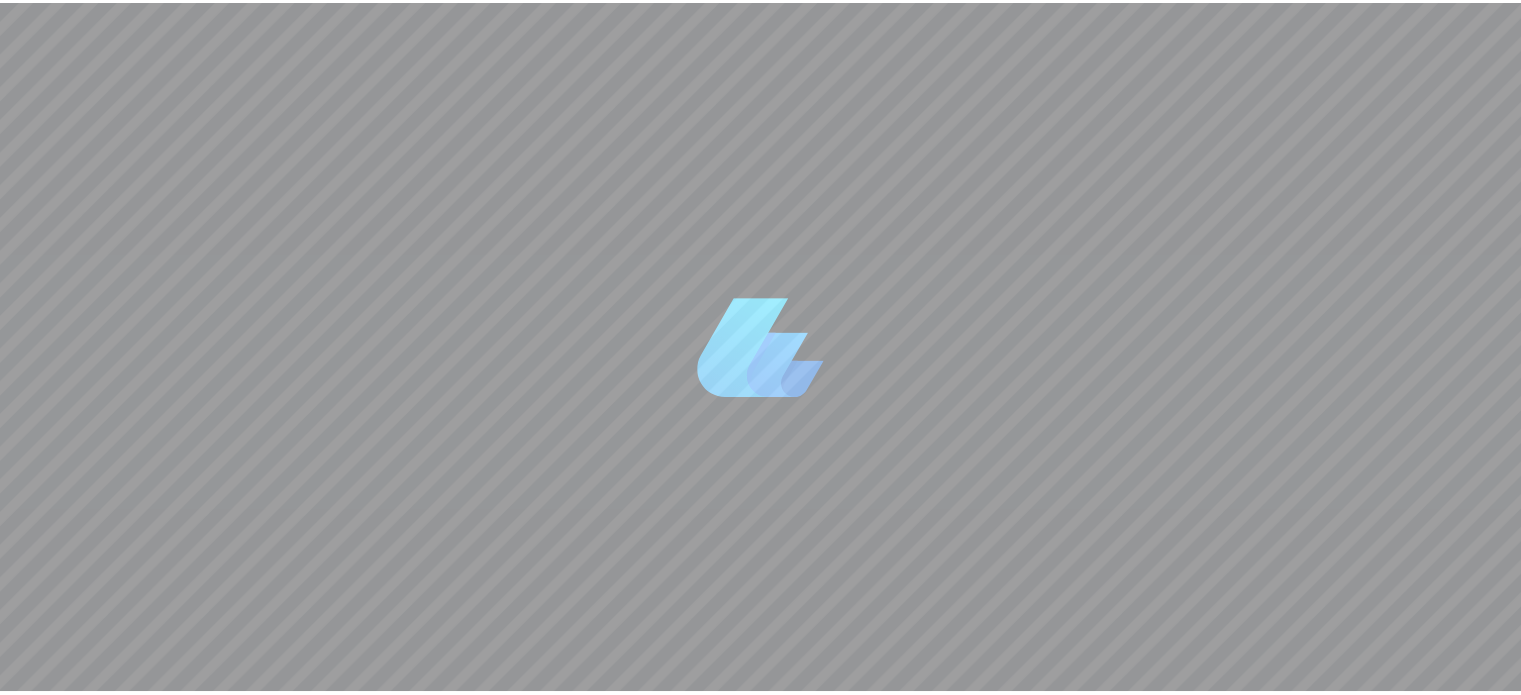 scroll, scrollTop: 0, scrollLeft: 0, axis: both 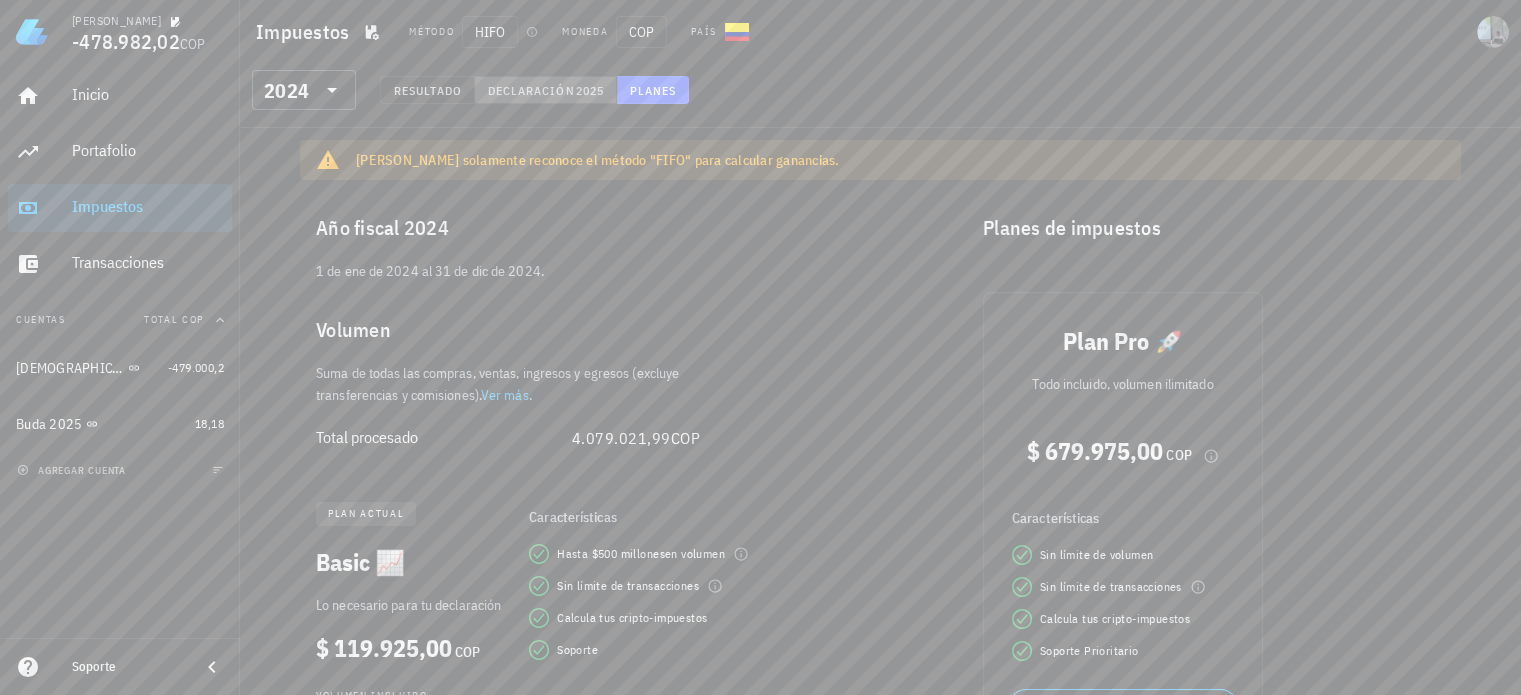 click on "2025" at bounding box center (589, 90) 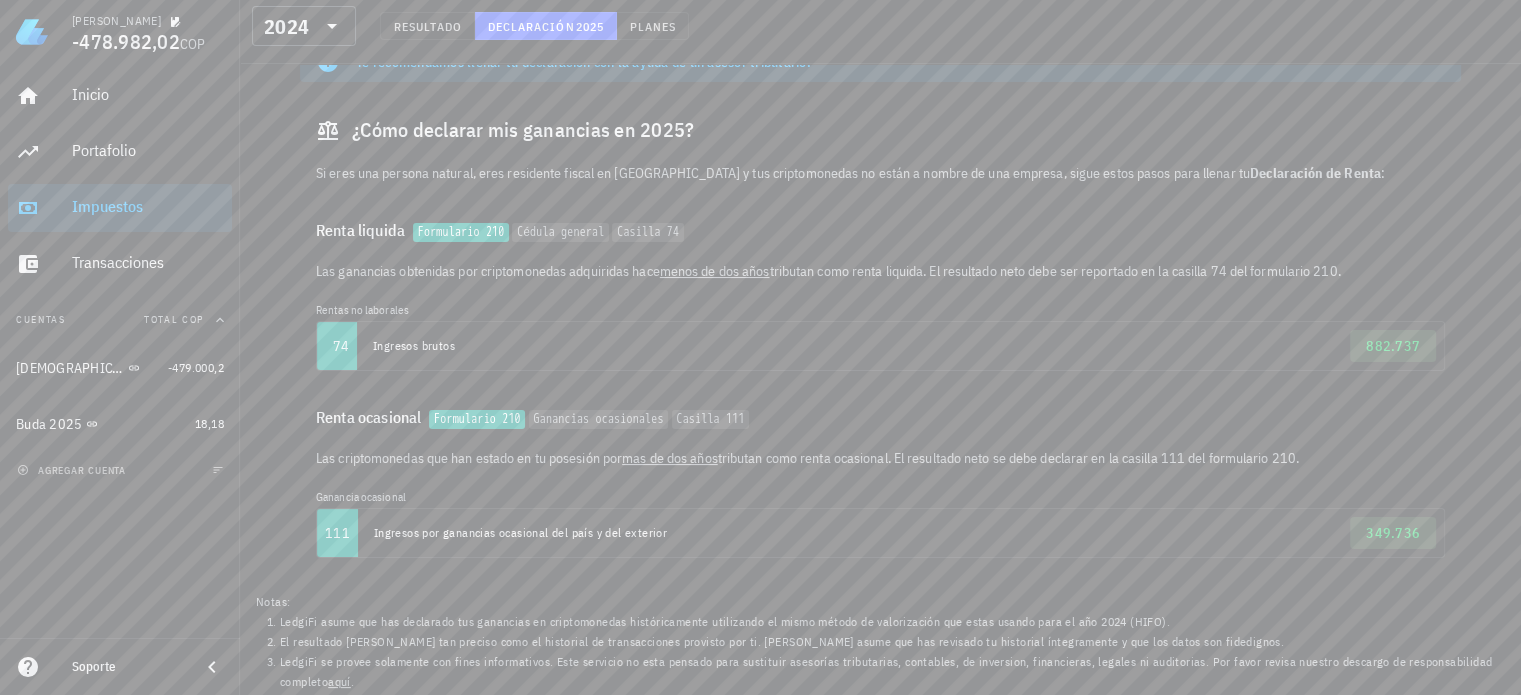 scroll, scrollTop: 213, scrollLeft: 0, axis: vertical 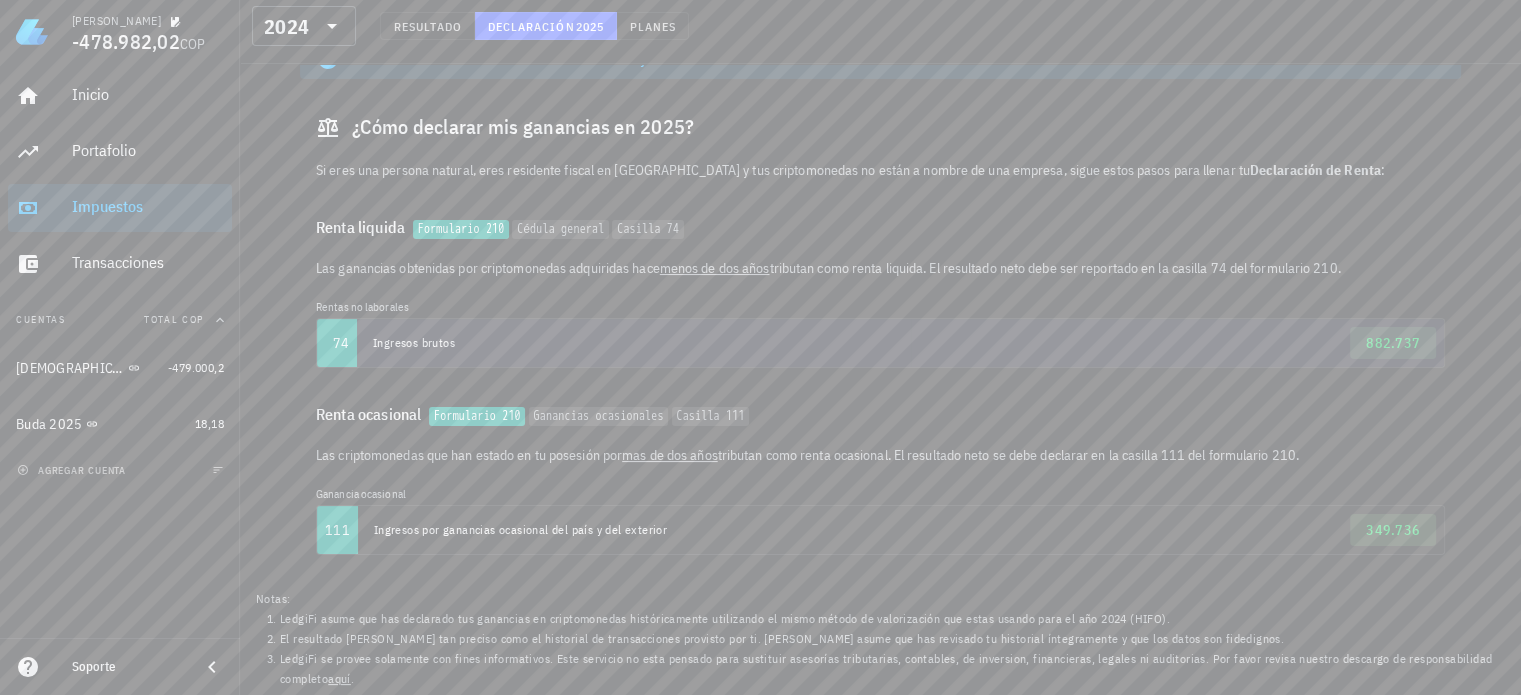 click on "882.737" at bounding box center (1177, 343) 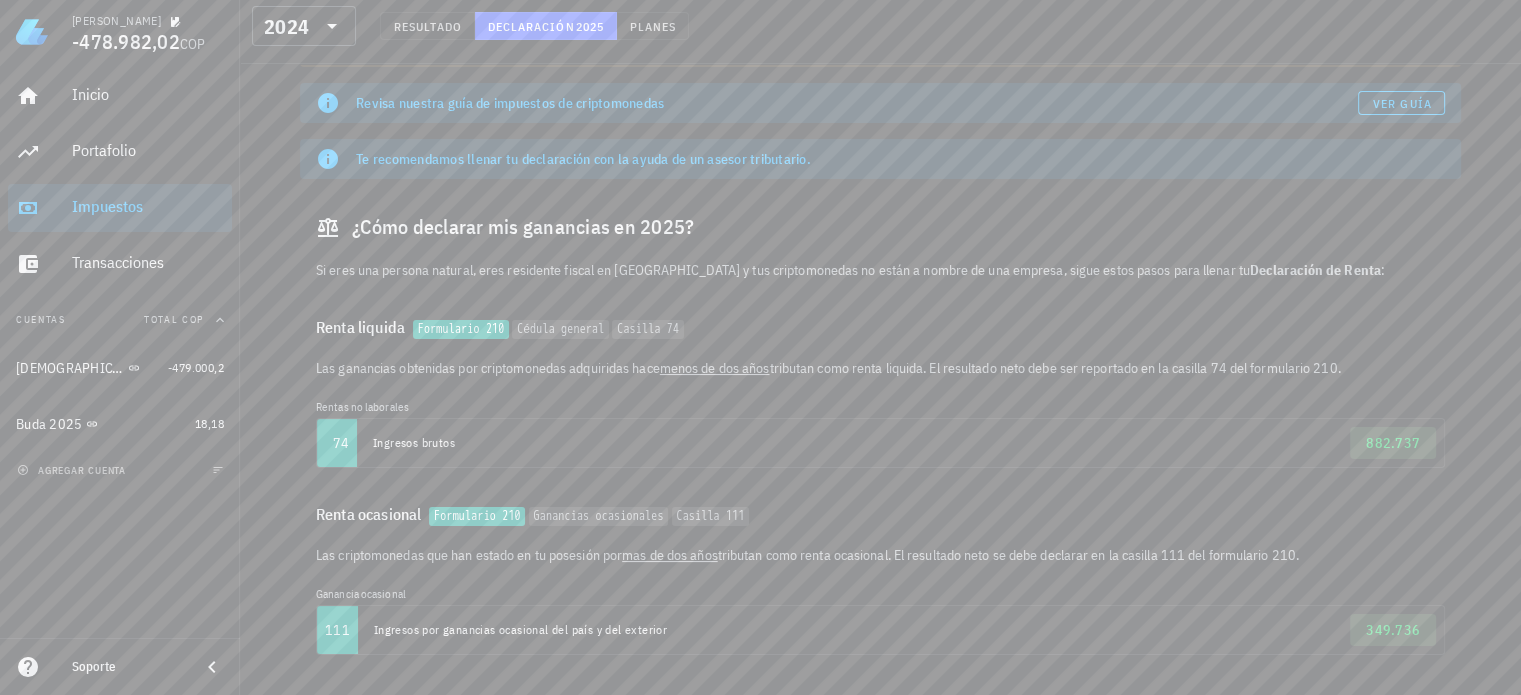 scroll, scrollTop: 213, scrollLeft: 0, axis: vertical 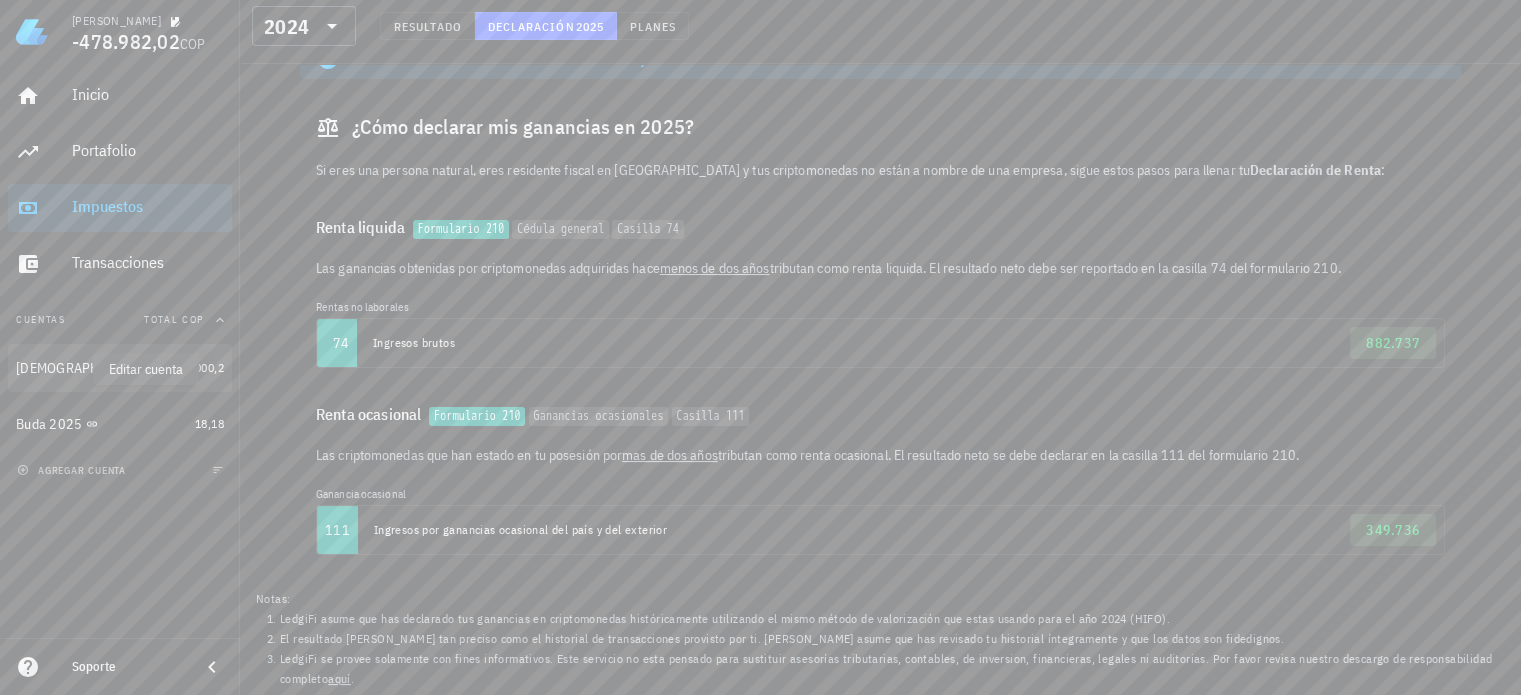 click 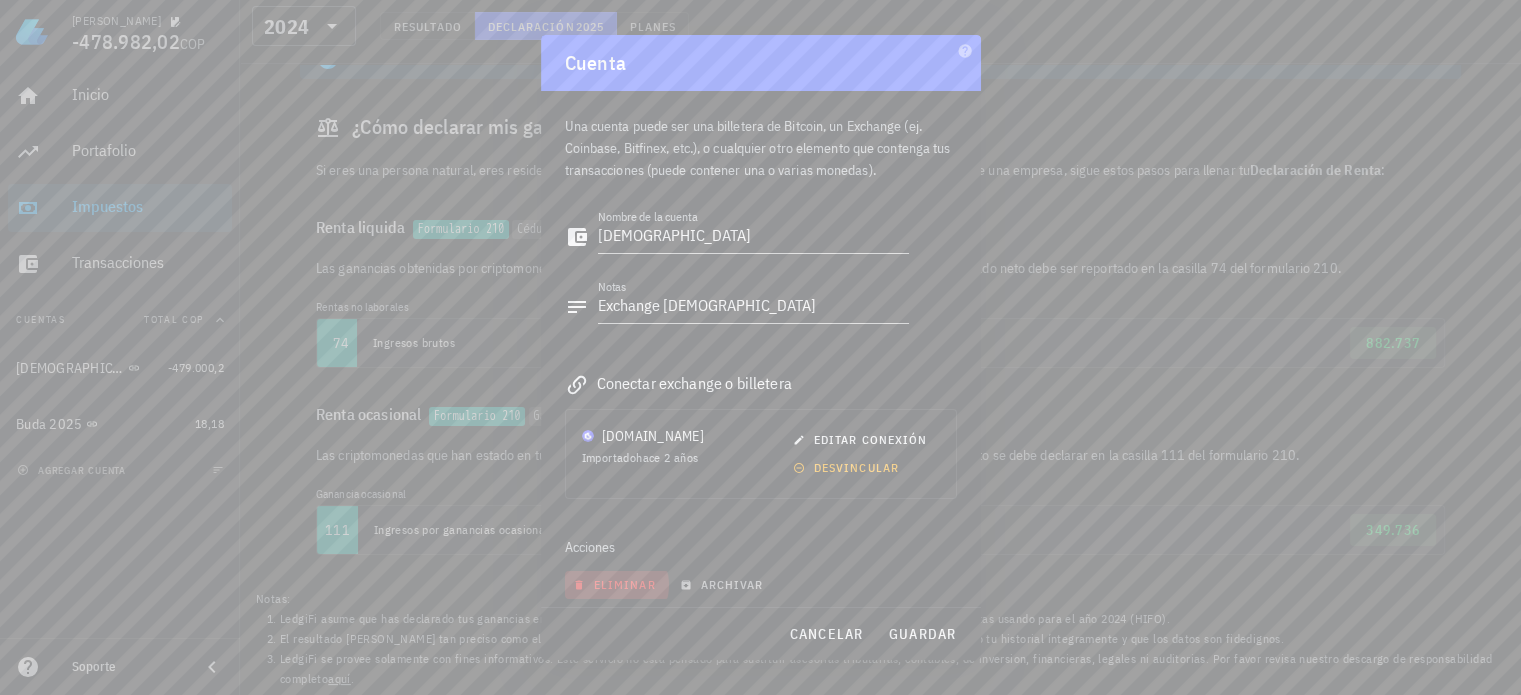 click on "eliminar" at bounding box center (616, 584) 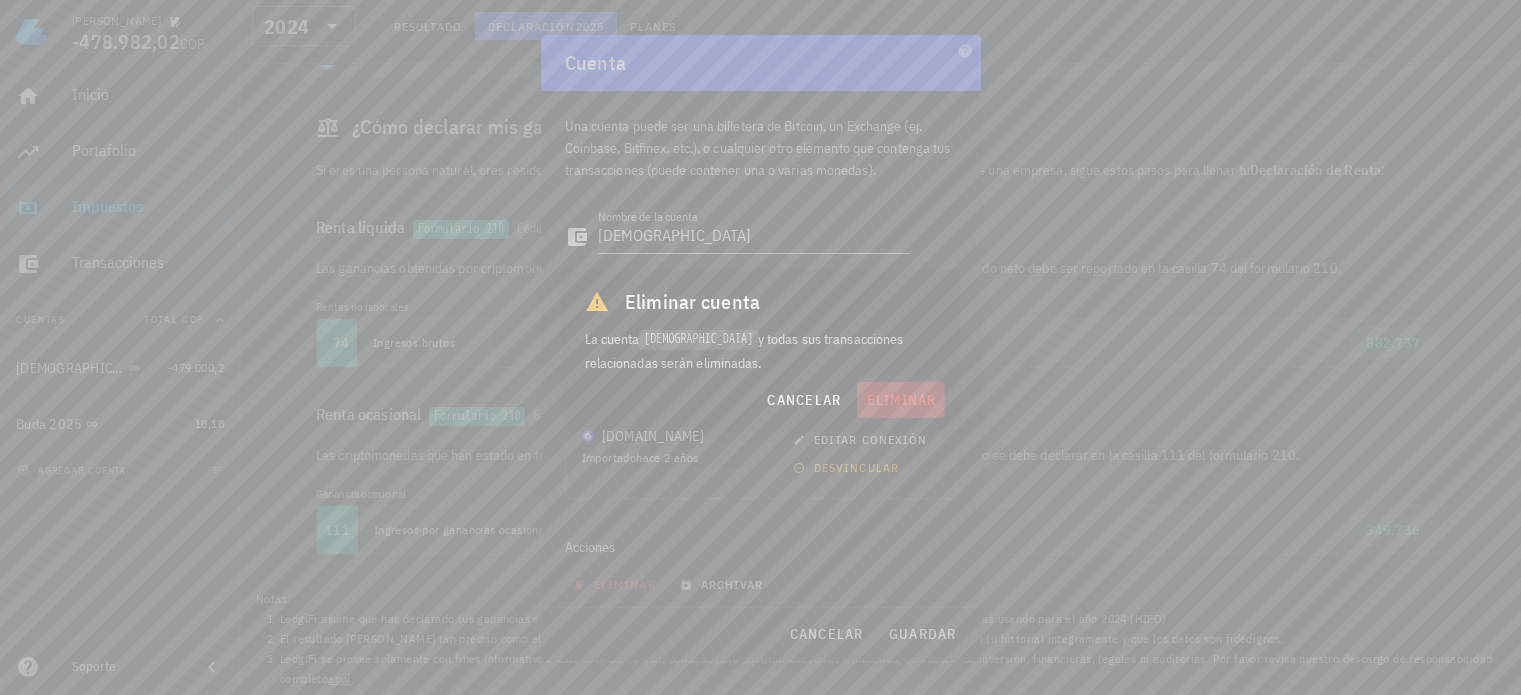 click on "eliminar" at bounding box center (900, 400) 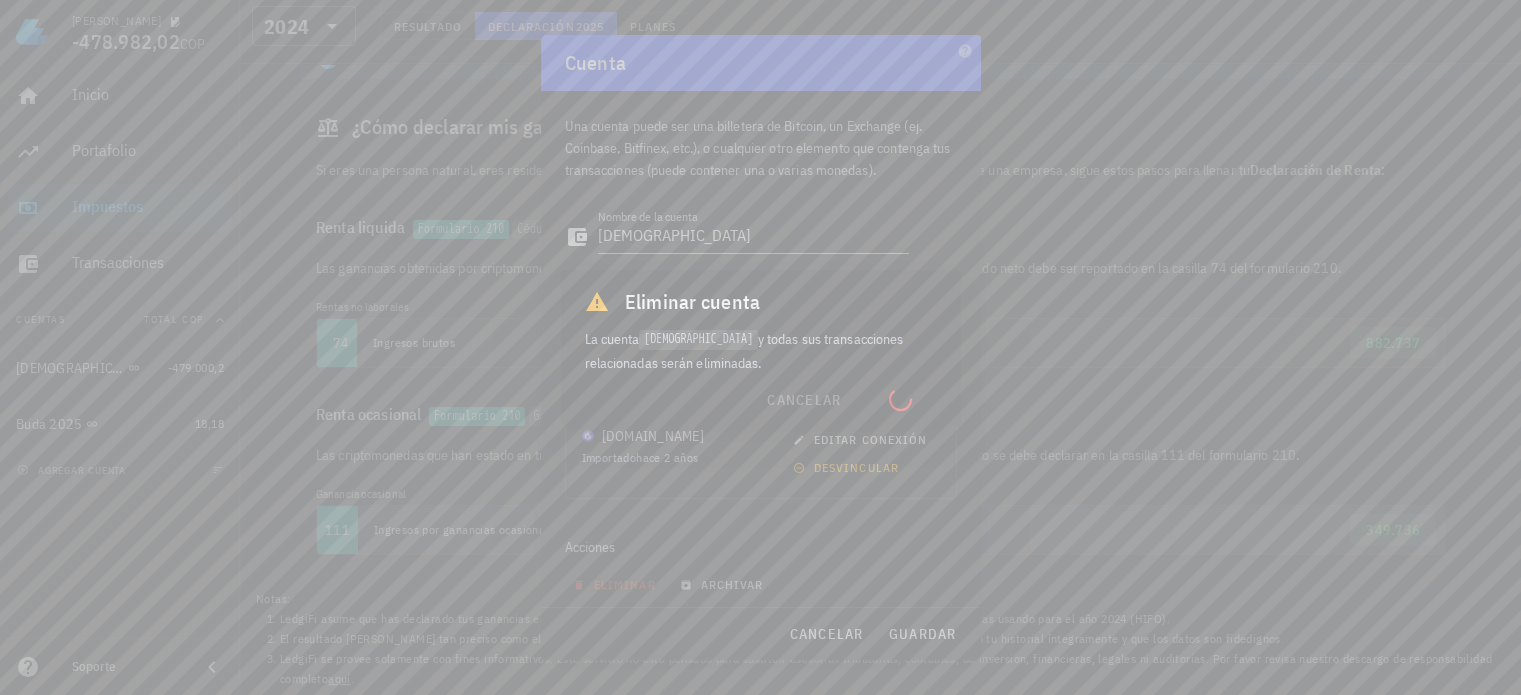 type 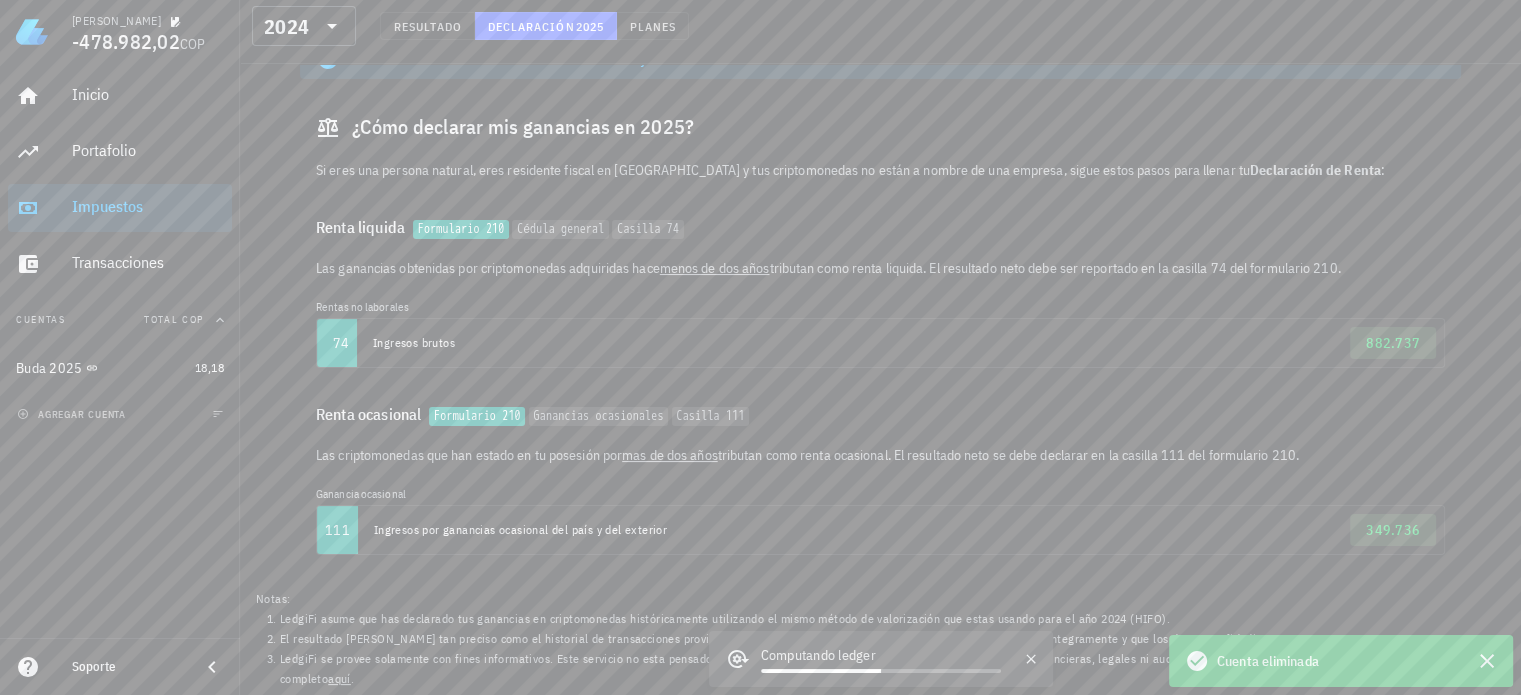 click on "Inicio
[GEOGRAPHIC_DATA]
Impuestos
[GEOGRAPHIC_DATA]
Cuentas
Total
[DEMOGRAPHIC_DATA] 2025       18,18
agregar cuenta" at bounding box center (120, 351) 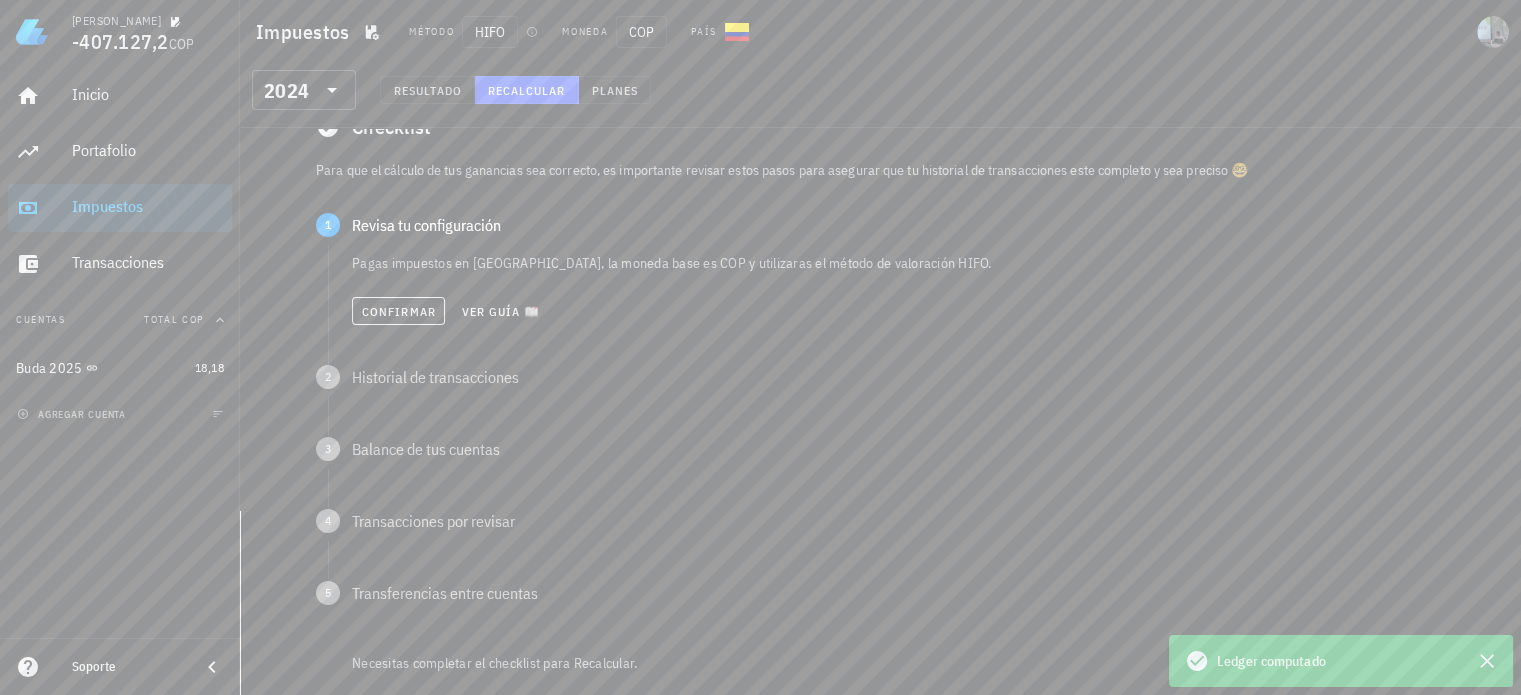 scroll, scrollTop: 0, scrollLeft: 0, axis: both 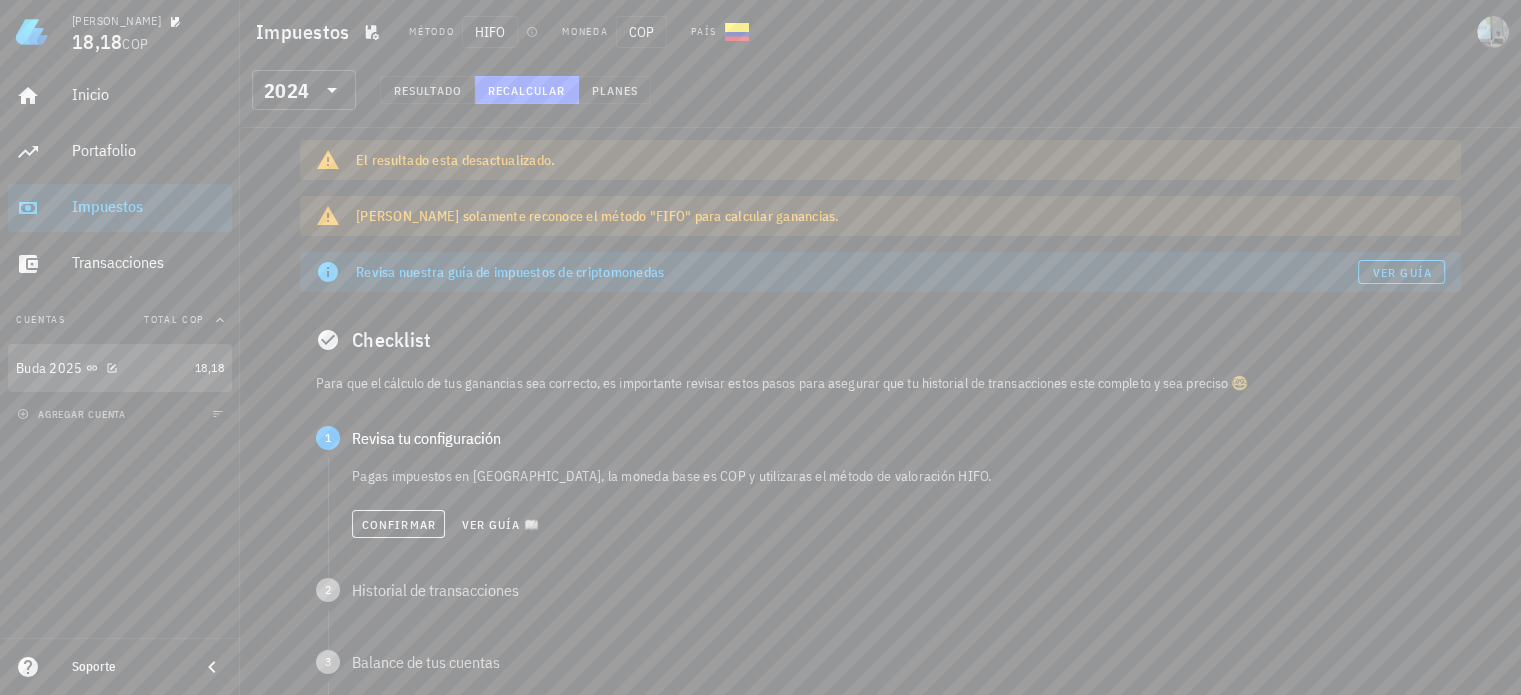 click on "Buda 2025" at bounding box center [49, 368] 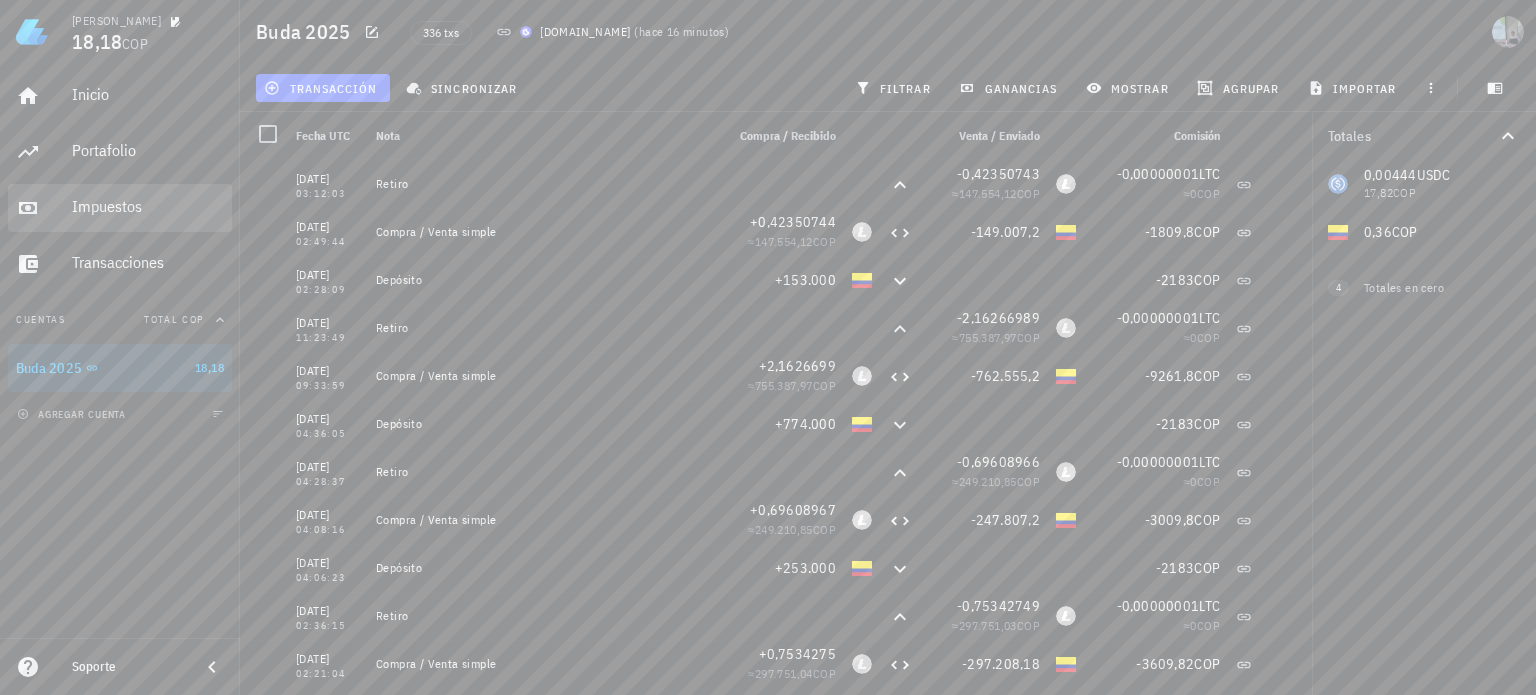 click on "Impuestos" at bounding box center [148, 206] 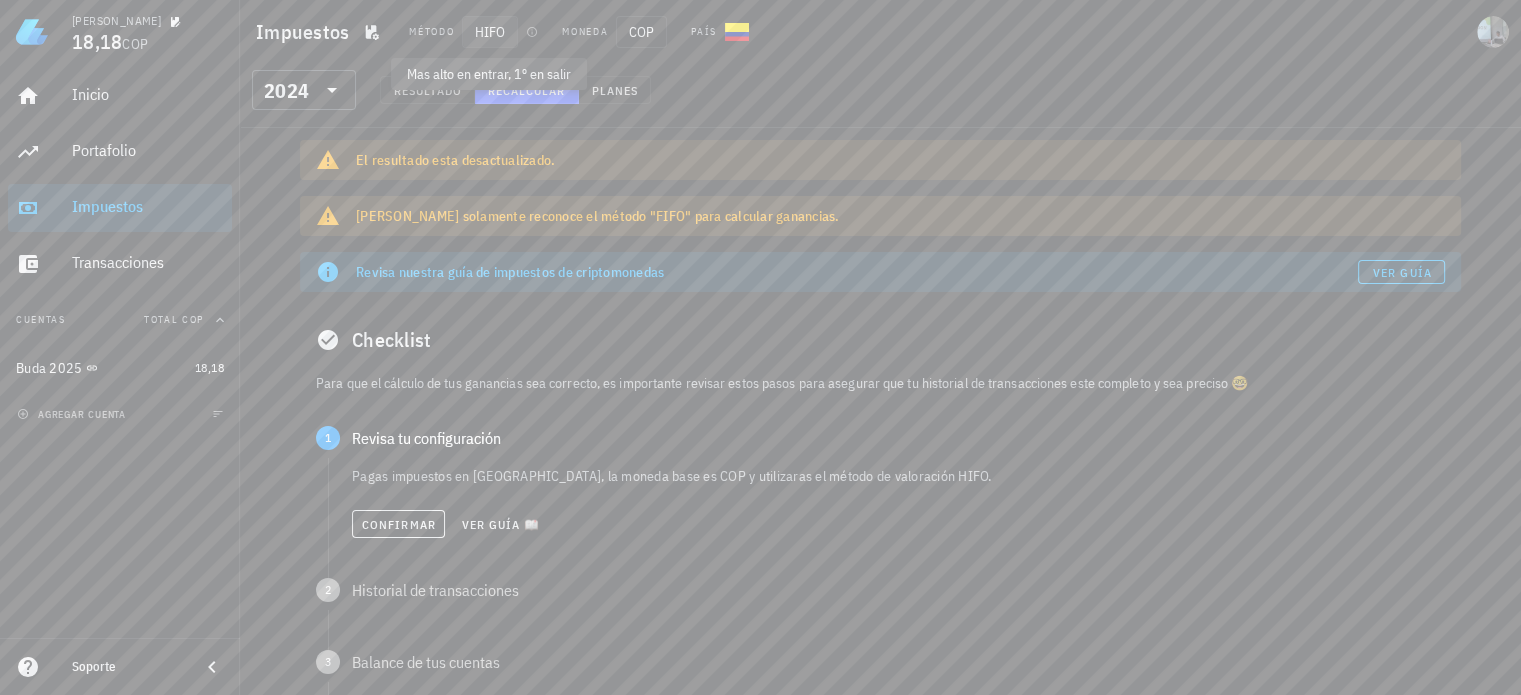 click on "HIFO" at bounding box center (490, 32) 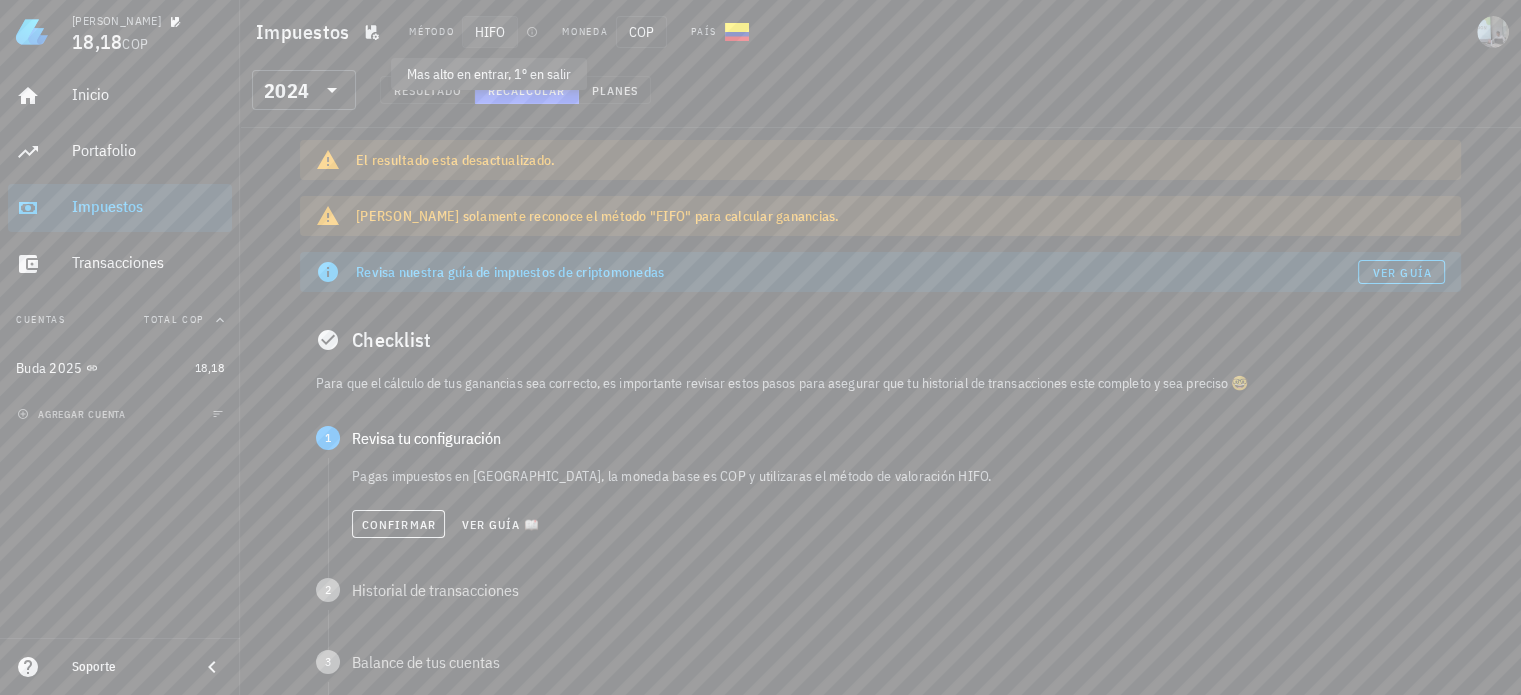 click on "HIFO" at bounding box center [490, 32] 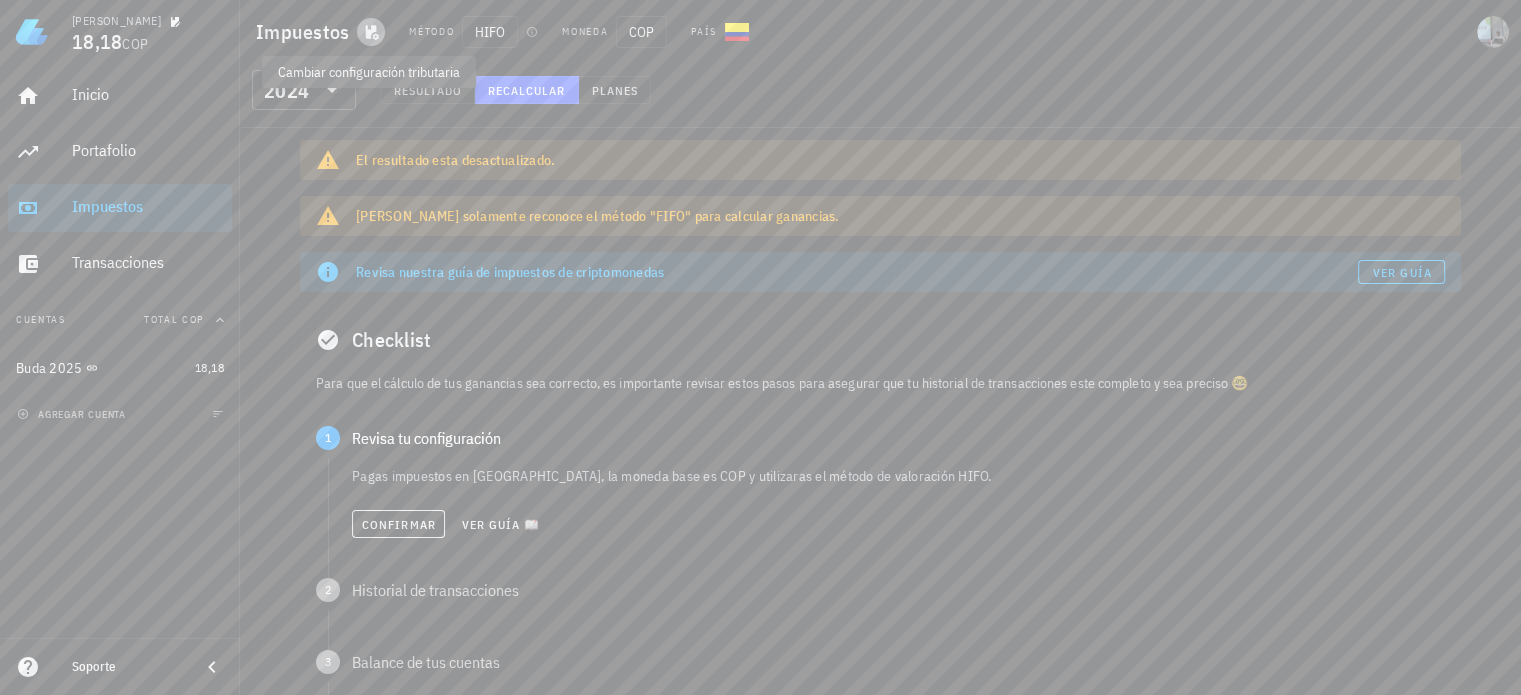 click 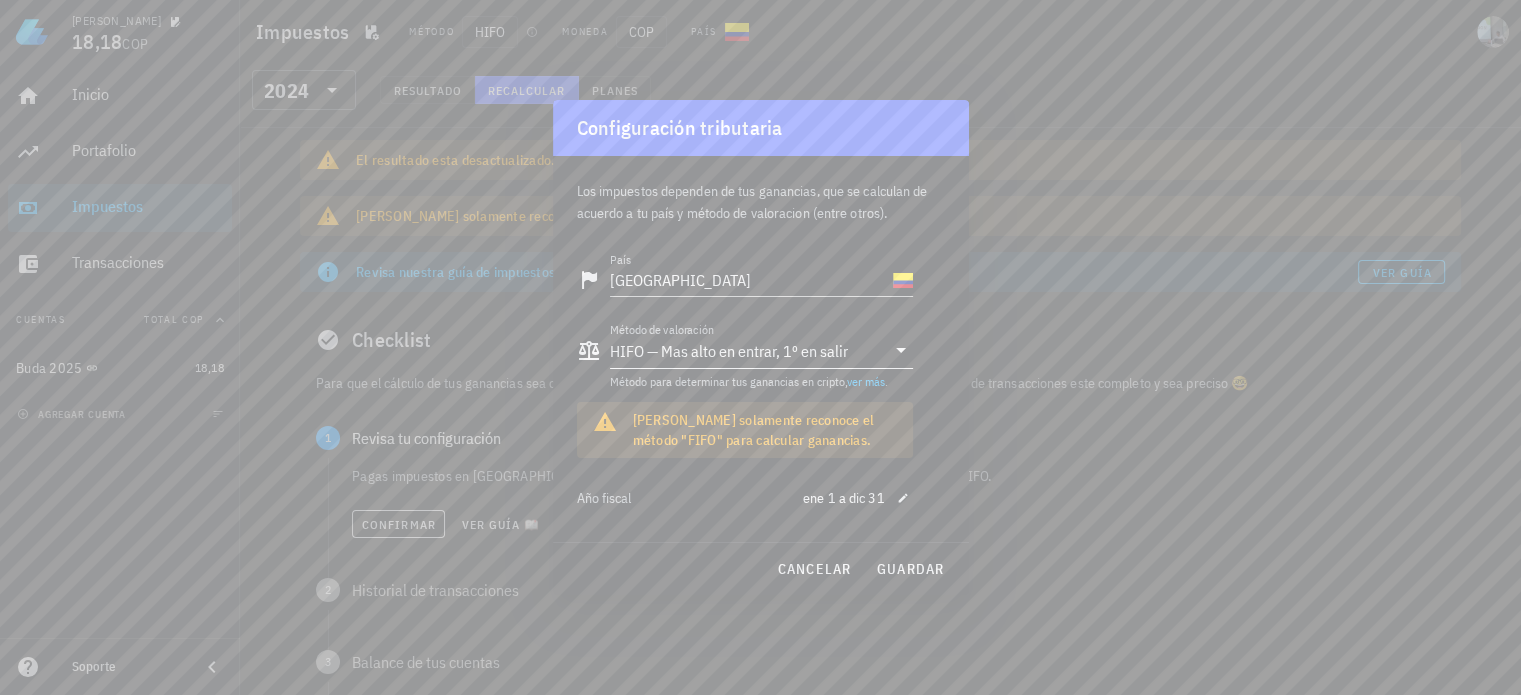 click 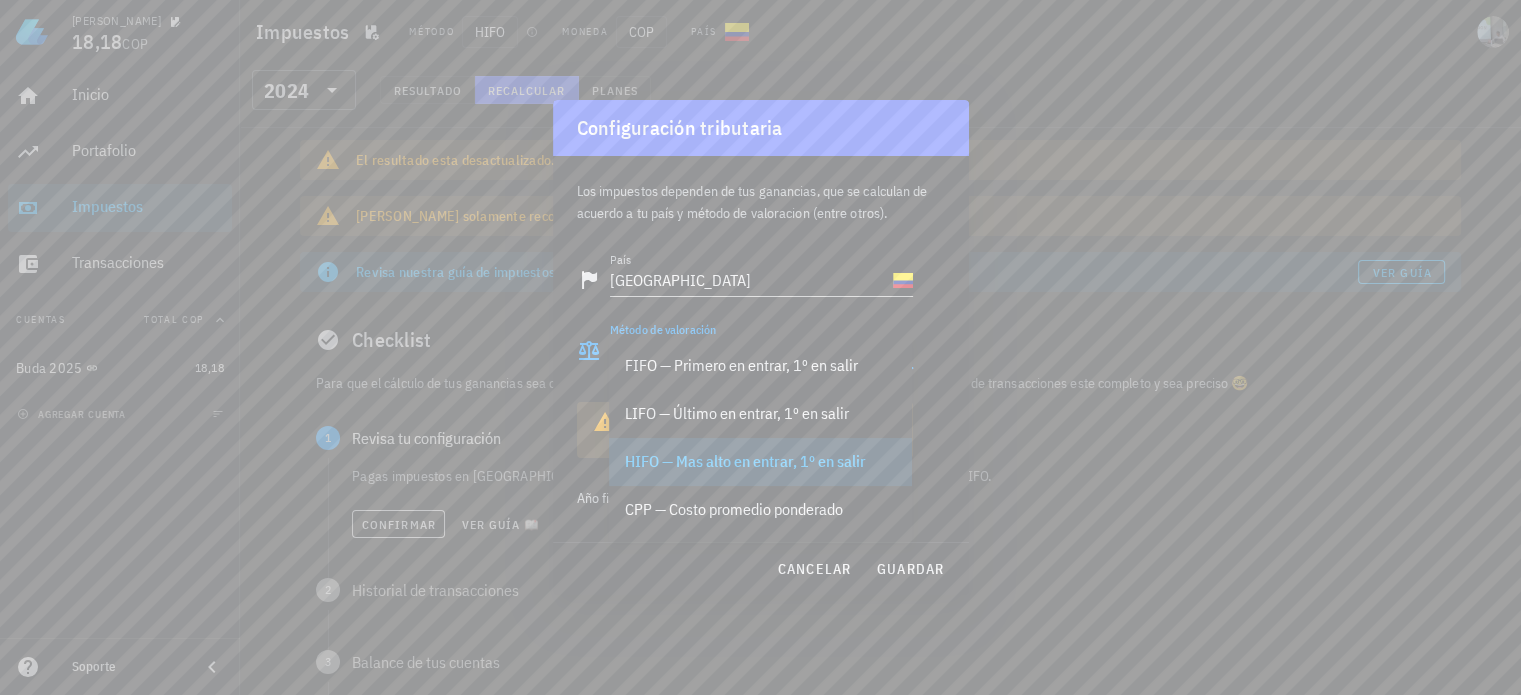 click at bounding box center (760, 347) 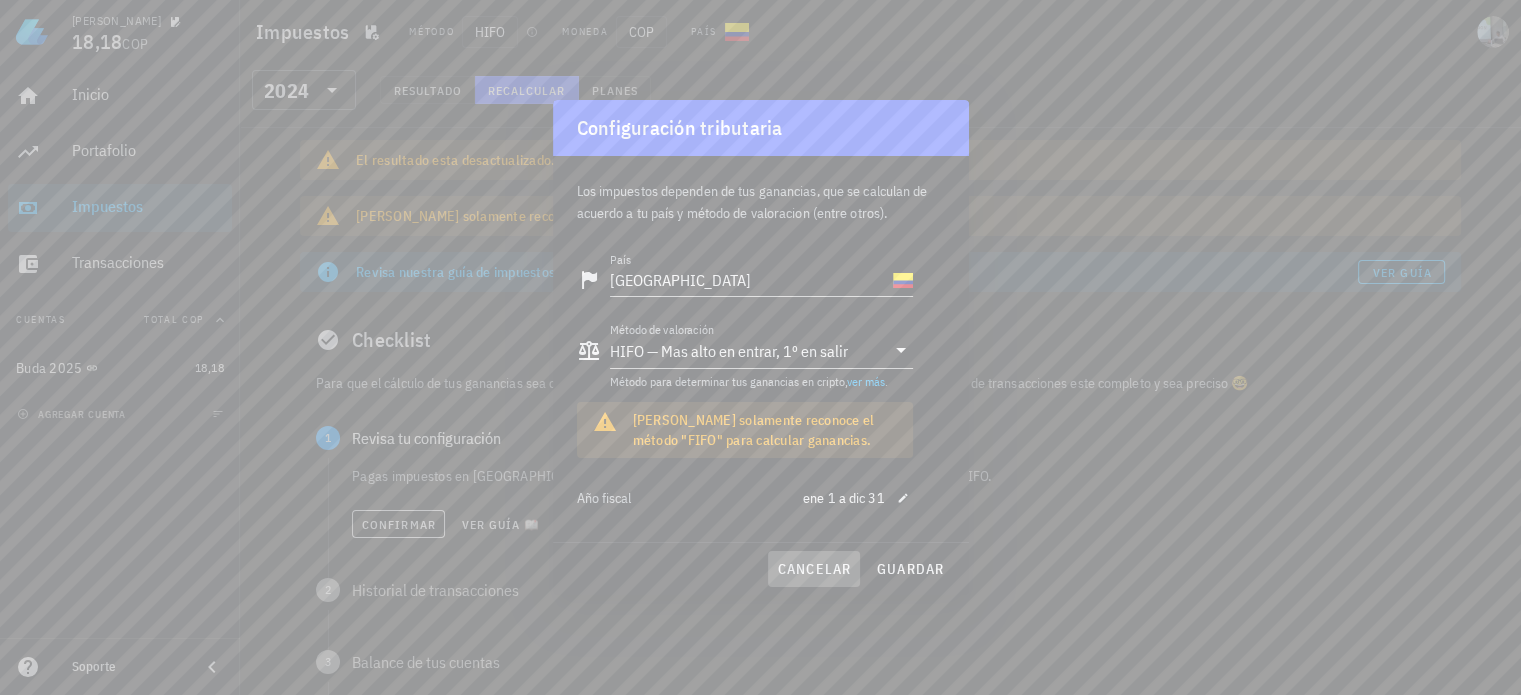 click on "cancelar" at bounding box center [813, 569] 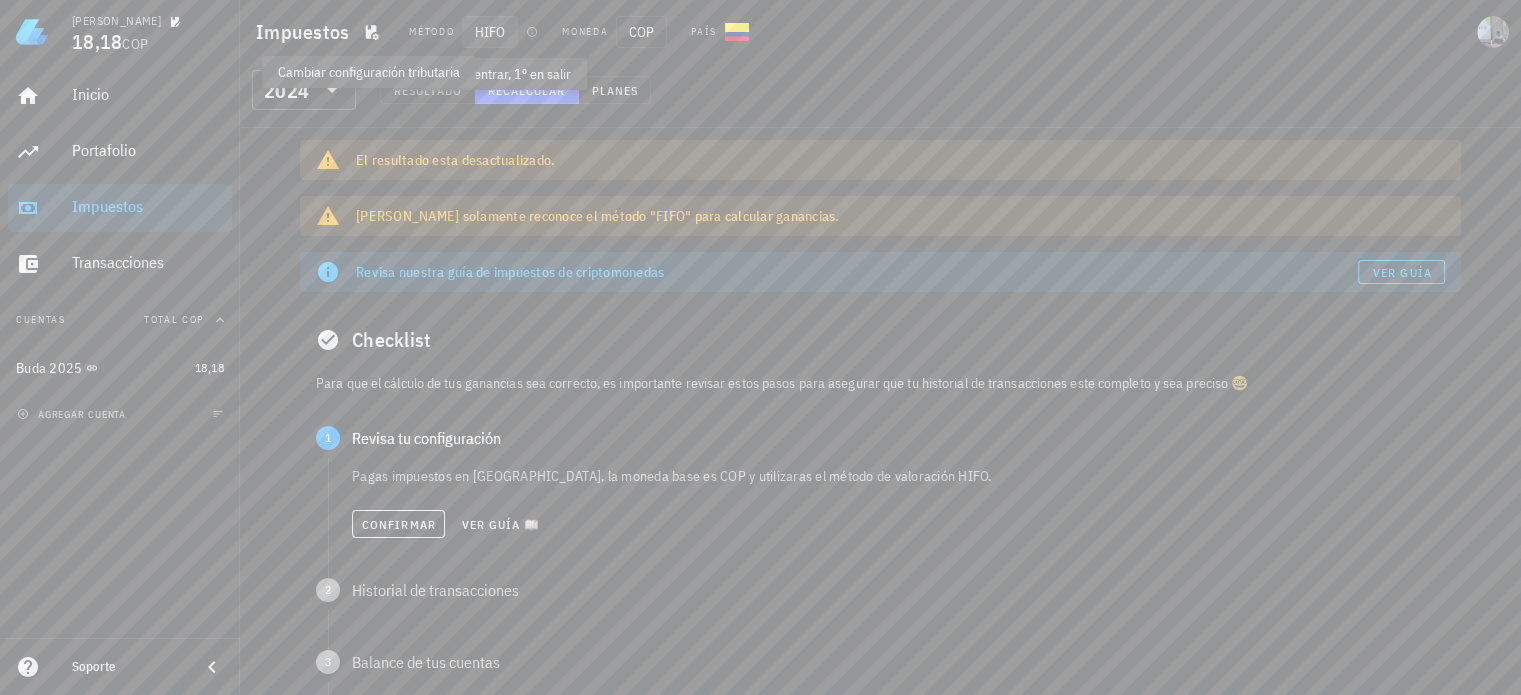 click on "HIFO" at bounding box center (490, 32) 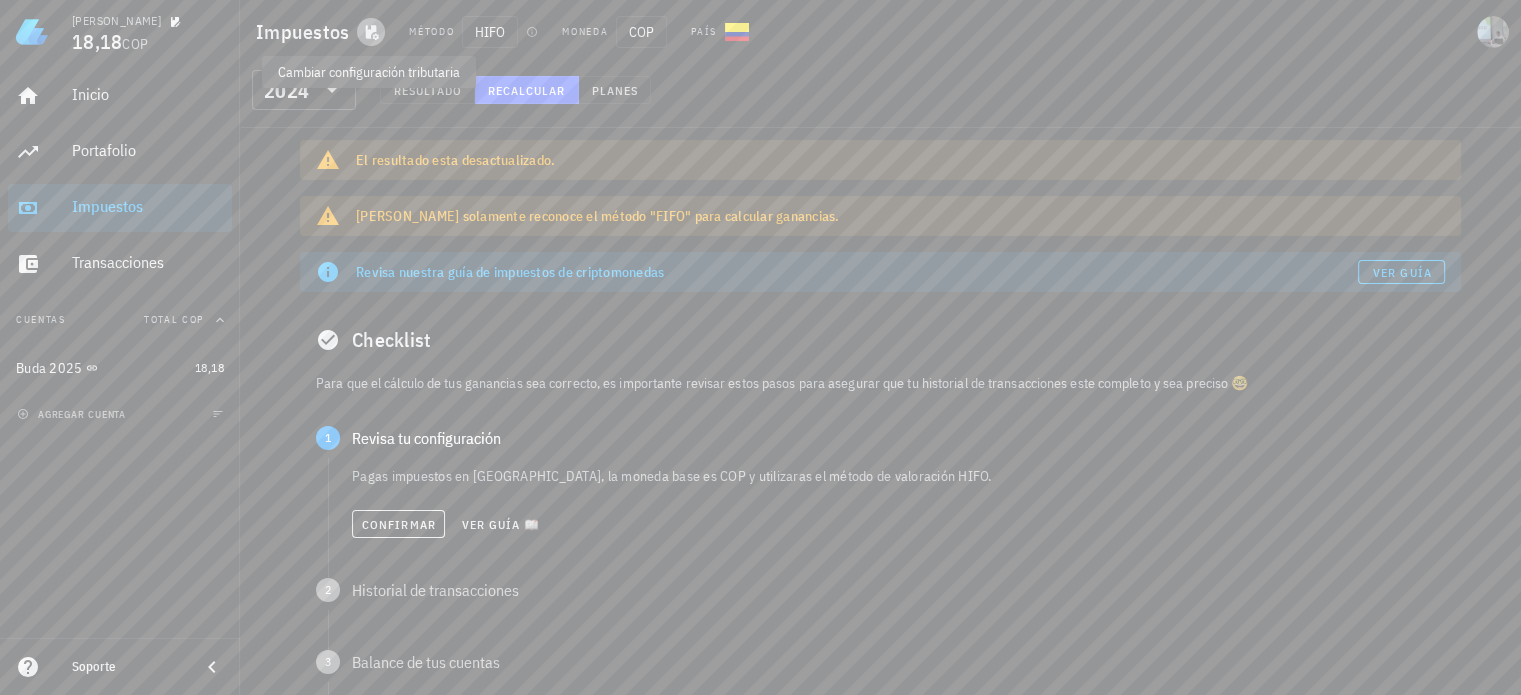 click 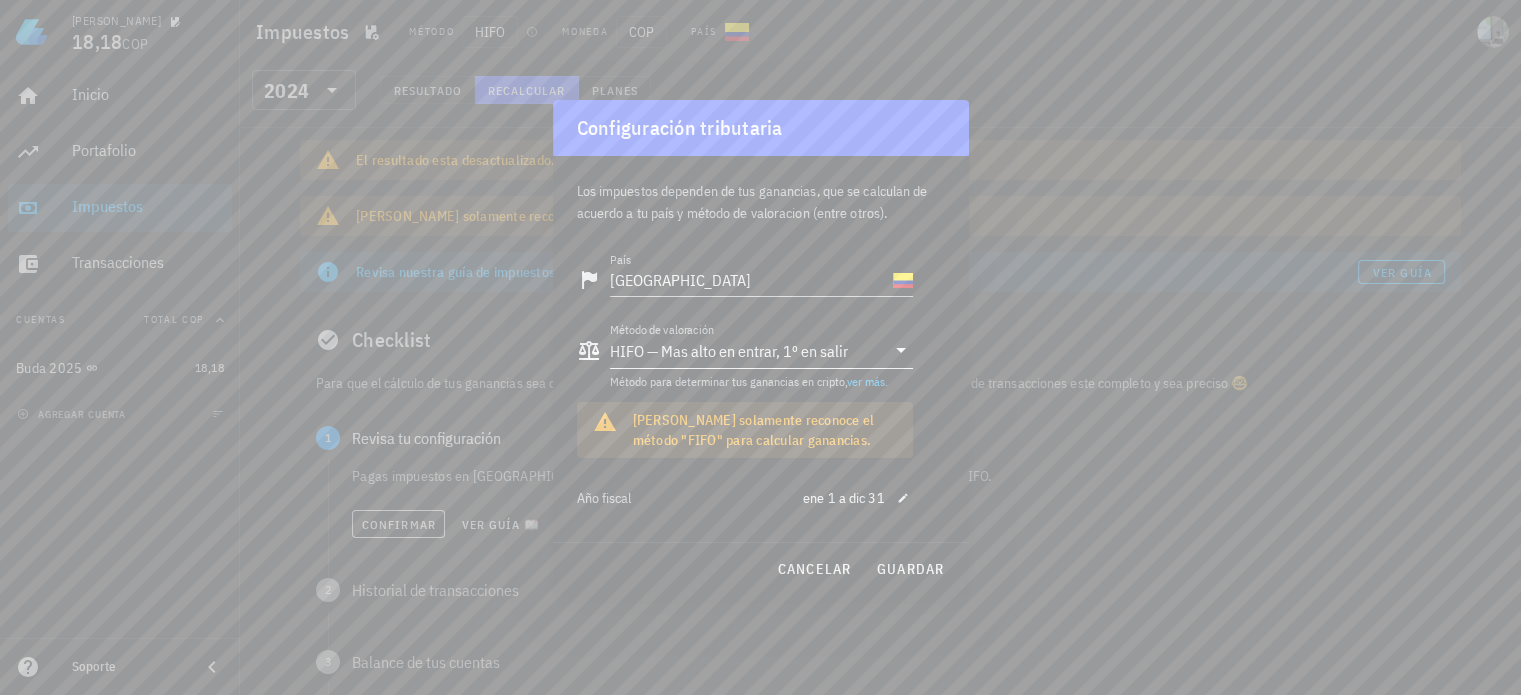 click 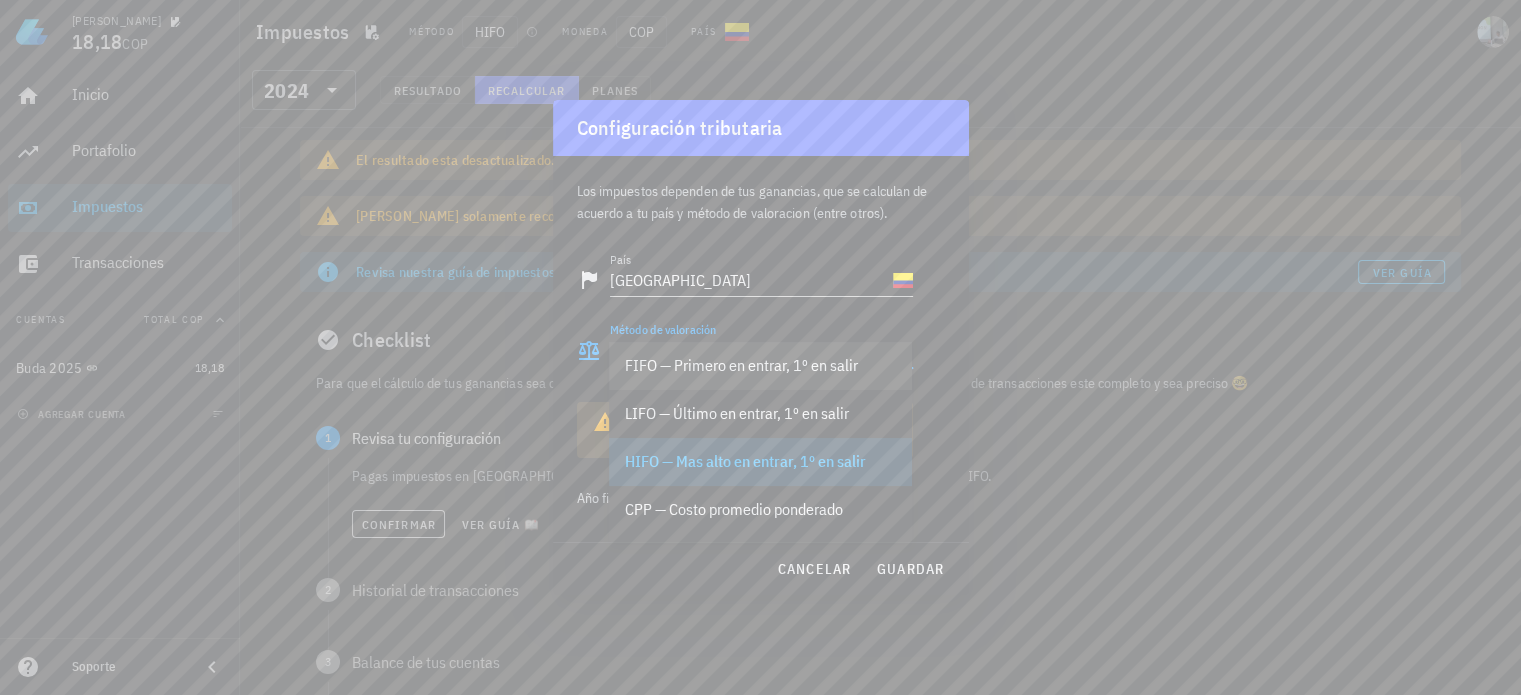 click on "FIFO — Primero en entrar, 1º en salir" at bounding box center (760, 365) 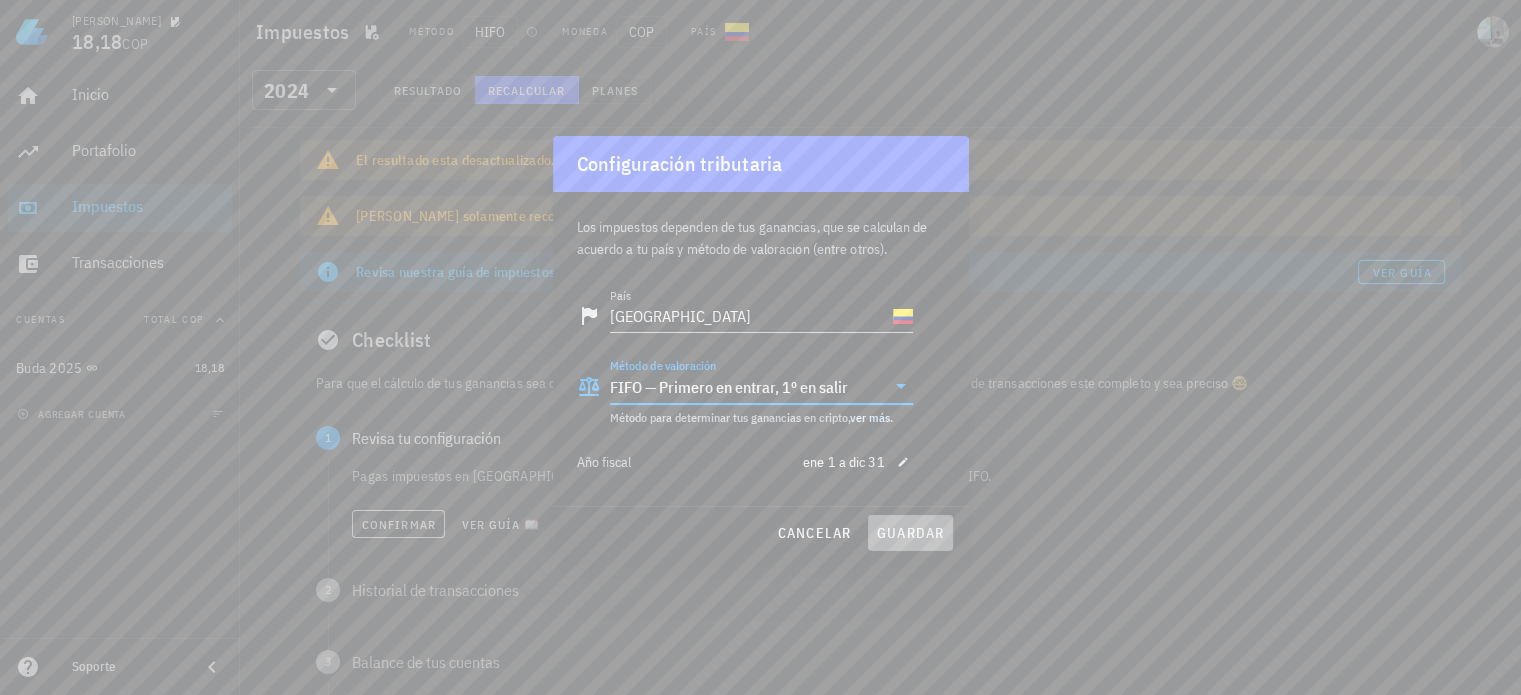 click on "guardar" at bounding box center (910, 533) 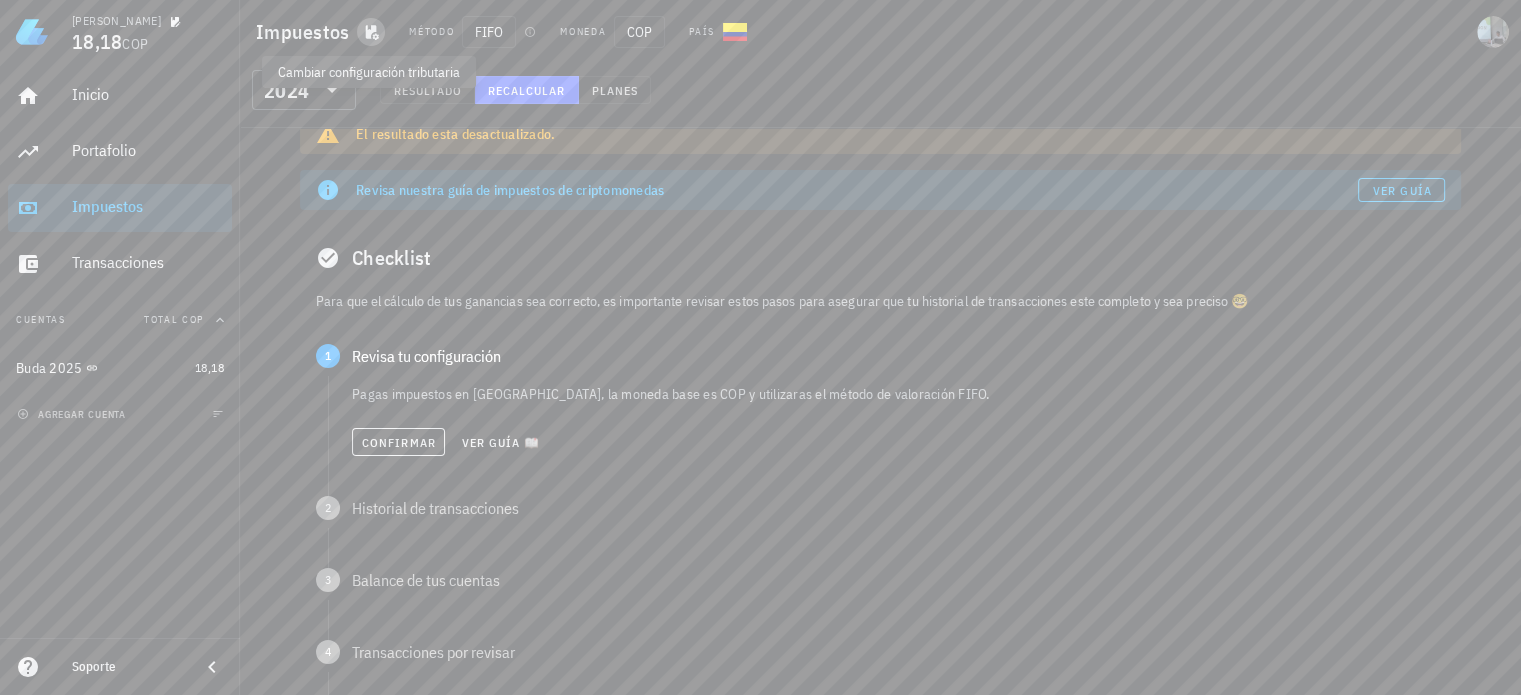 scroll, scrollTop: 0, scrollLeft: 0, axis: both 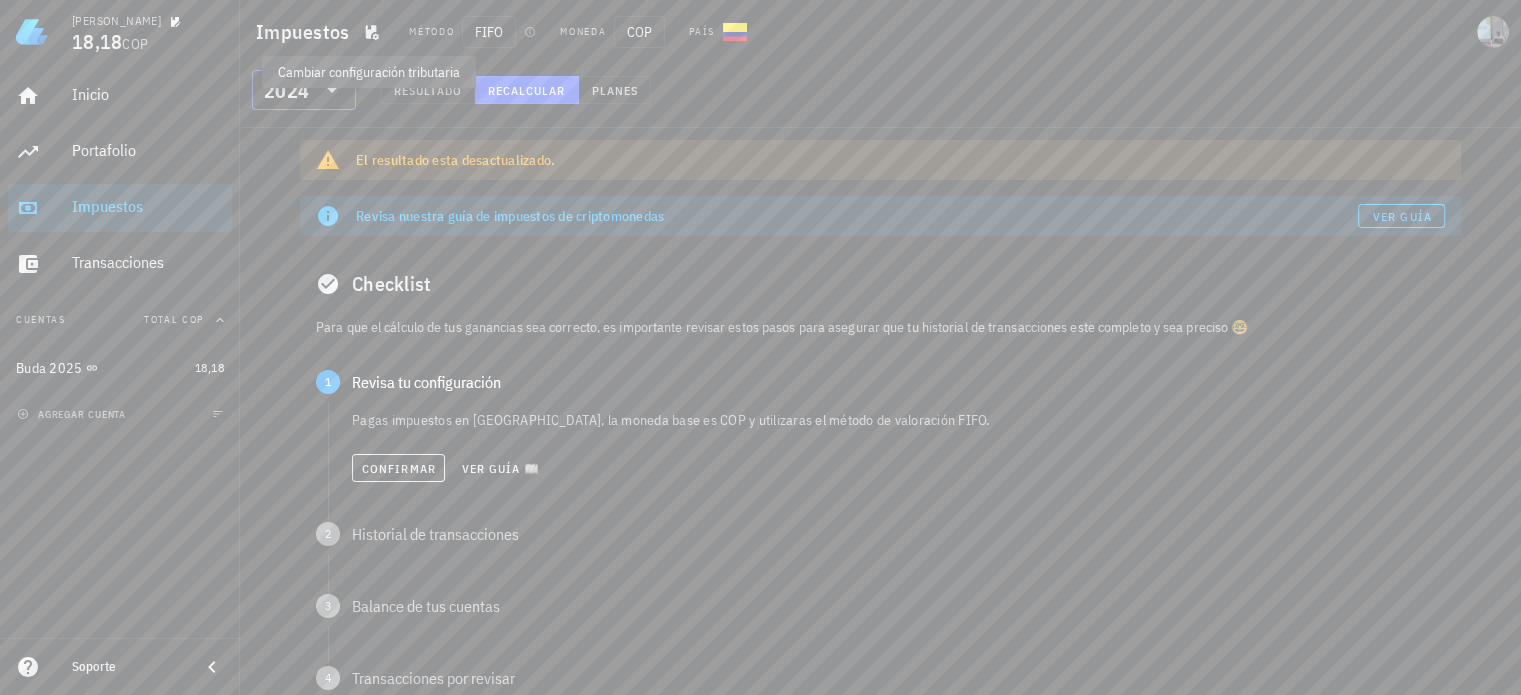 click 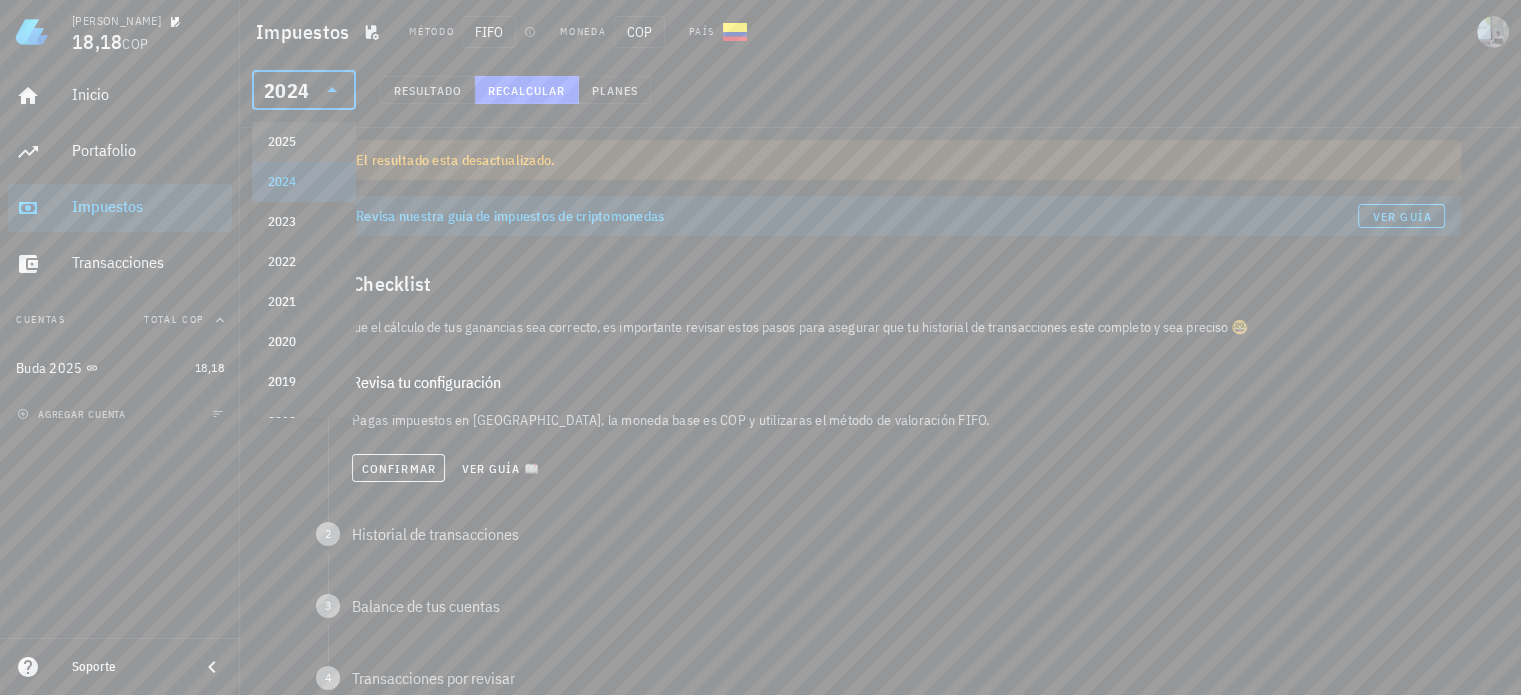 click on "2025" at bounding box center (304, 142) 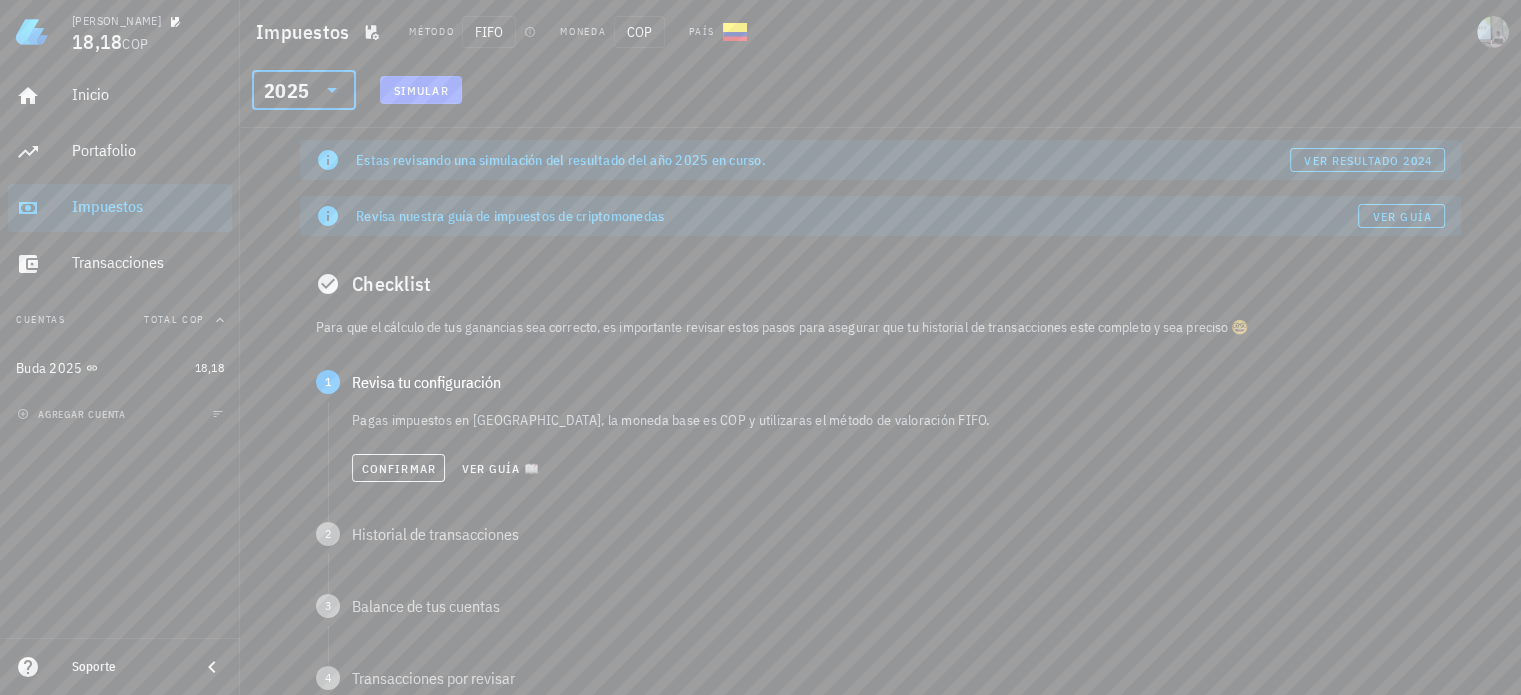 click at bounding box center [330, 90] 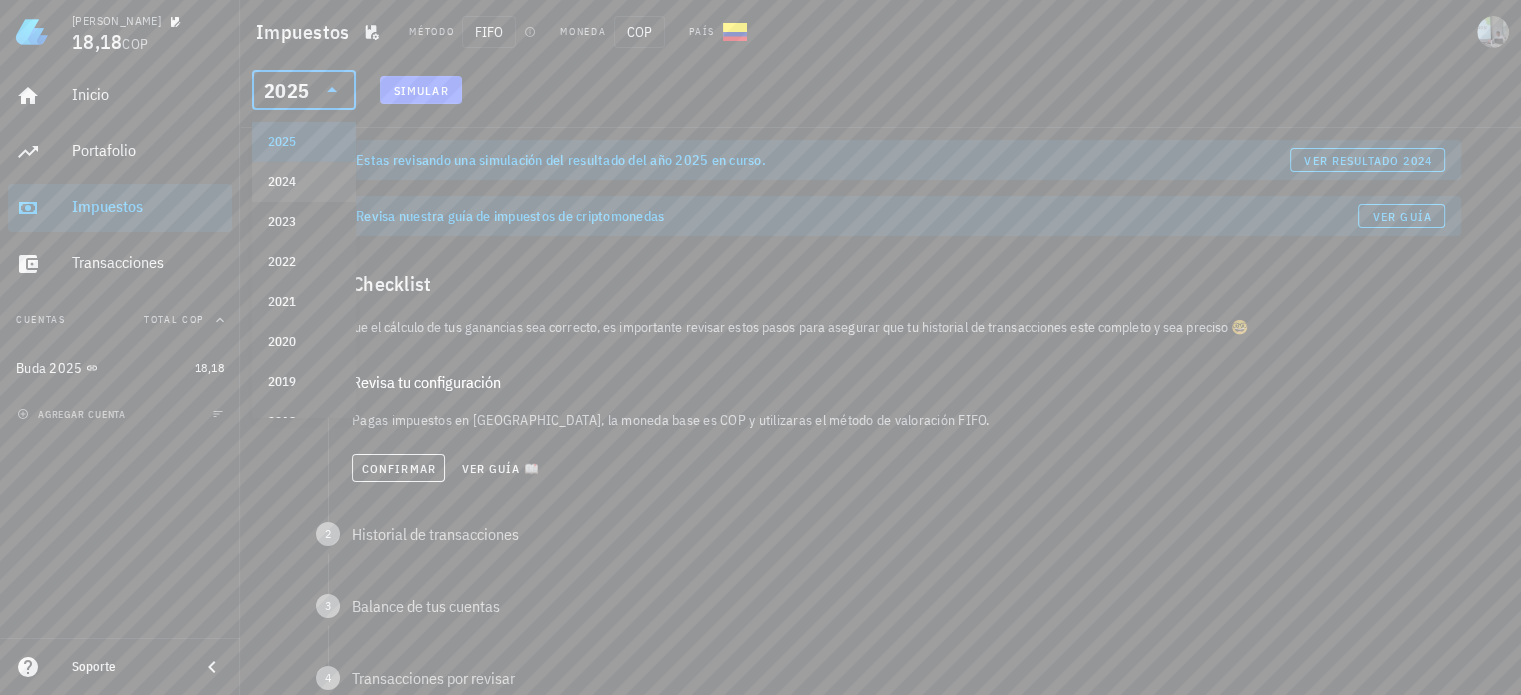 click on "2024" at bounding box center [304, 182] 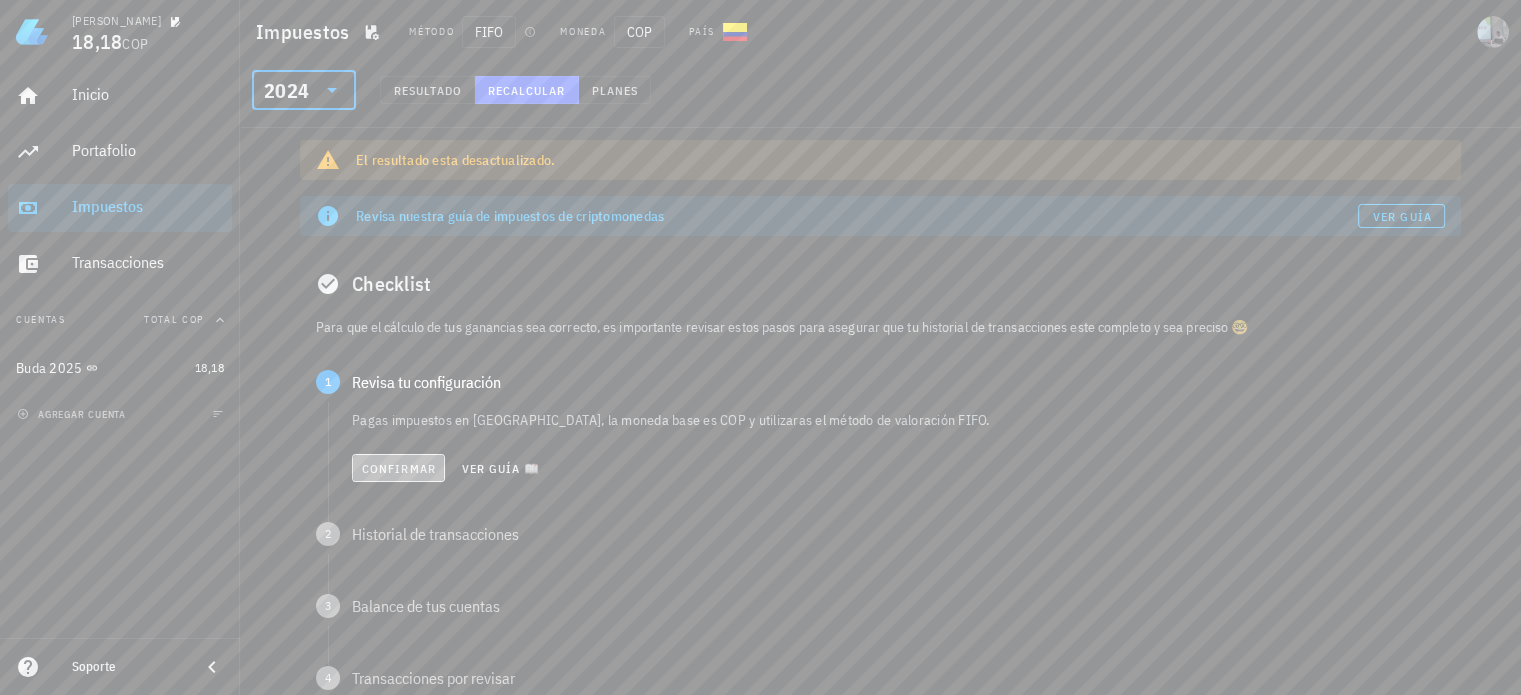 click on "Confirmar" at bounding box center [398, 468] 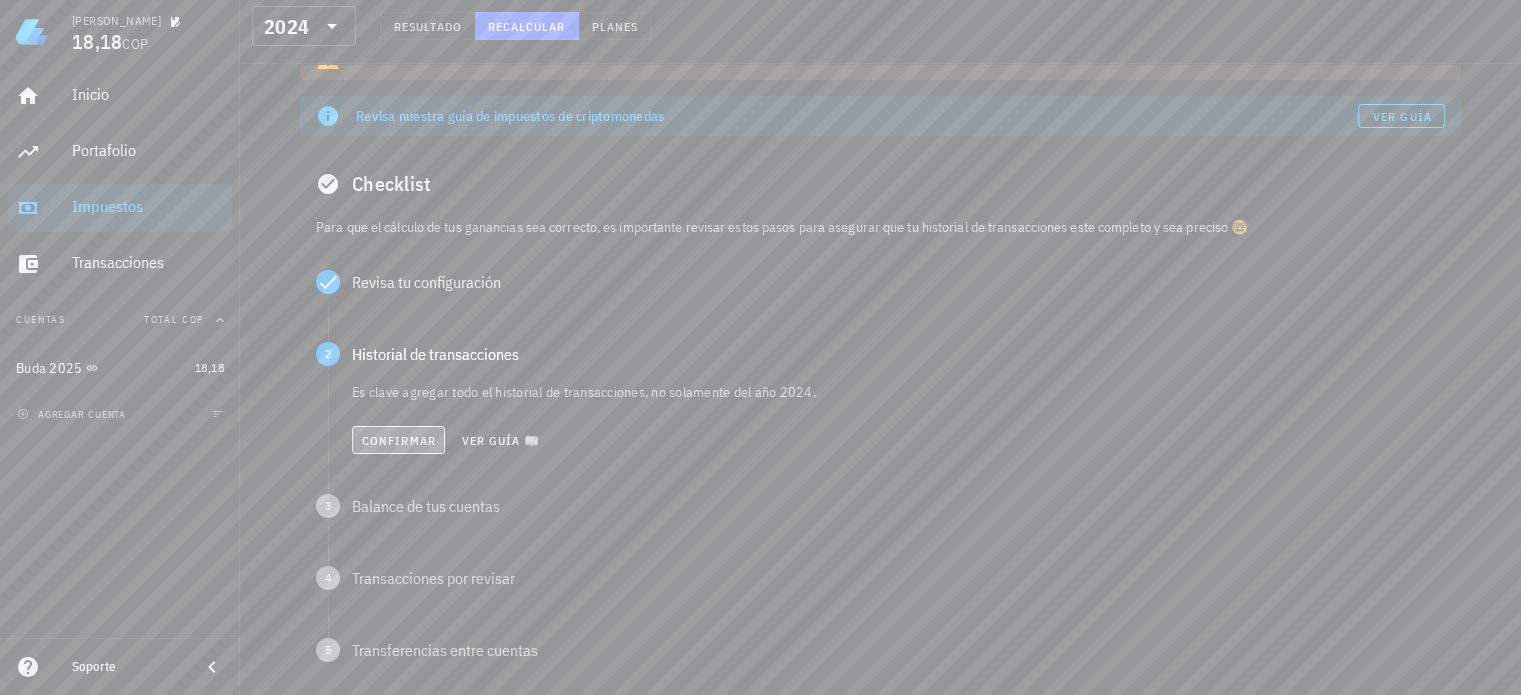 click on "Confirmar" at bounding box center [398, 440] 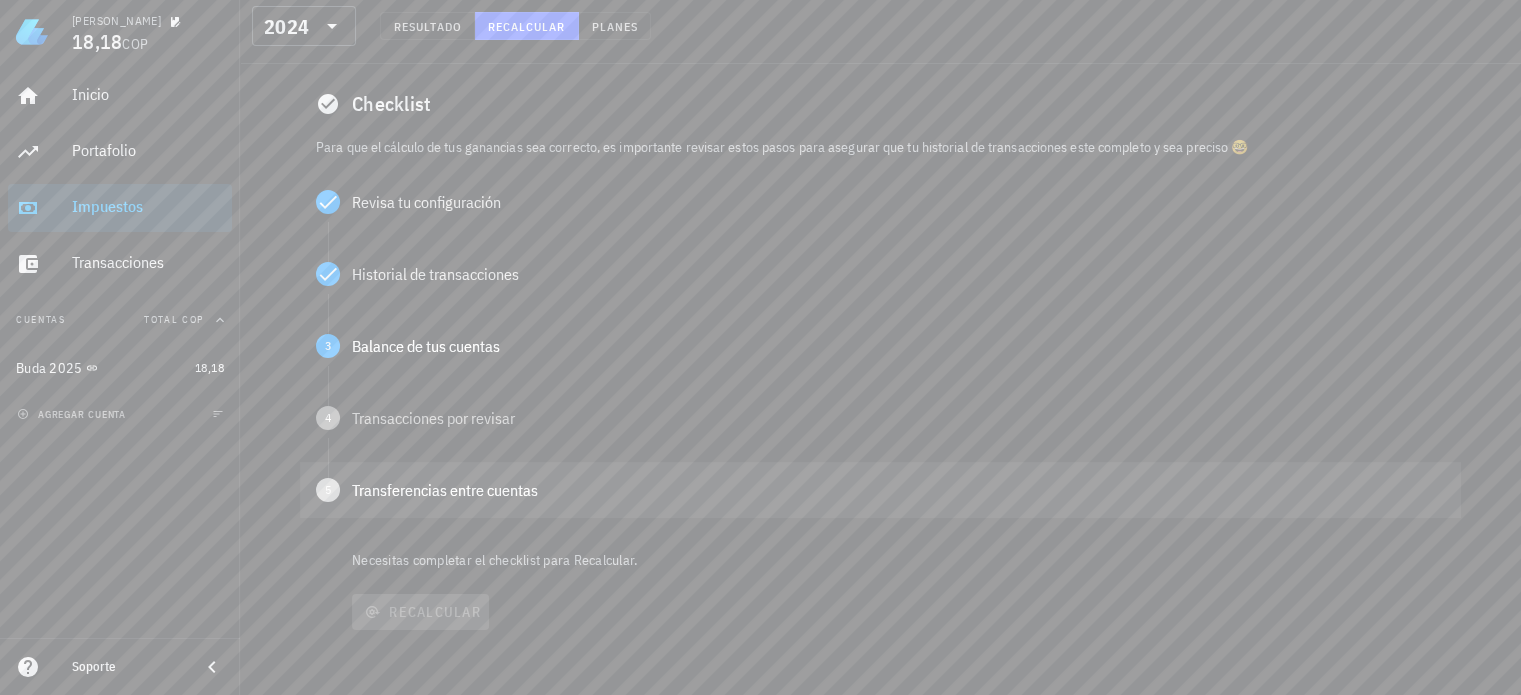 scroll, scrollTop: 295, scrollLeft: 0, axis: vertical 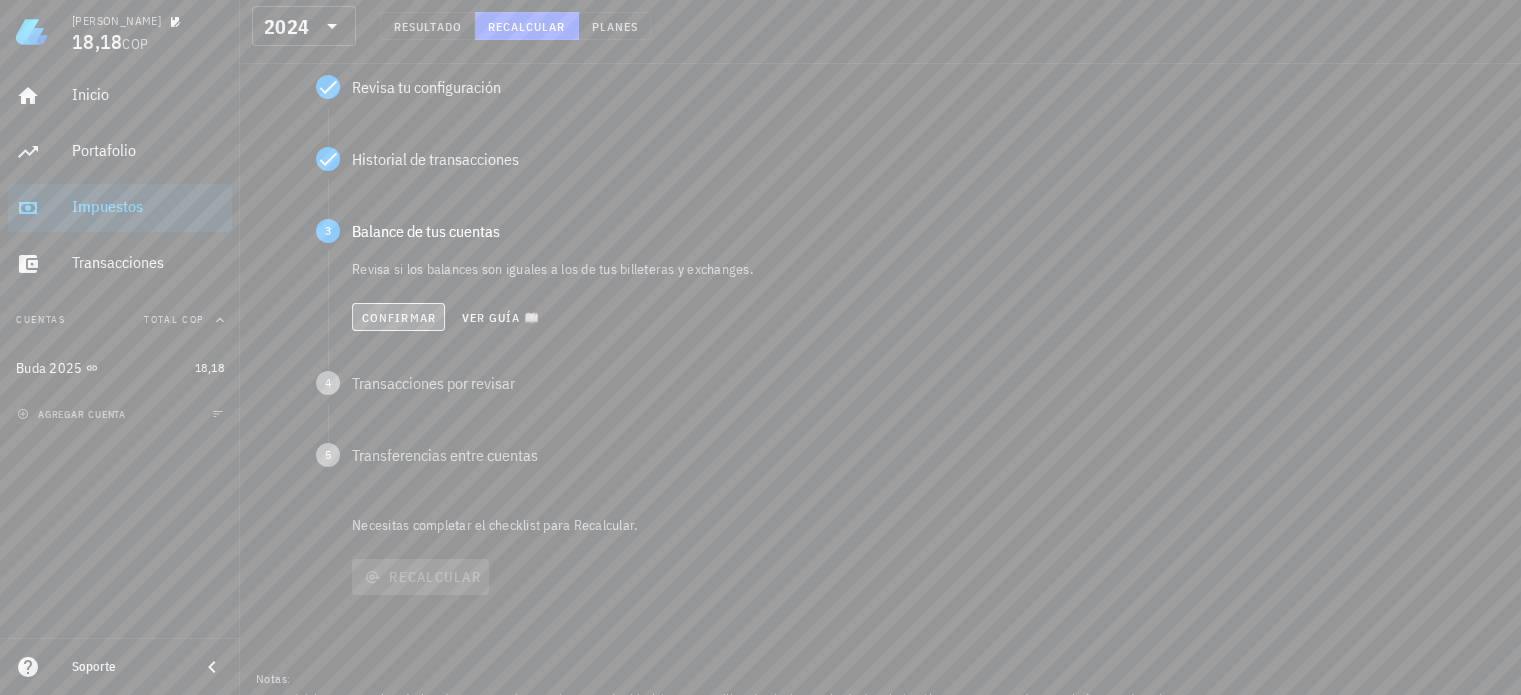 click on "Confirmar" at bounding box center (398, 317) 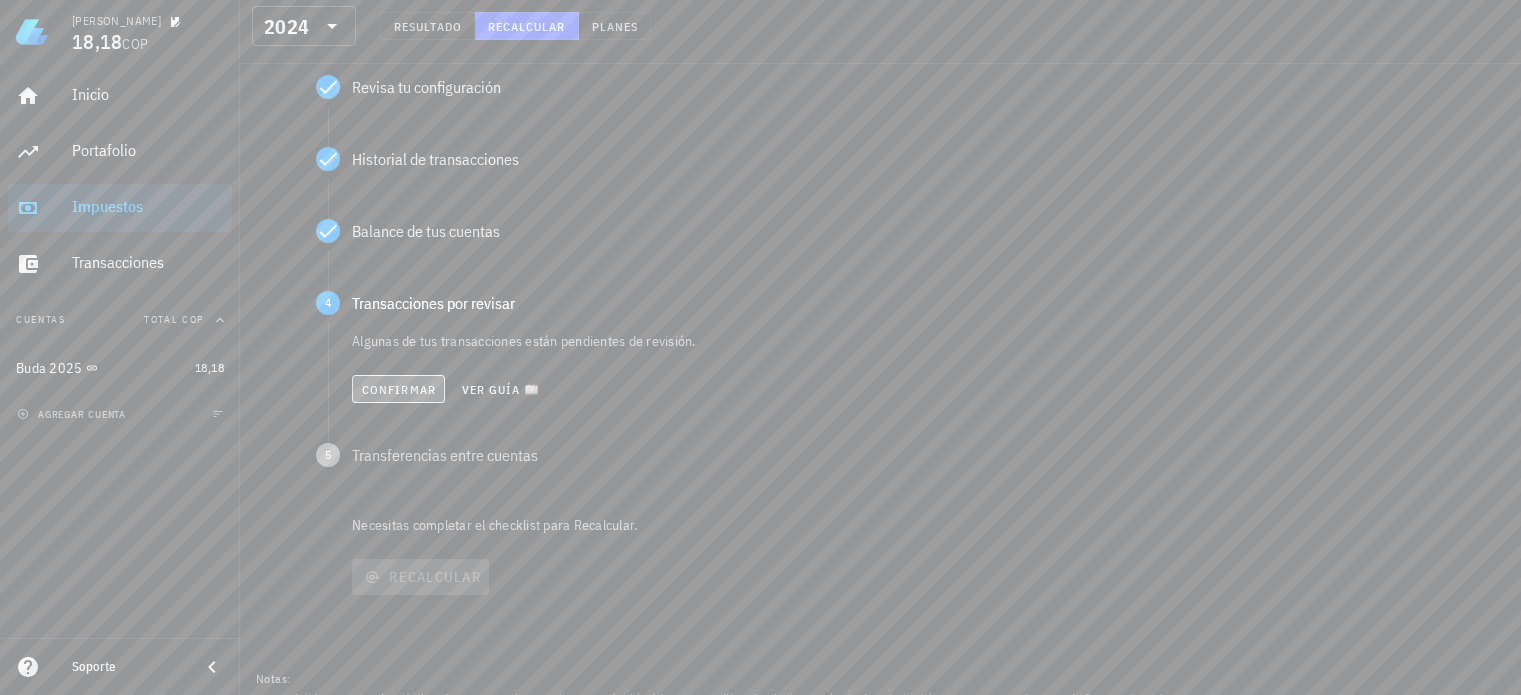 click on "Confirmar" at bounding box center (398, 389) 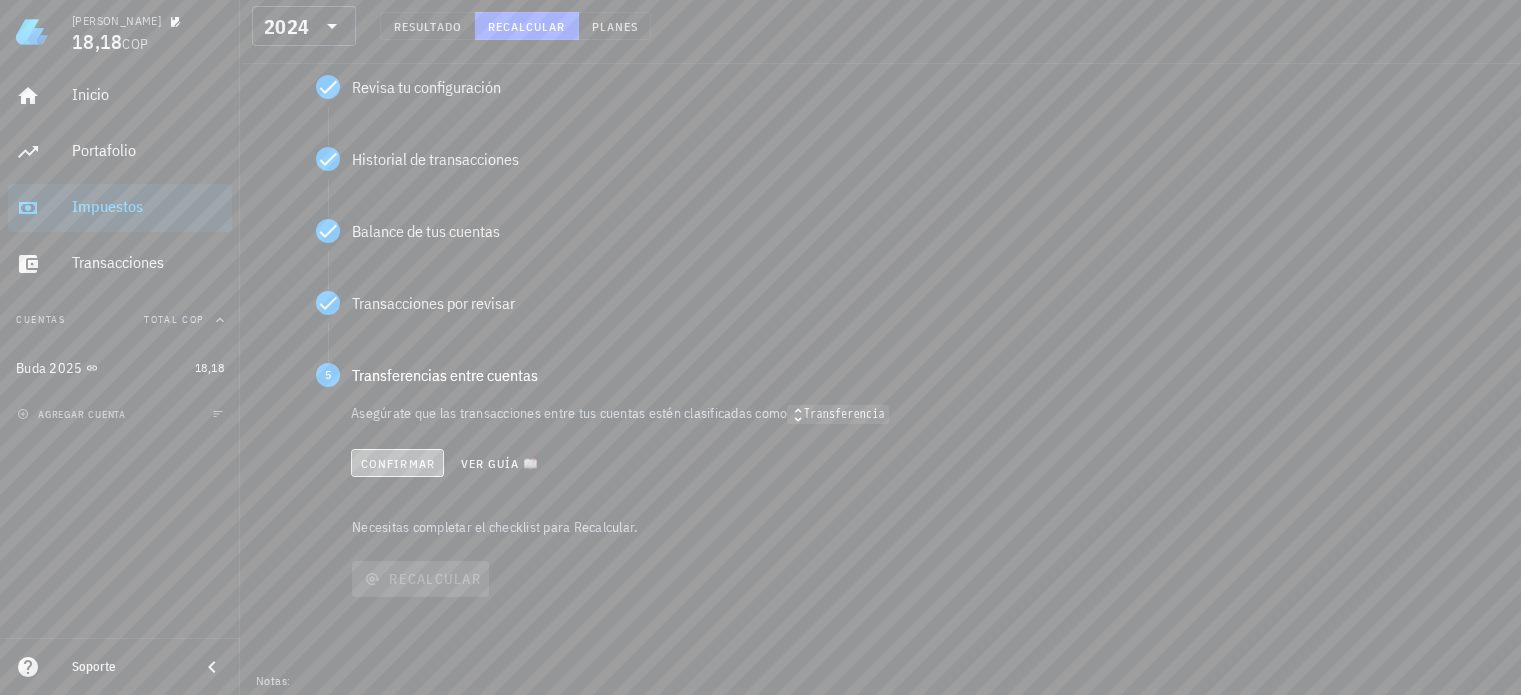 click on "Confirmar" at bounding box center (397, 463) 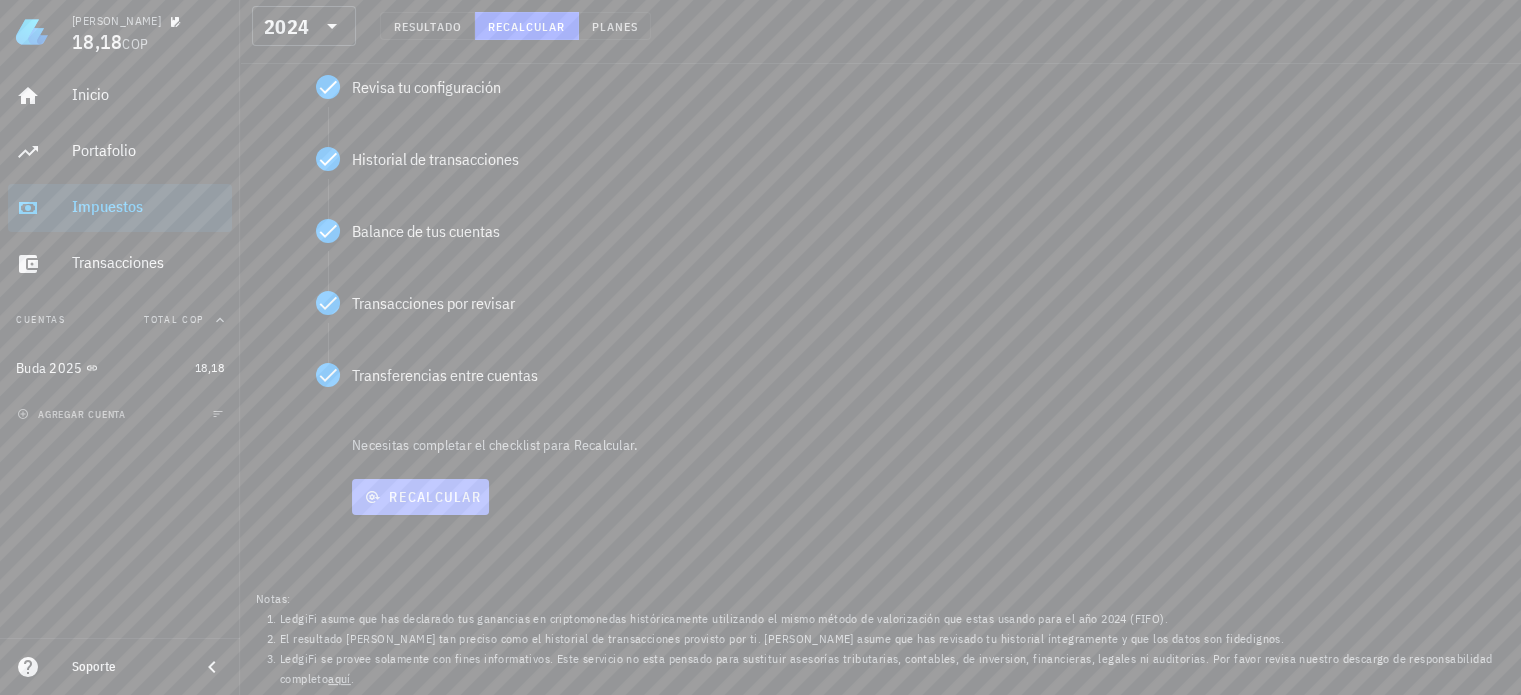 click on "Recalcular" at bounding box center (420, 497) 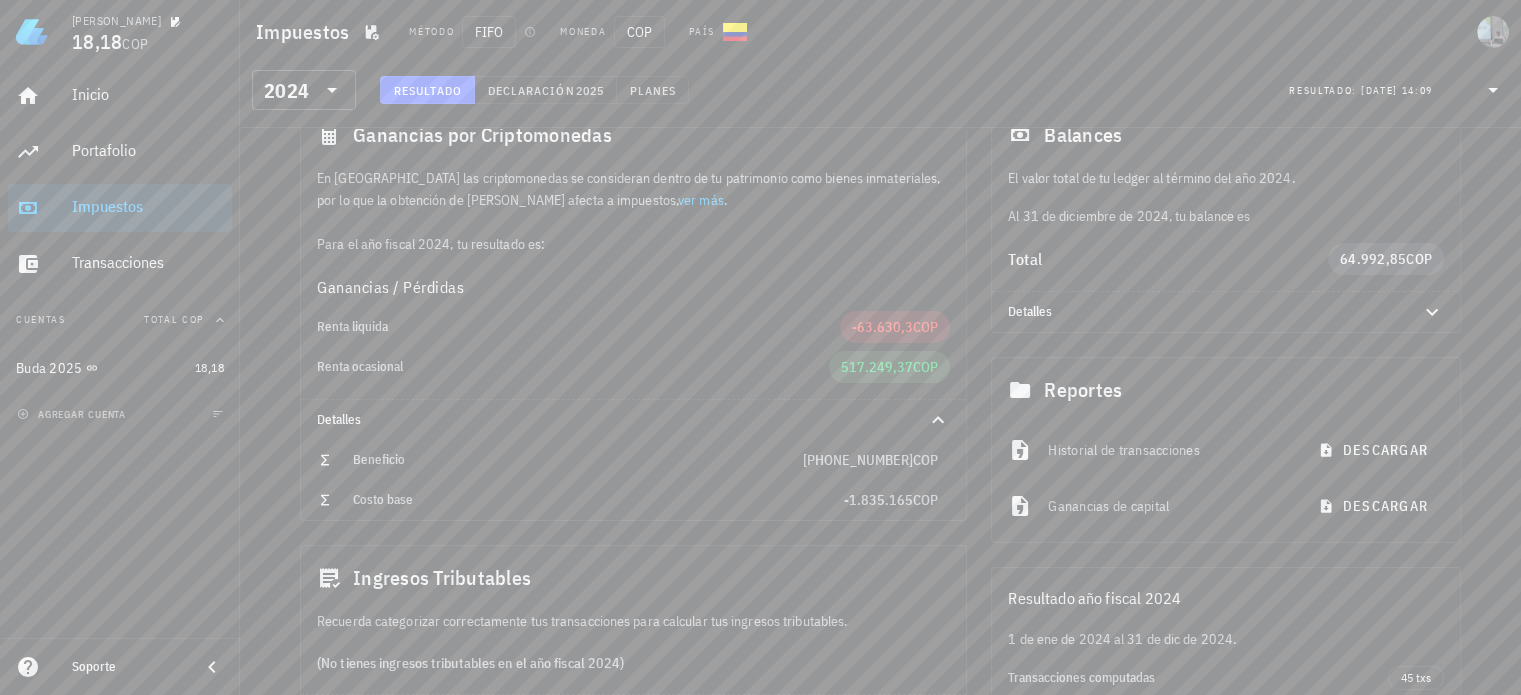scroll, scrollTop: 0, scrollLeft: 0, axis: both 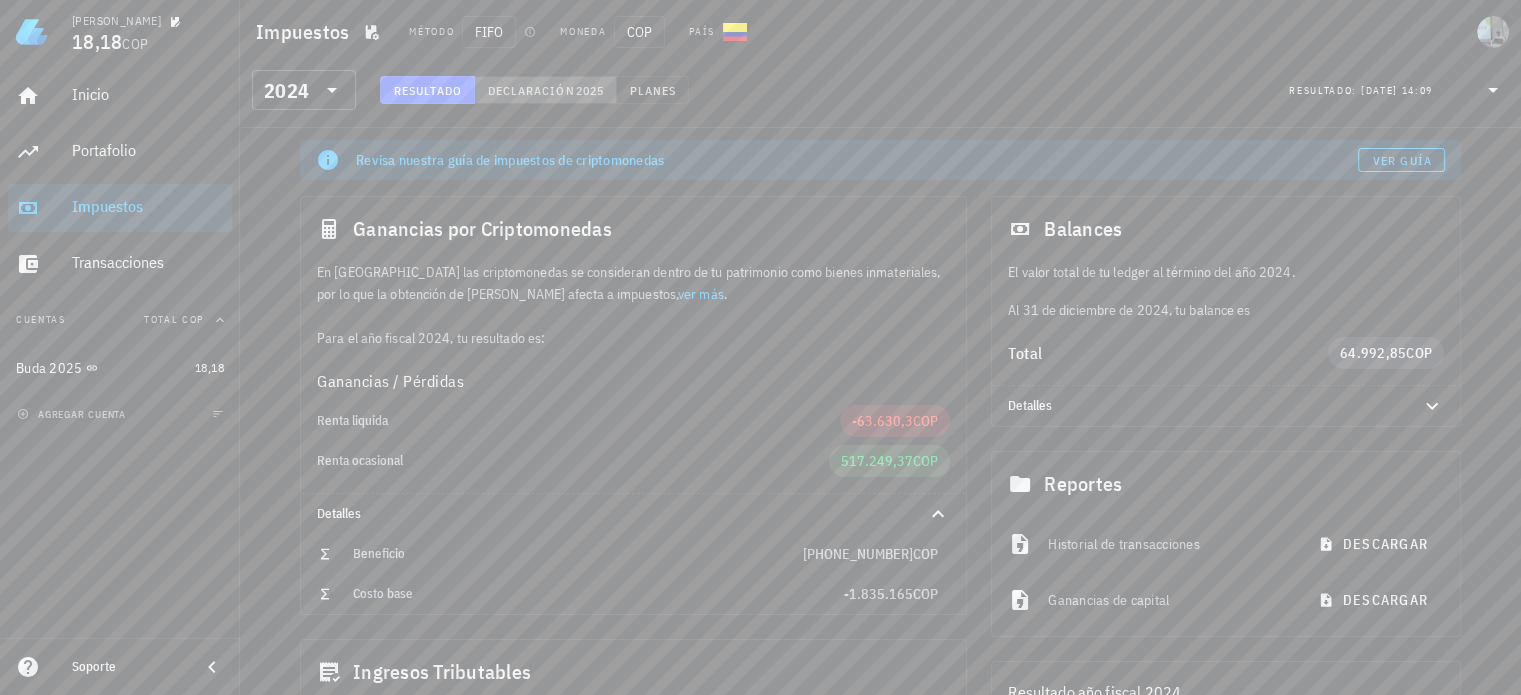 click on "Declaración" at bounding box center (531, 90) 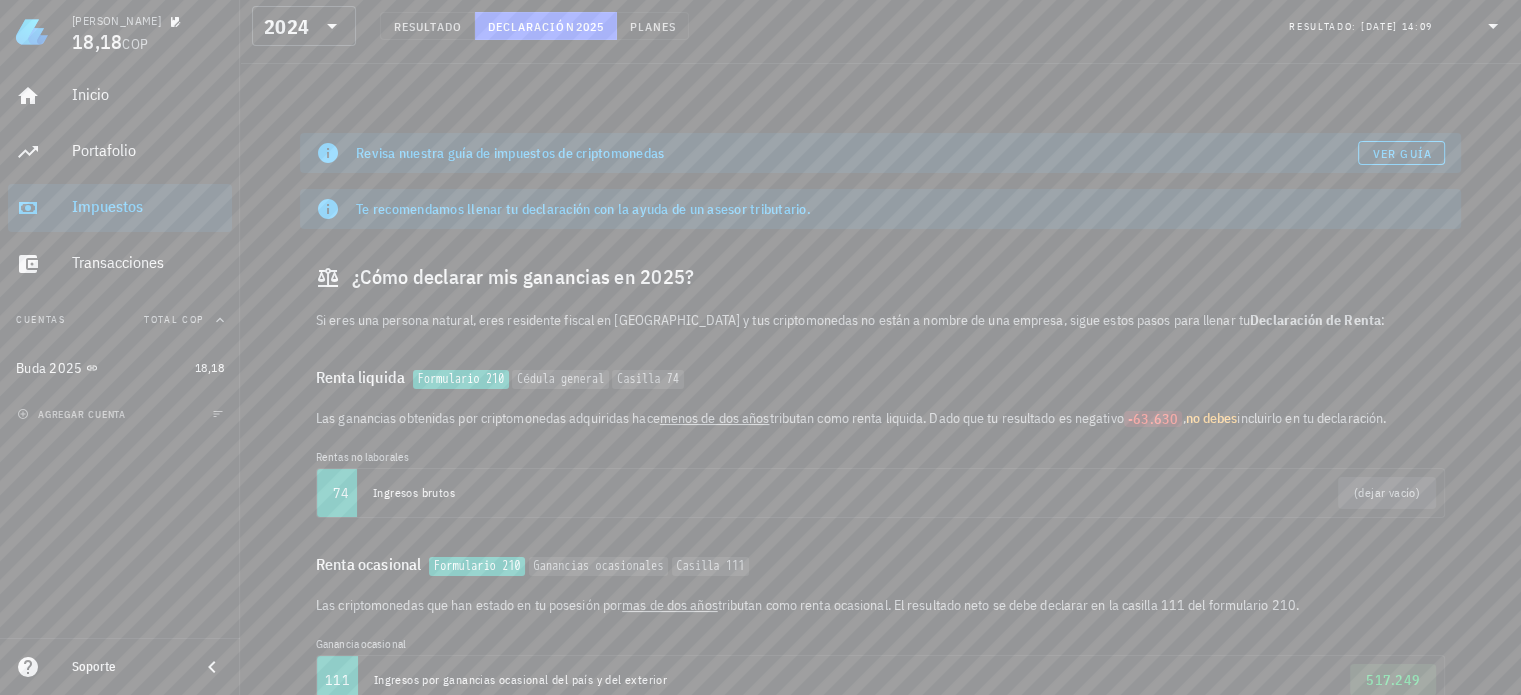 scroll, scrollTop: 0, scrollLeft: 0, axis: both 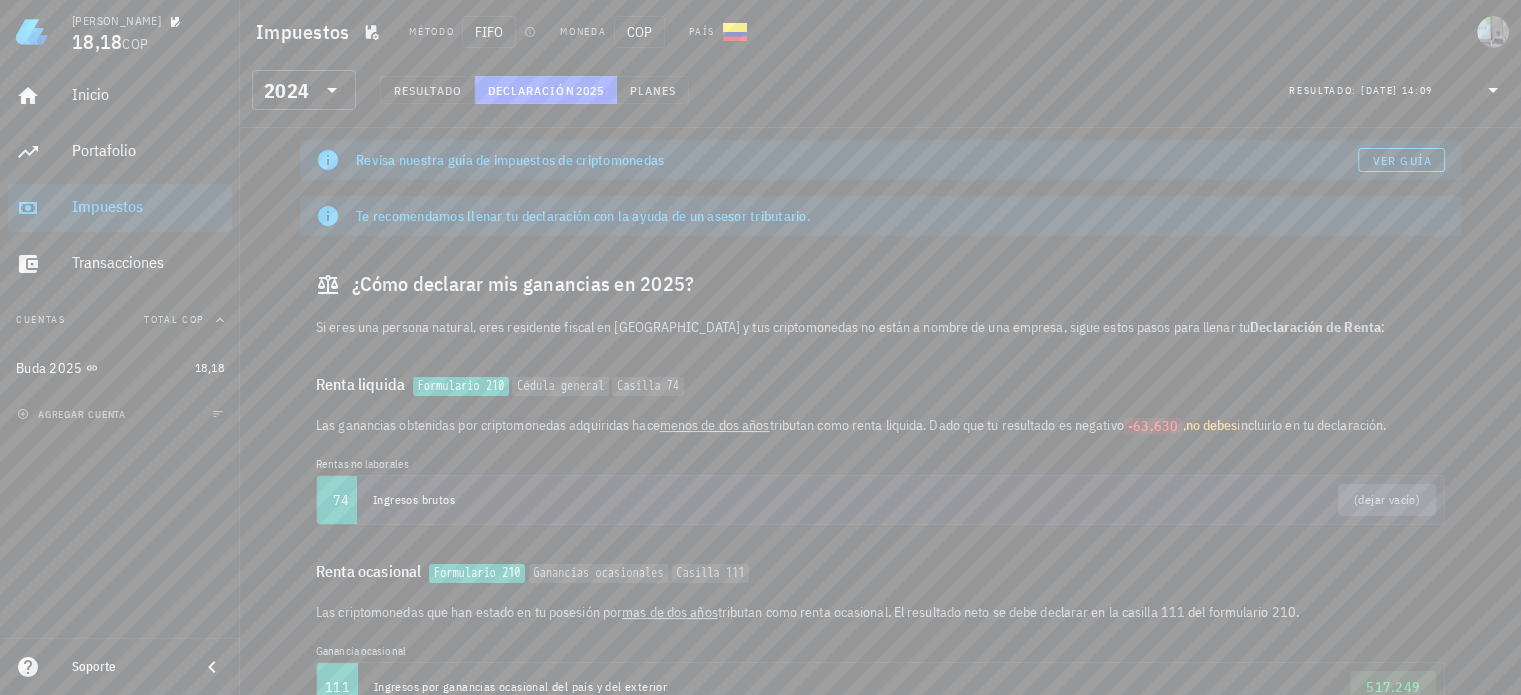 click on "(dejar vacío)" at bounding box center [1387, 500] 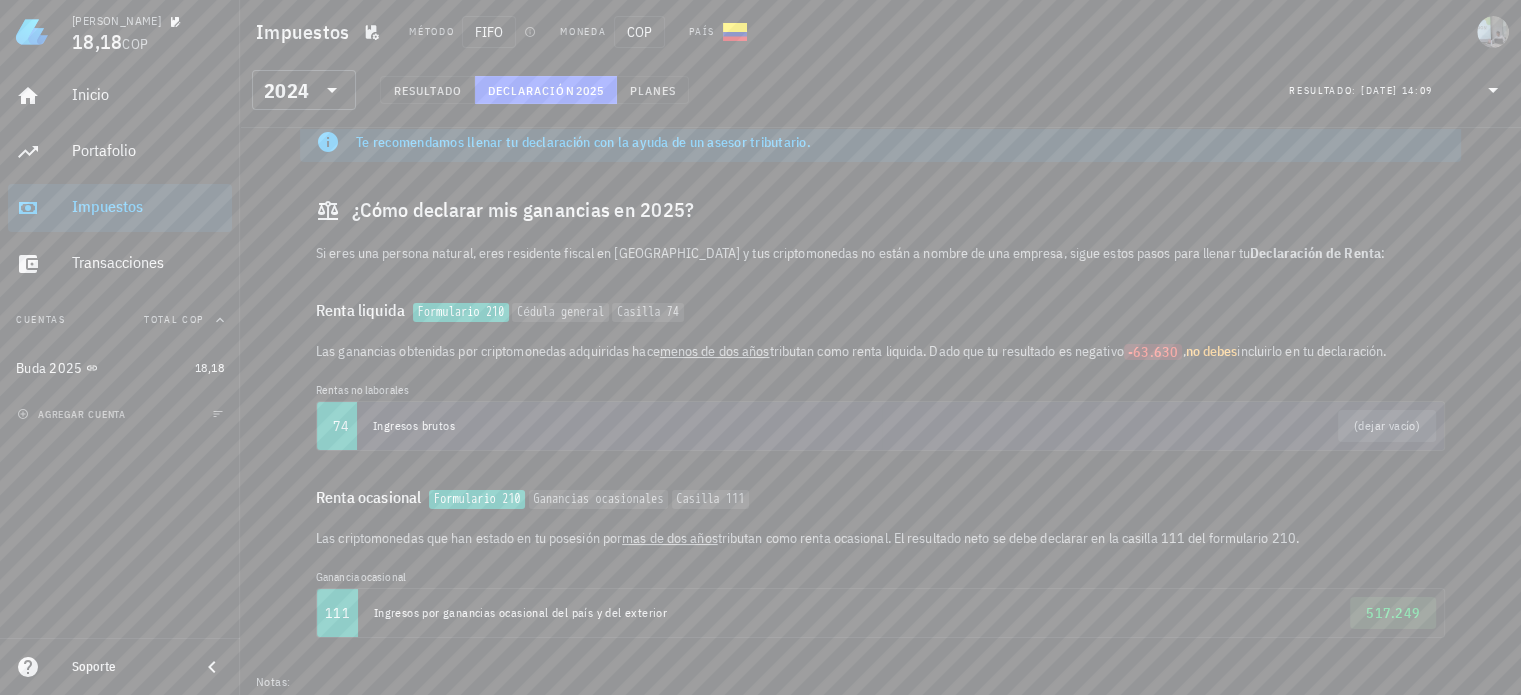 scroll, scrollTop: 0, scrollLeft: 0, axis: both 